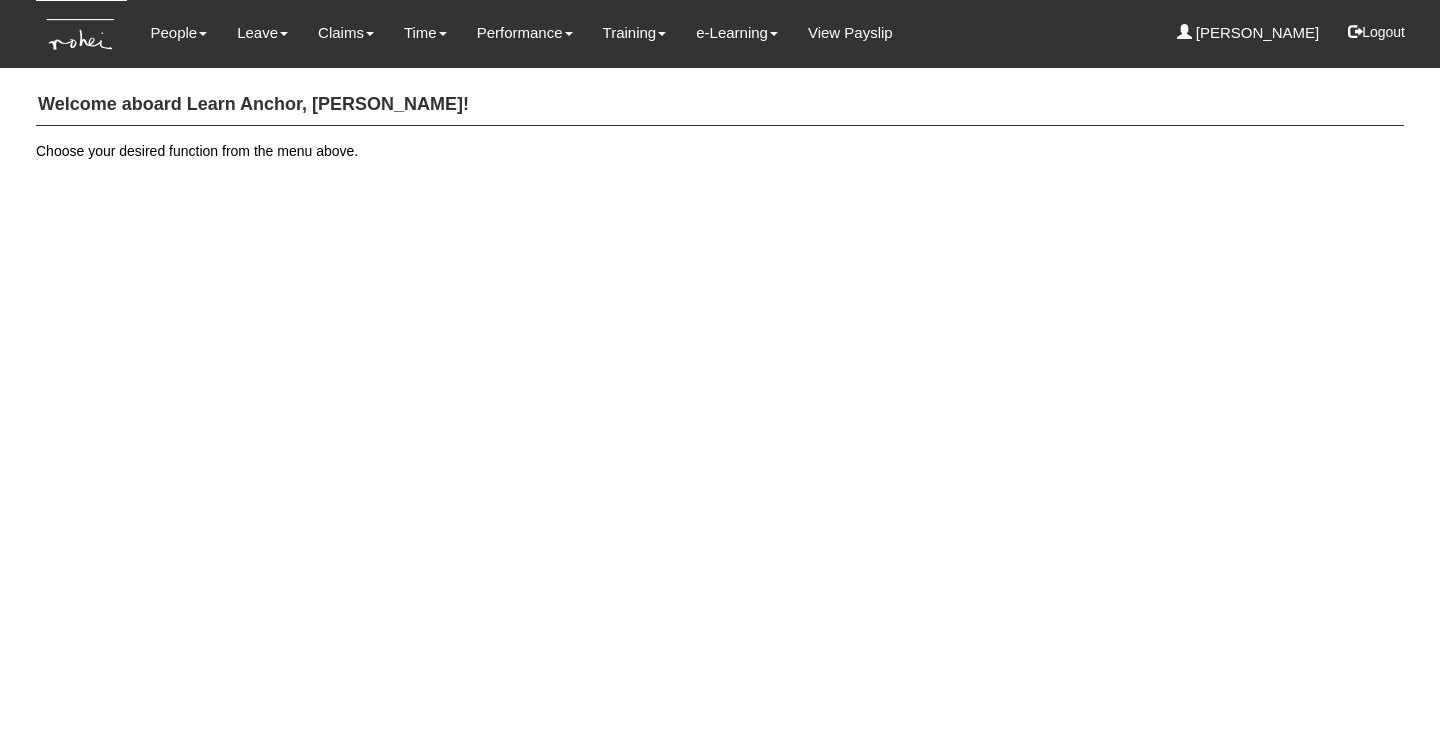 scroll, scrollTop: 0, scrollLeft: 0, axis: both 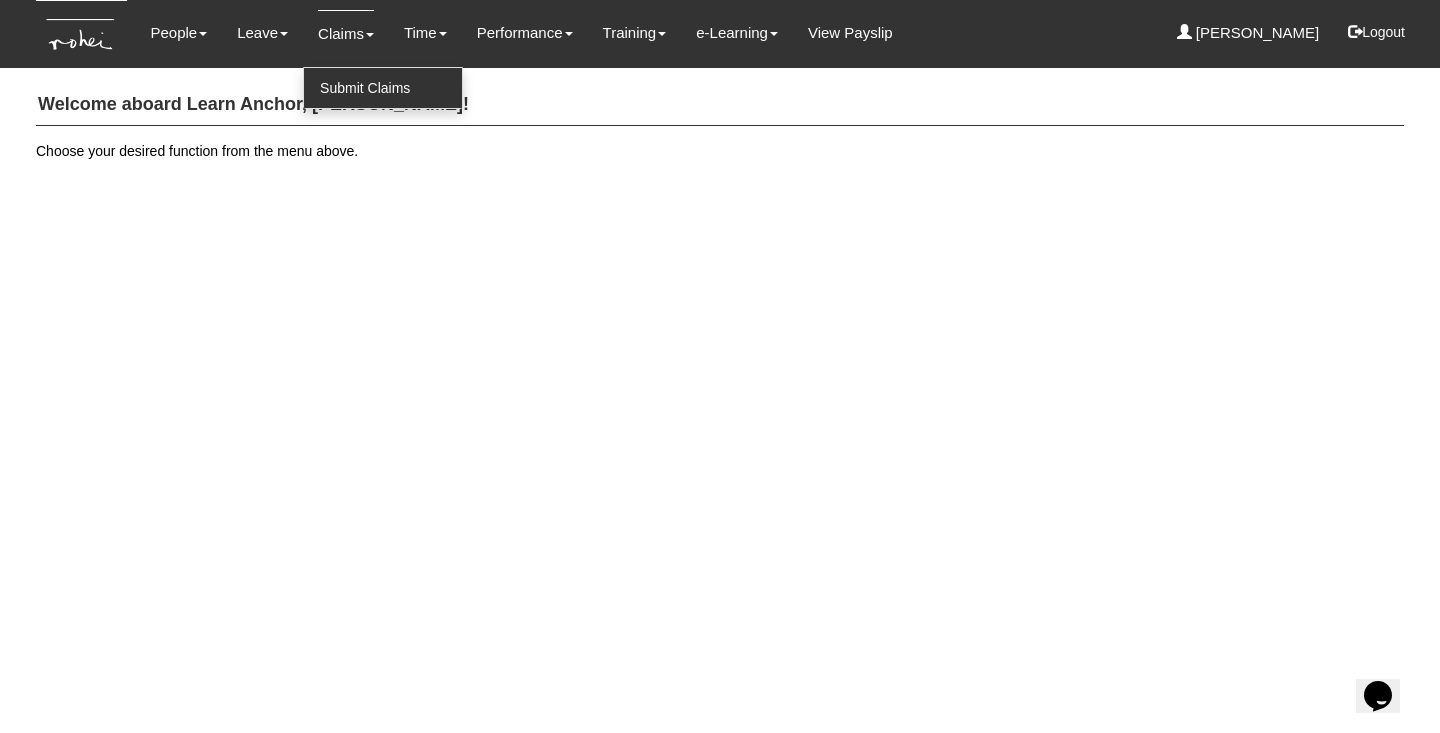 click on "Submit Claims" at bounding box center (383, 88) 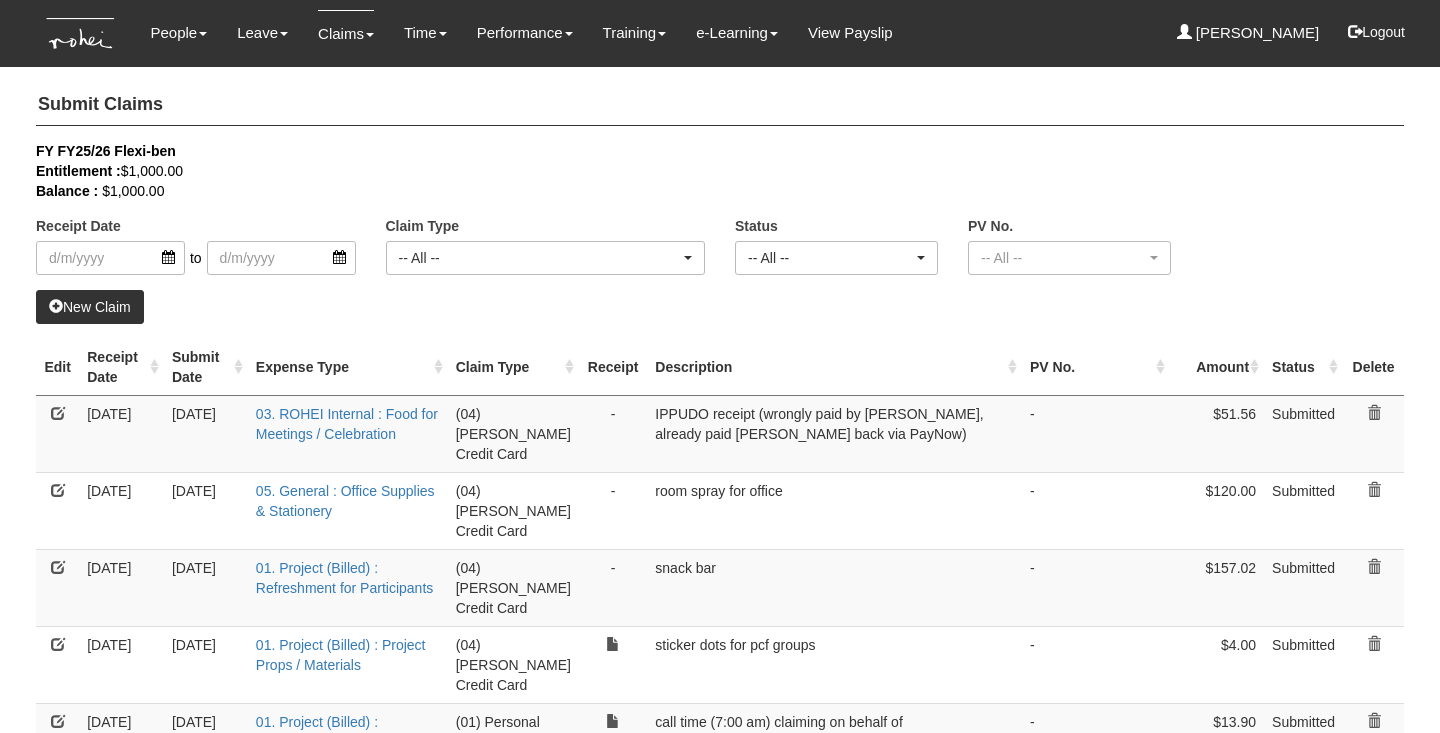 select on "50" 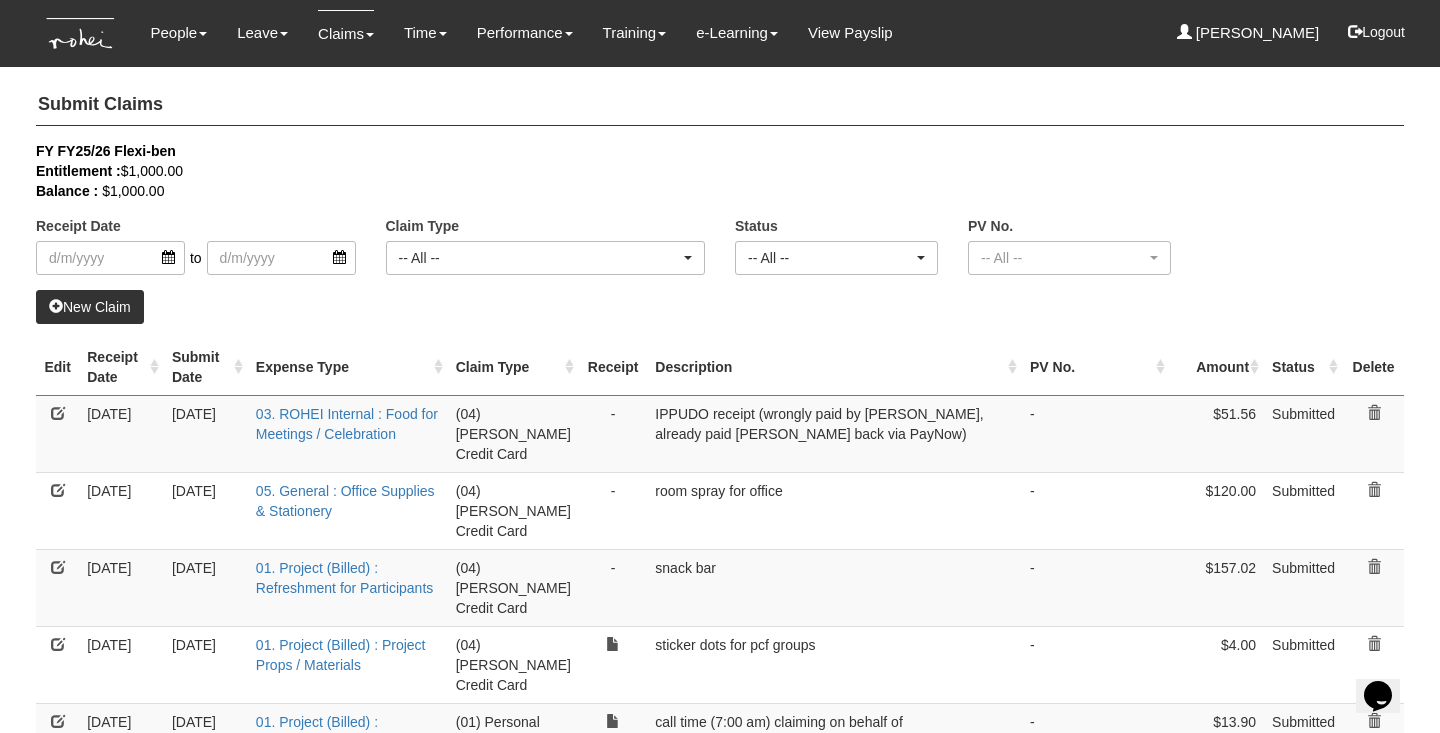 scroll, scrollTop: 0, scrollLeft: 0, axis: both 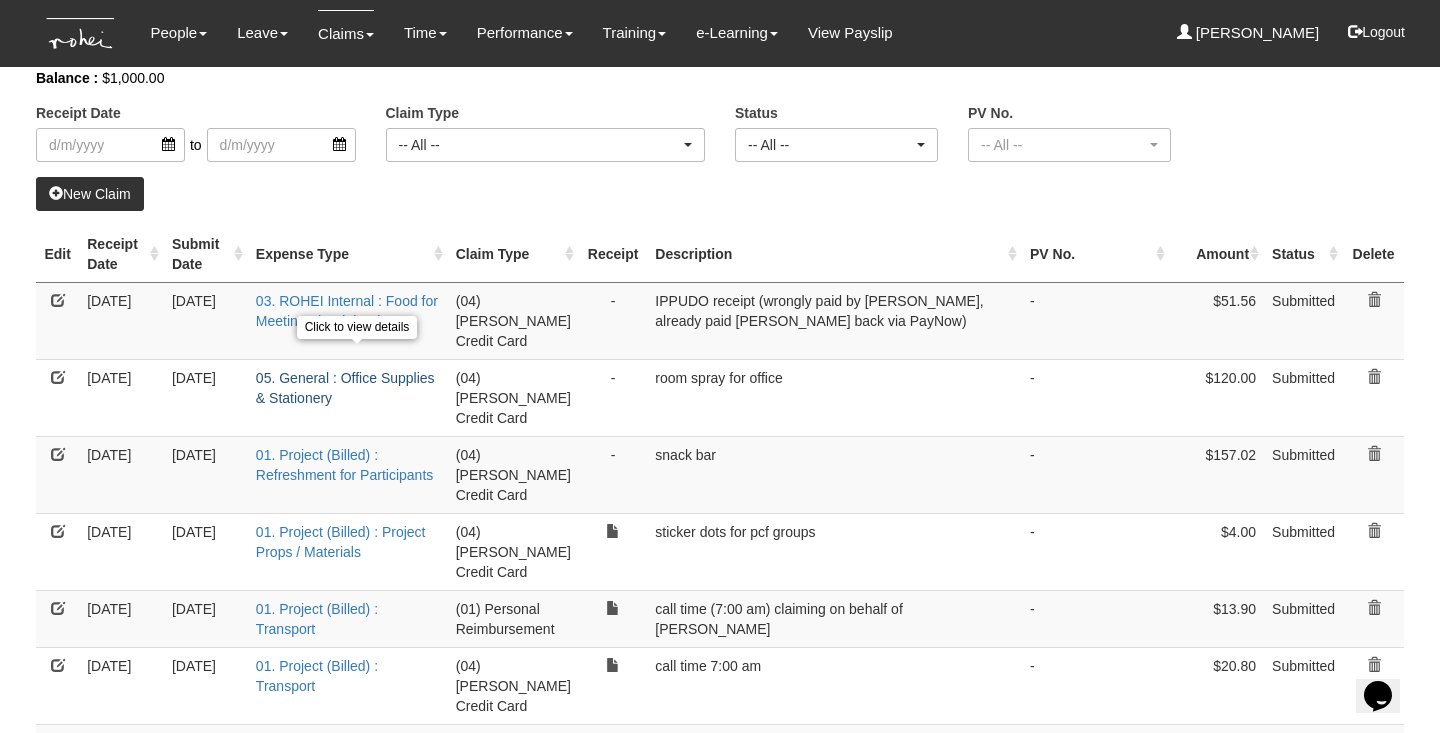 click on "05. General : Office Supplies & Stationery" at bounding box center (345, 388) 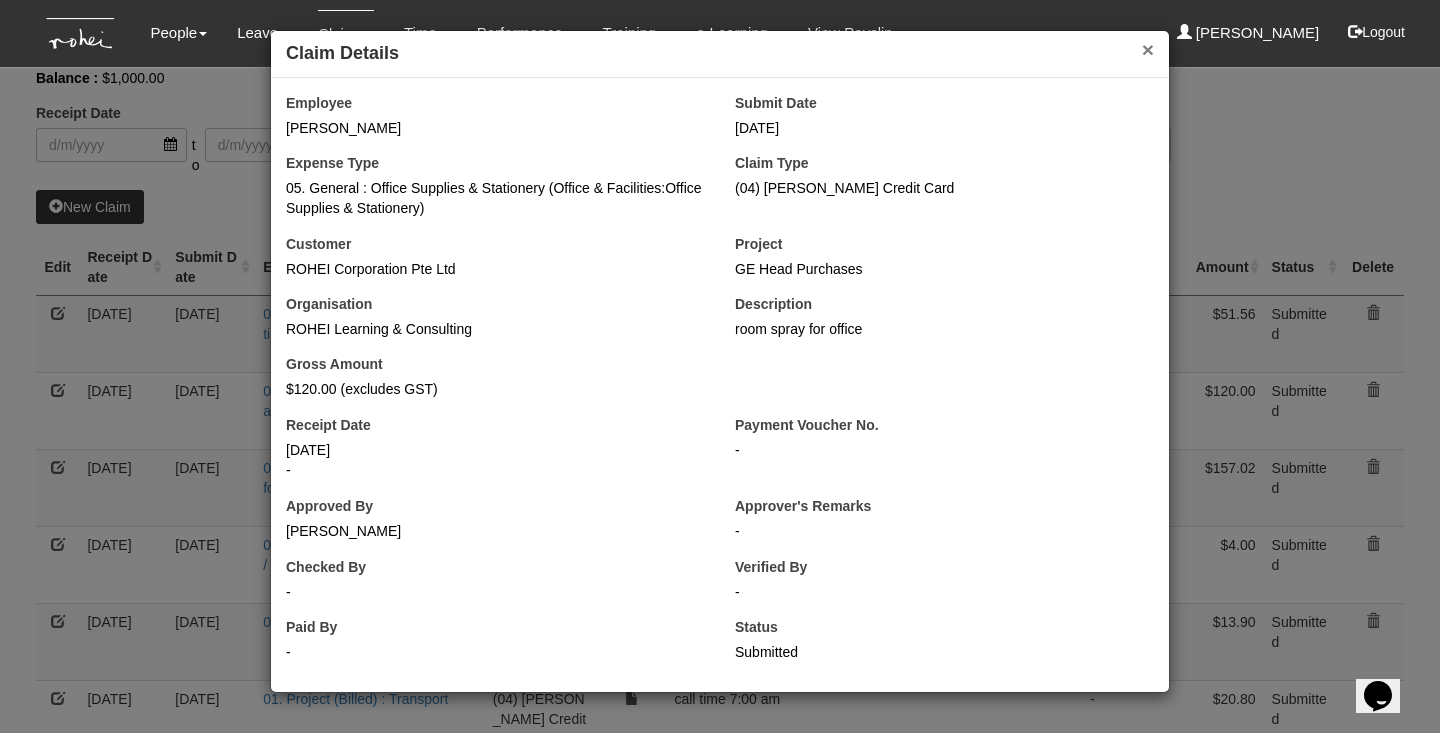 click on "×" at bounding box center [1148, 49] 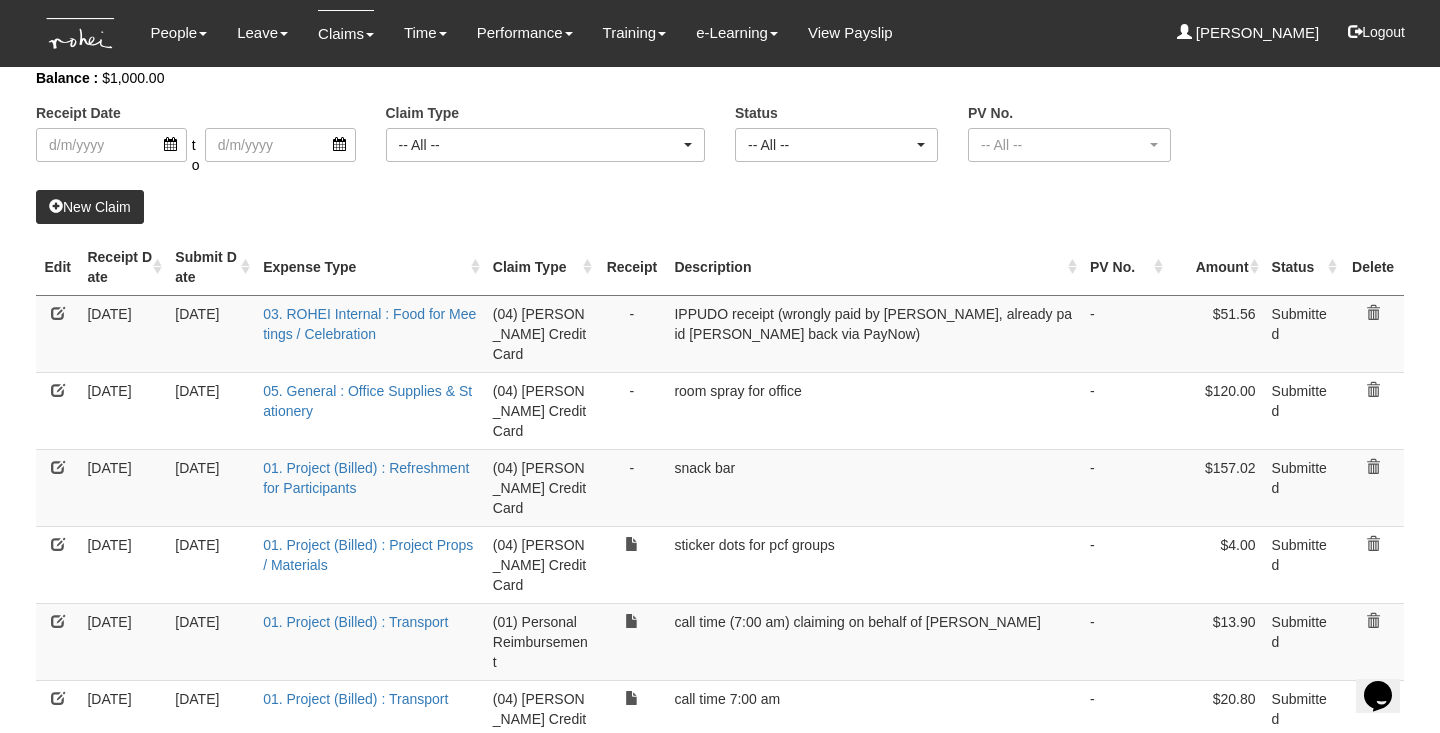 click at bounding box center [58, 390] 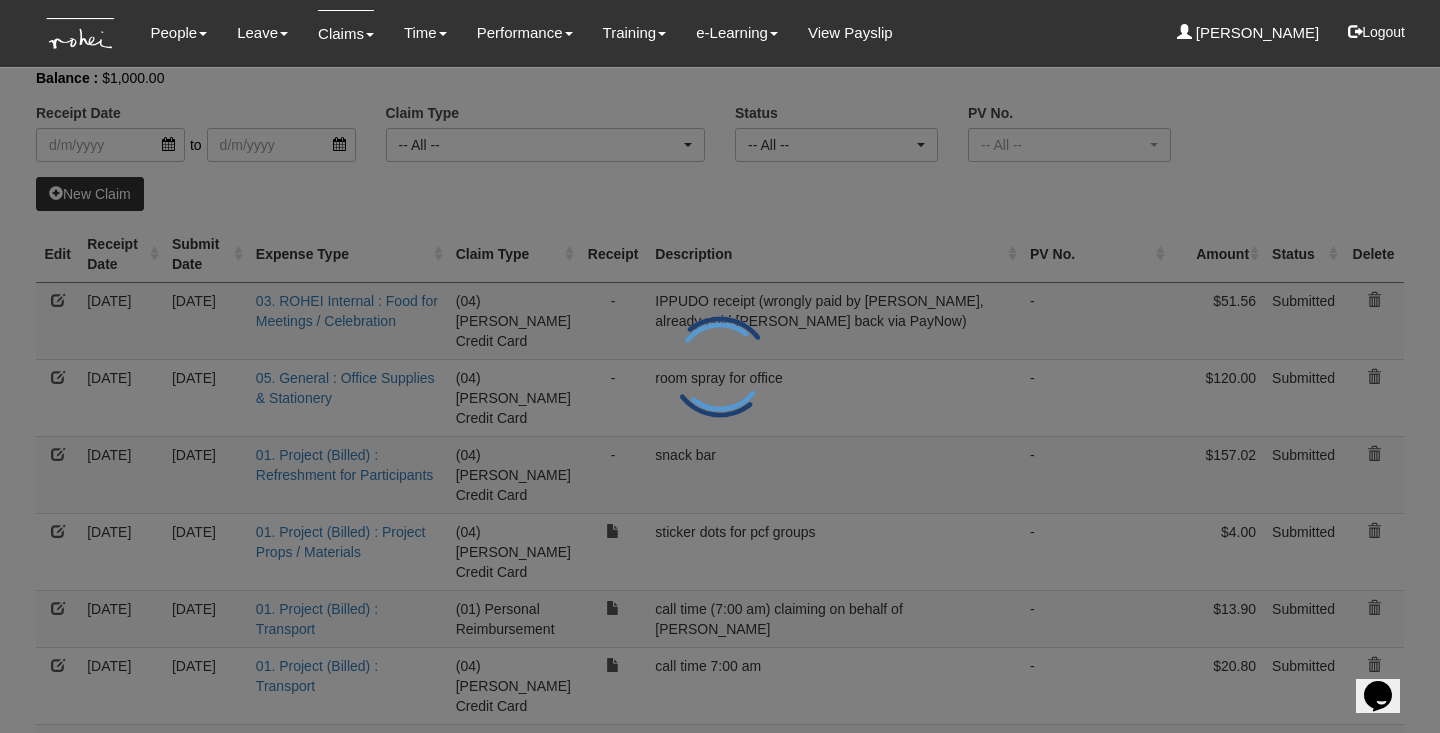 click at bounding box center [720, 366] 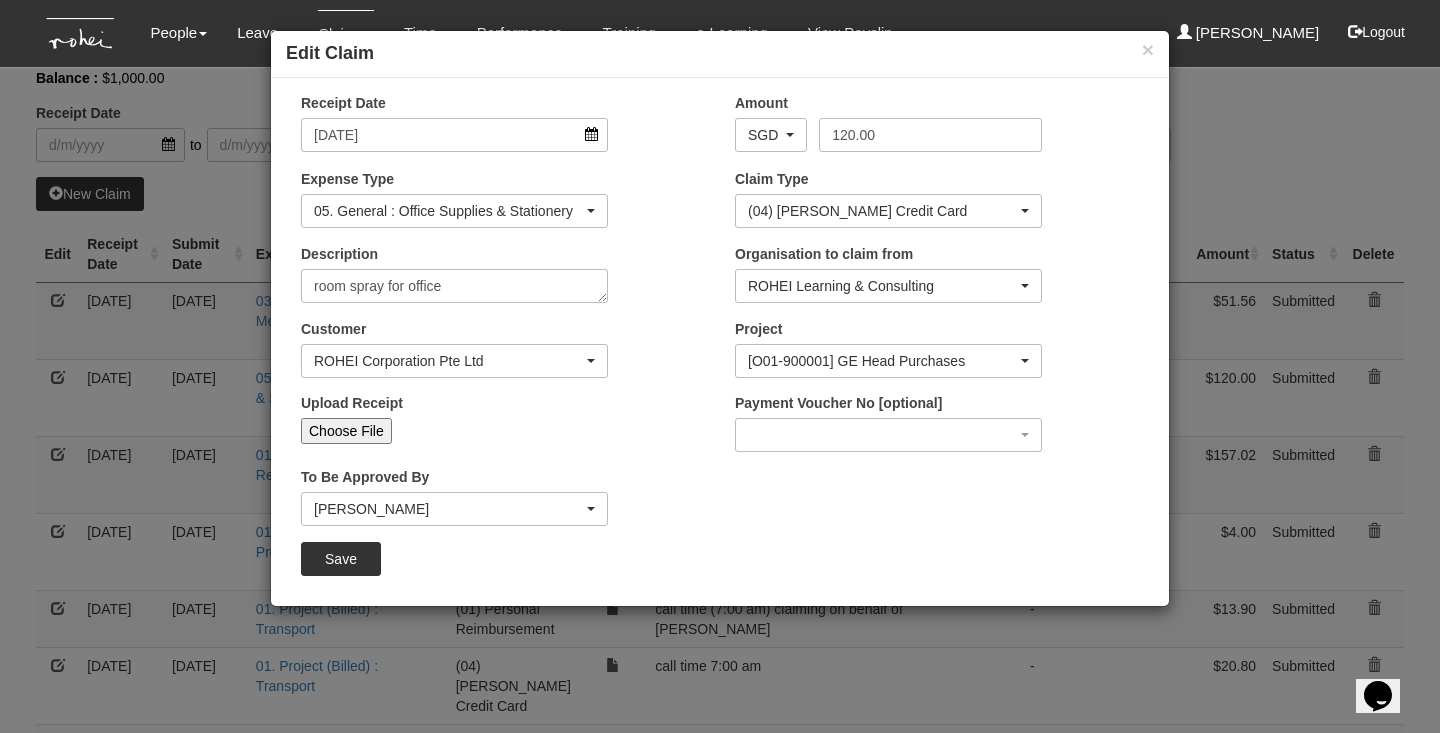 click on "× Edit Claim
Receipt Date
[DATE]
Amount
AED
AFN
ALL
AMD
ANG
AOA
ARS
AUD
AWG
AZN
BAM
BBD
BDT
BGN
BHD
BIF
BMD
BND
[PERSON_NAME]
BRL
BSD
BTN
BWP
BYN
BZD
CAD
CDF
CHF
CLP
CNY
COP
CRC
CUP
CVE
CZK
DJF
DKK
DOP
DZD
EGP
ERN
ETB
EUR
FJD
FKP
GBP
GEL
GGP
GHS
GIP
GMD
GNF
GTQ
GYD
HKD
HNL
HRK
HTG
HUF
IDR
ILS
IMP
INR
IQD
IRR
ISK
JEP
JMD
JOD
JPY
KES
KGS
KHR
KMF
KPW
KRW
KWD
KYD
KZT
LAK
LBP
LKR
LRD
LSL
LYD
MAD
MDL
MGA" at bounding box center (720, 366) 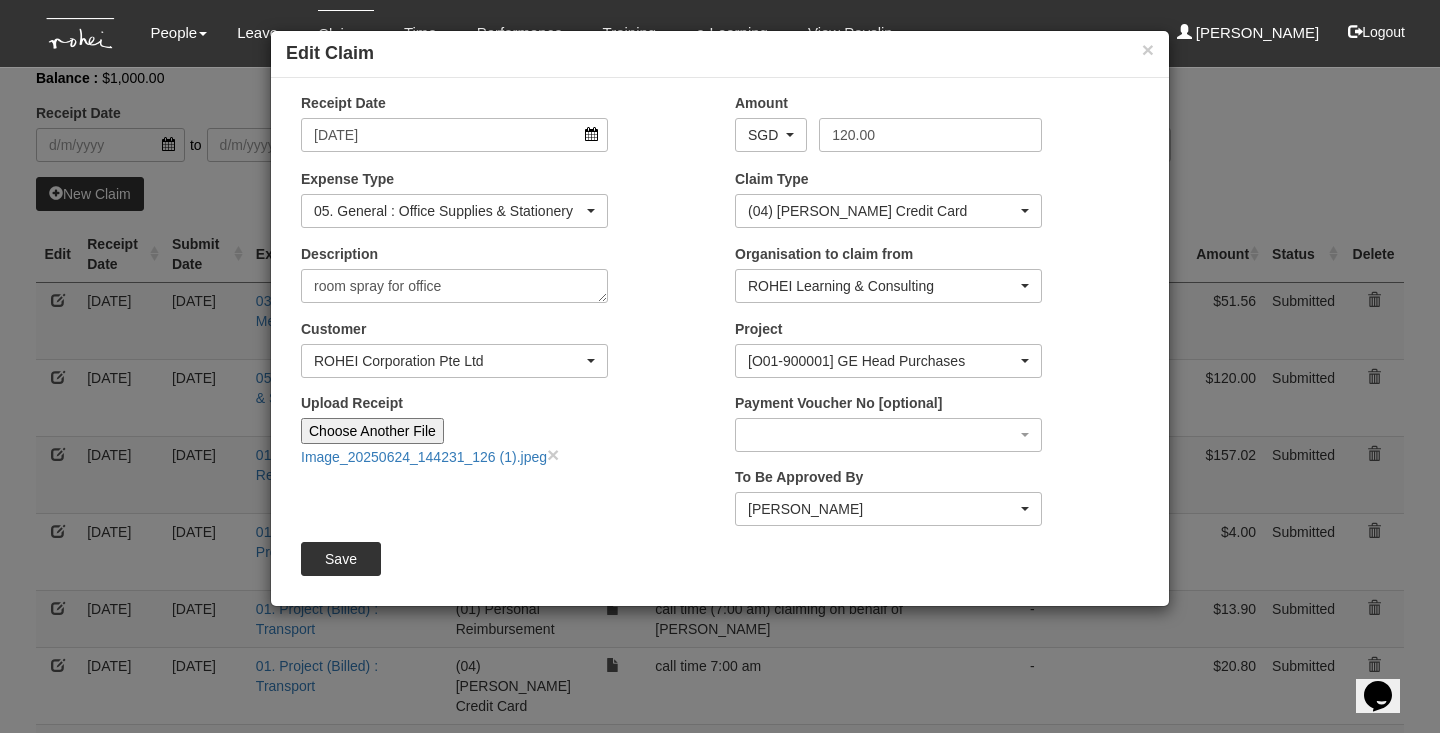 click on "Save" at bounding box center (341, 559) 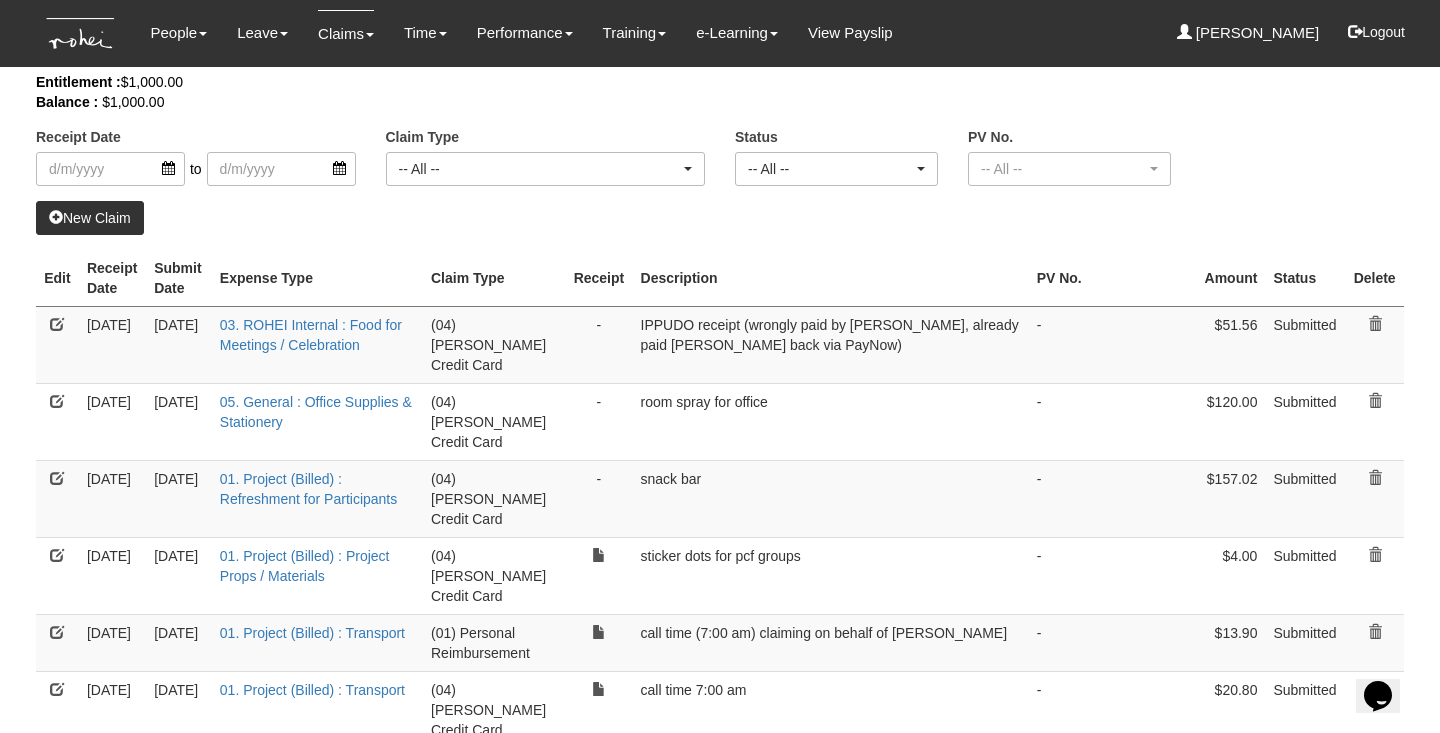 scroll, scrollTop: 91, scrollLeft: 0, axis: vertical 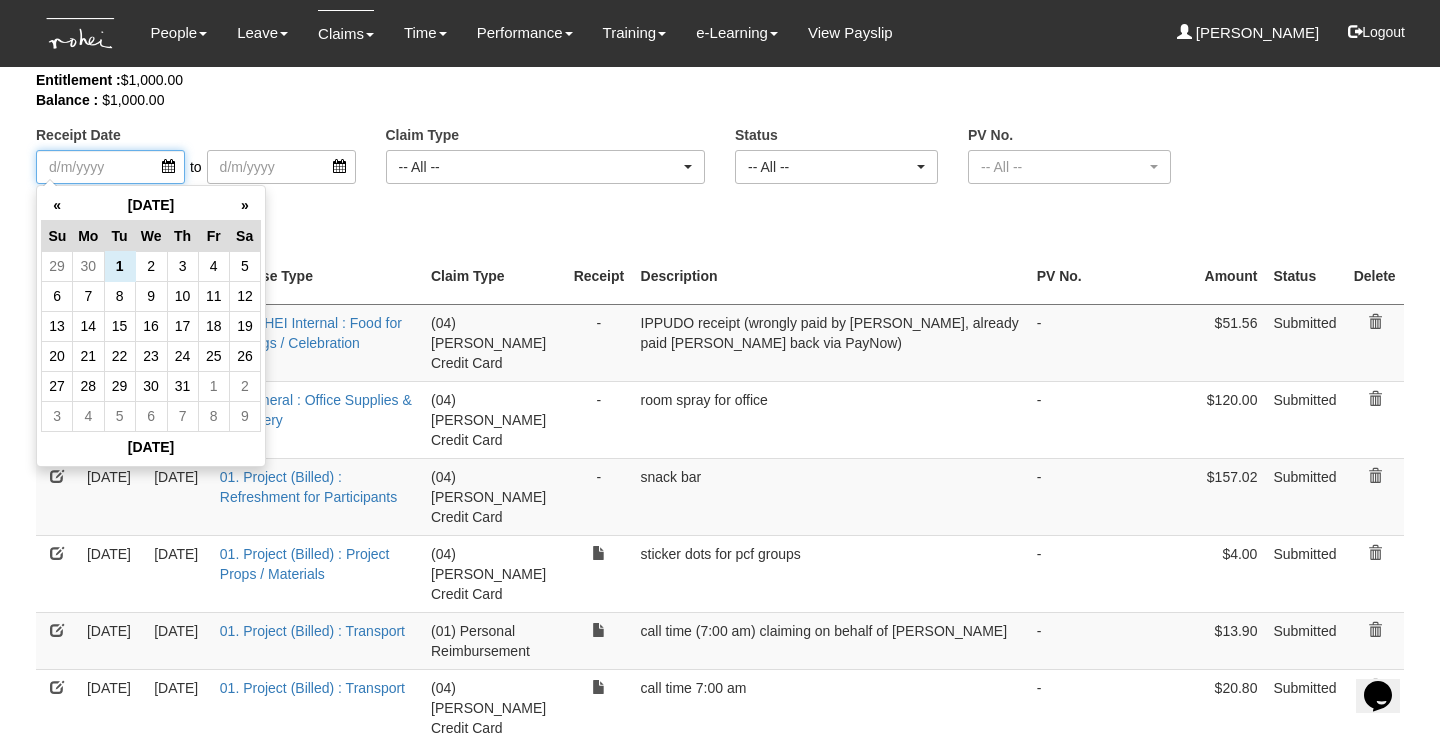 click at bounding box center (110, 167) 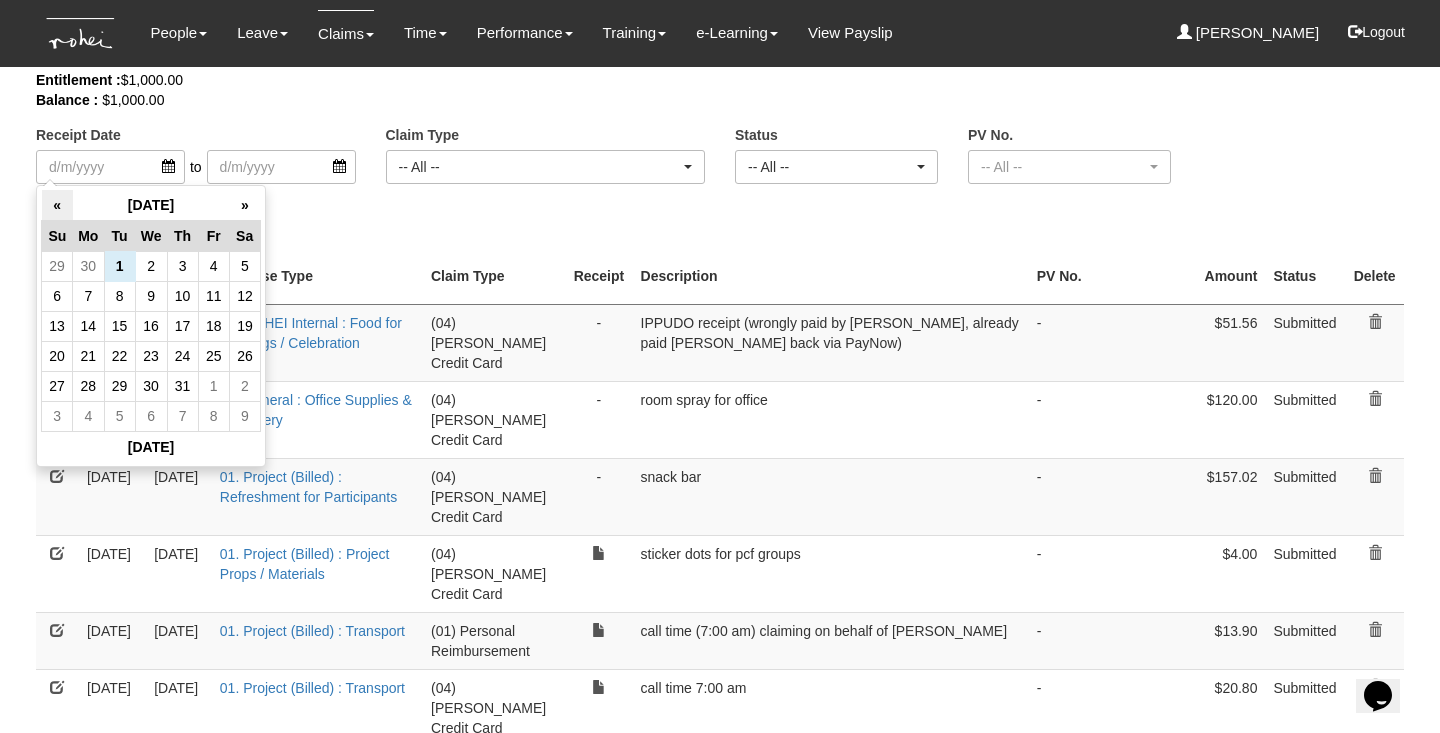 click on "«" at bounding box center (57, 205) 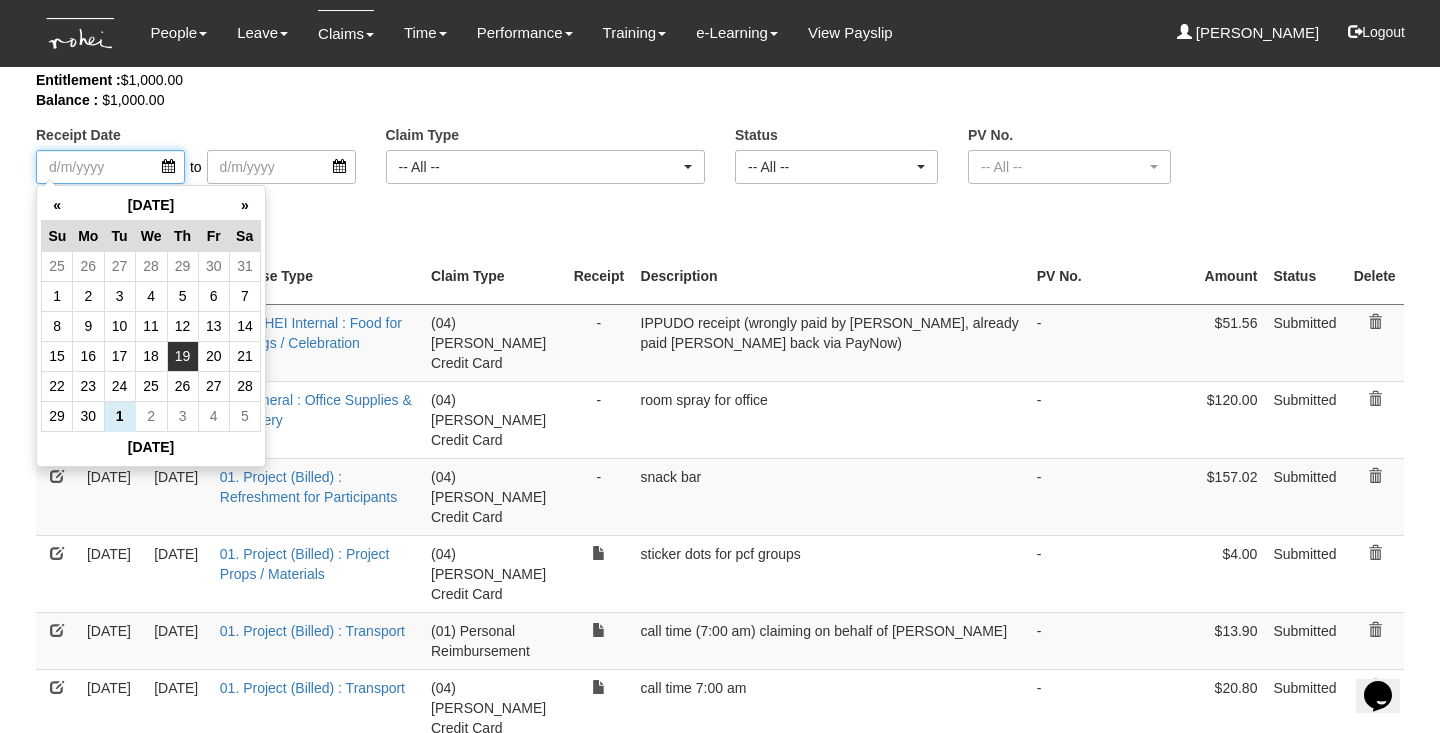 select on "50" 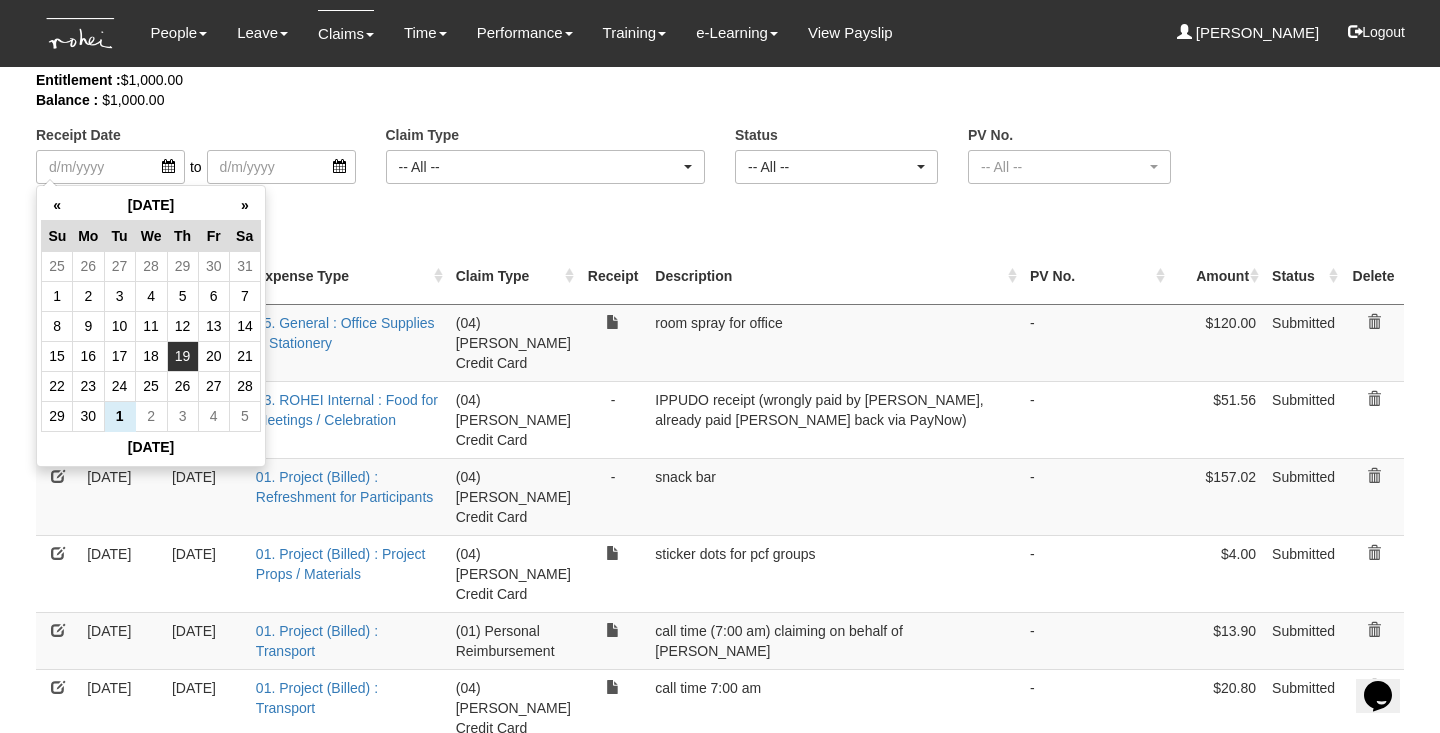 click on "19" at bounding box center [182, 356] 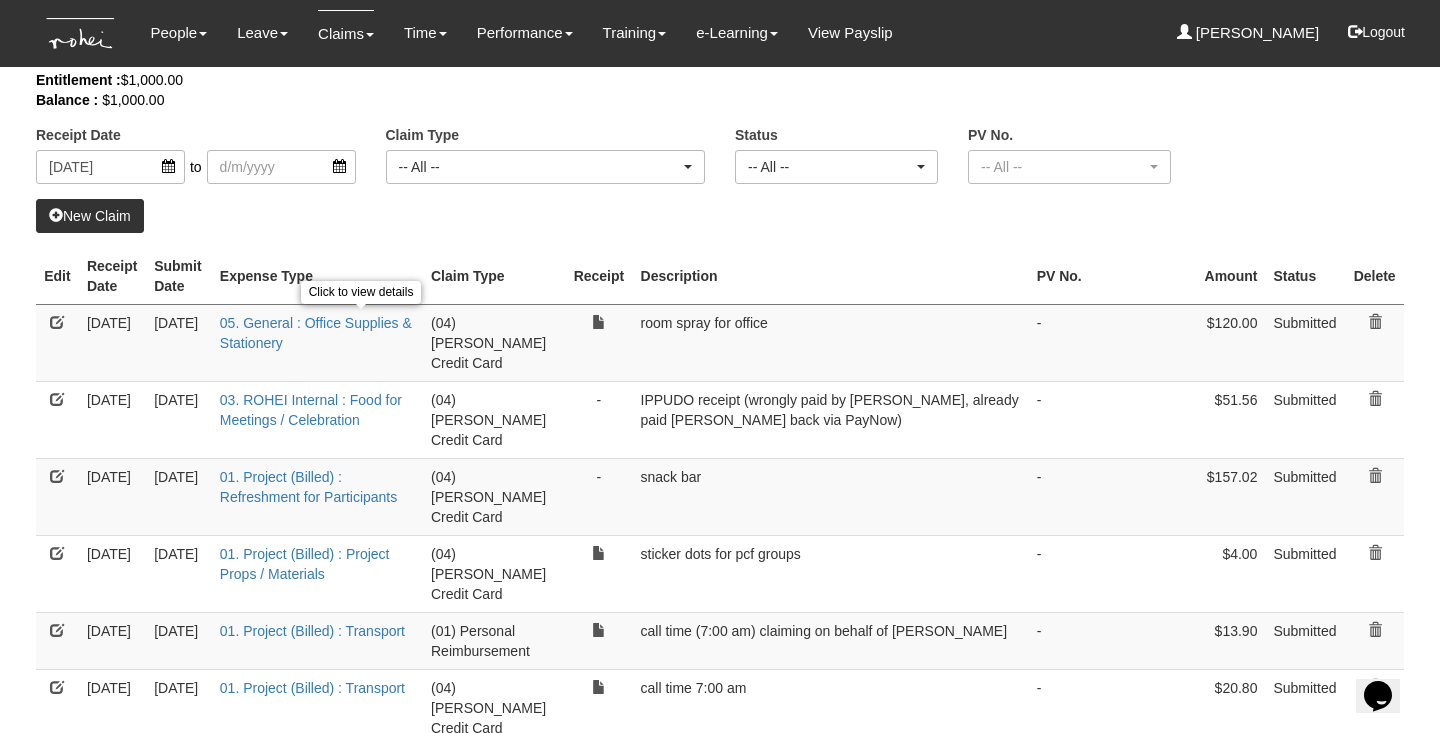 scroll, scrollTop: 0, scrollLeft: 0, axis: both 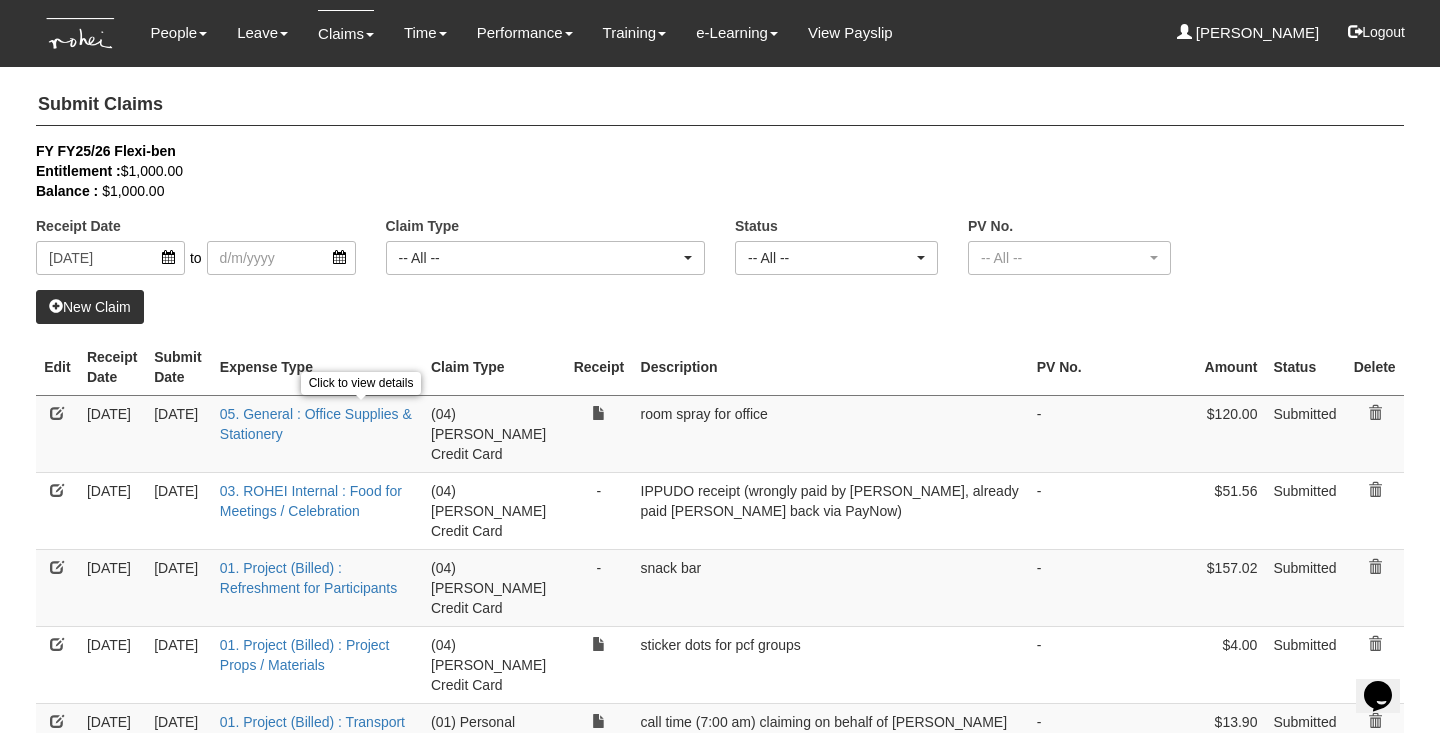 select on "50" 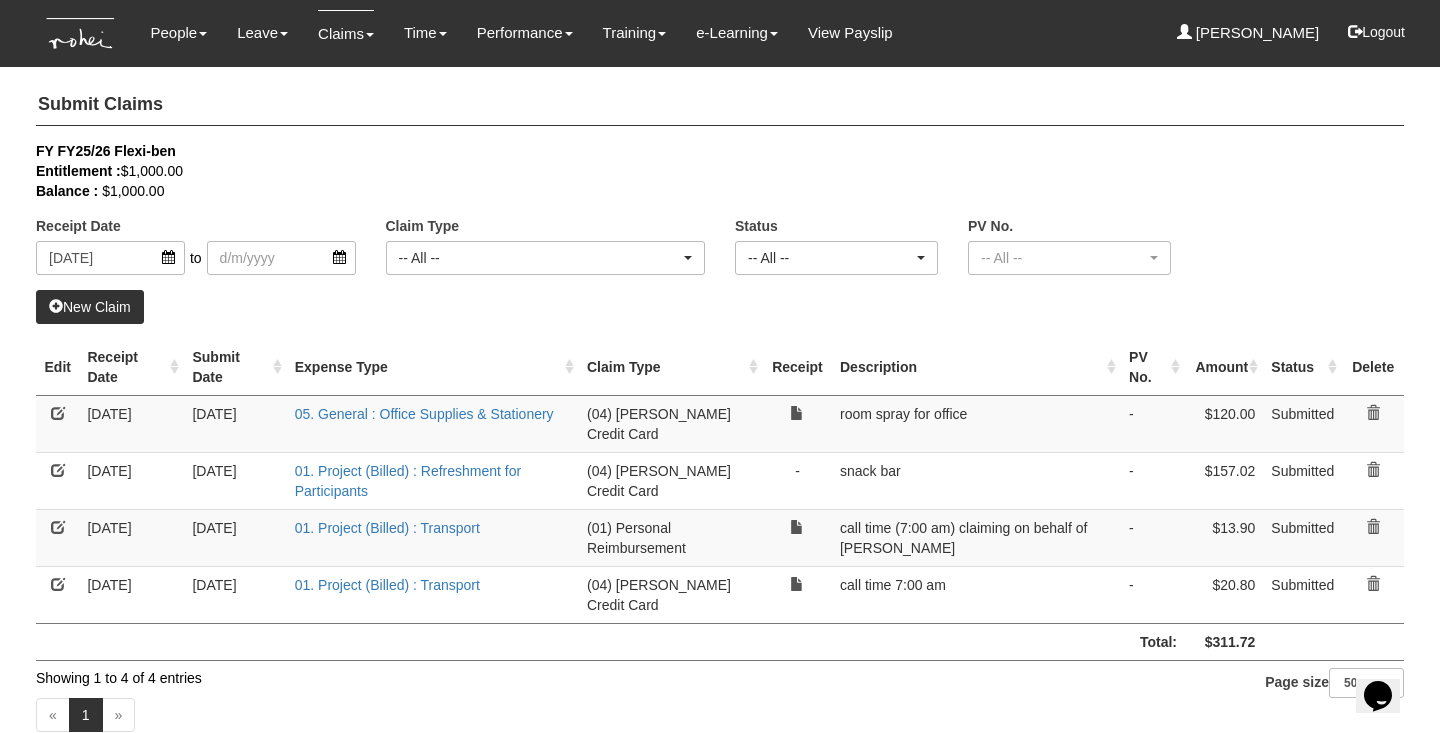 click on "New Claim" at bounding box center [90, 307] 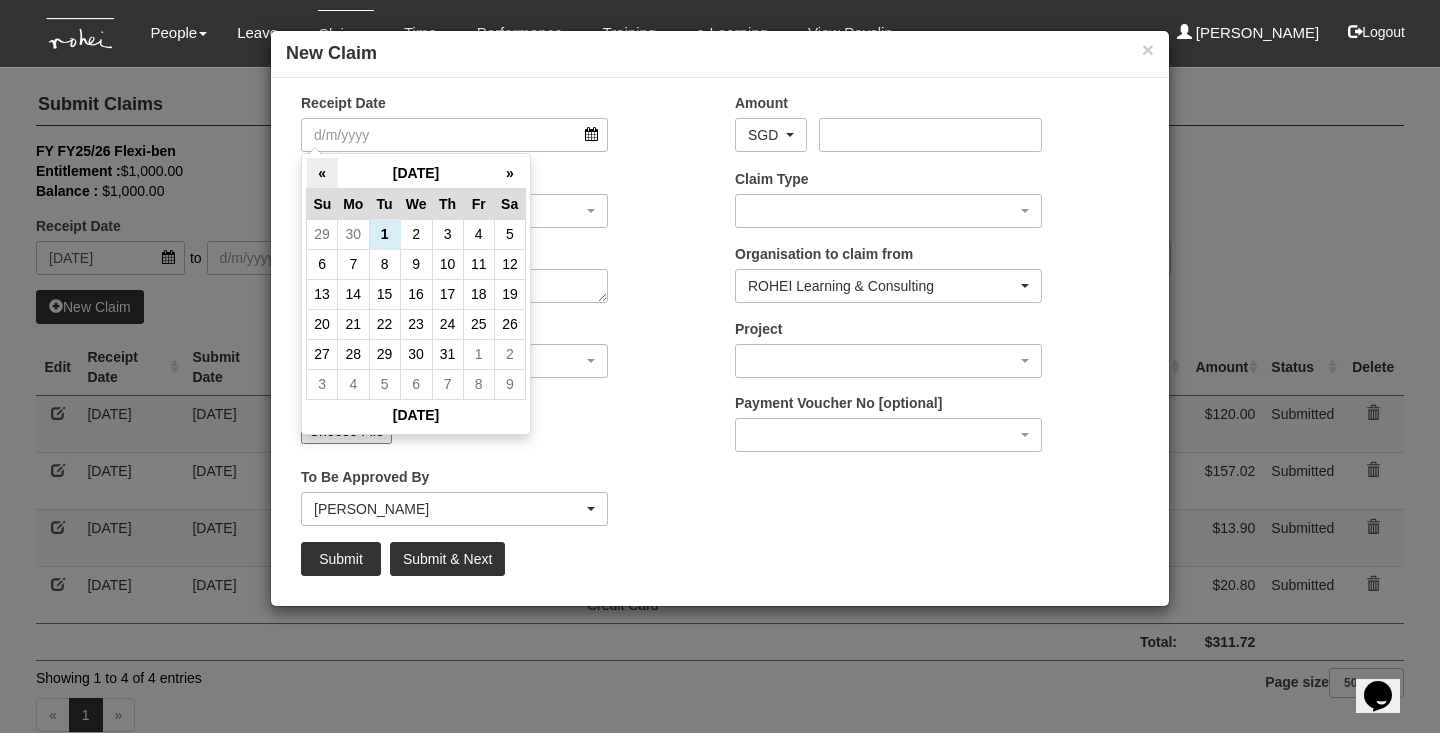 click on "«" at bounding box center (322, 173) 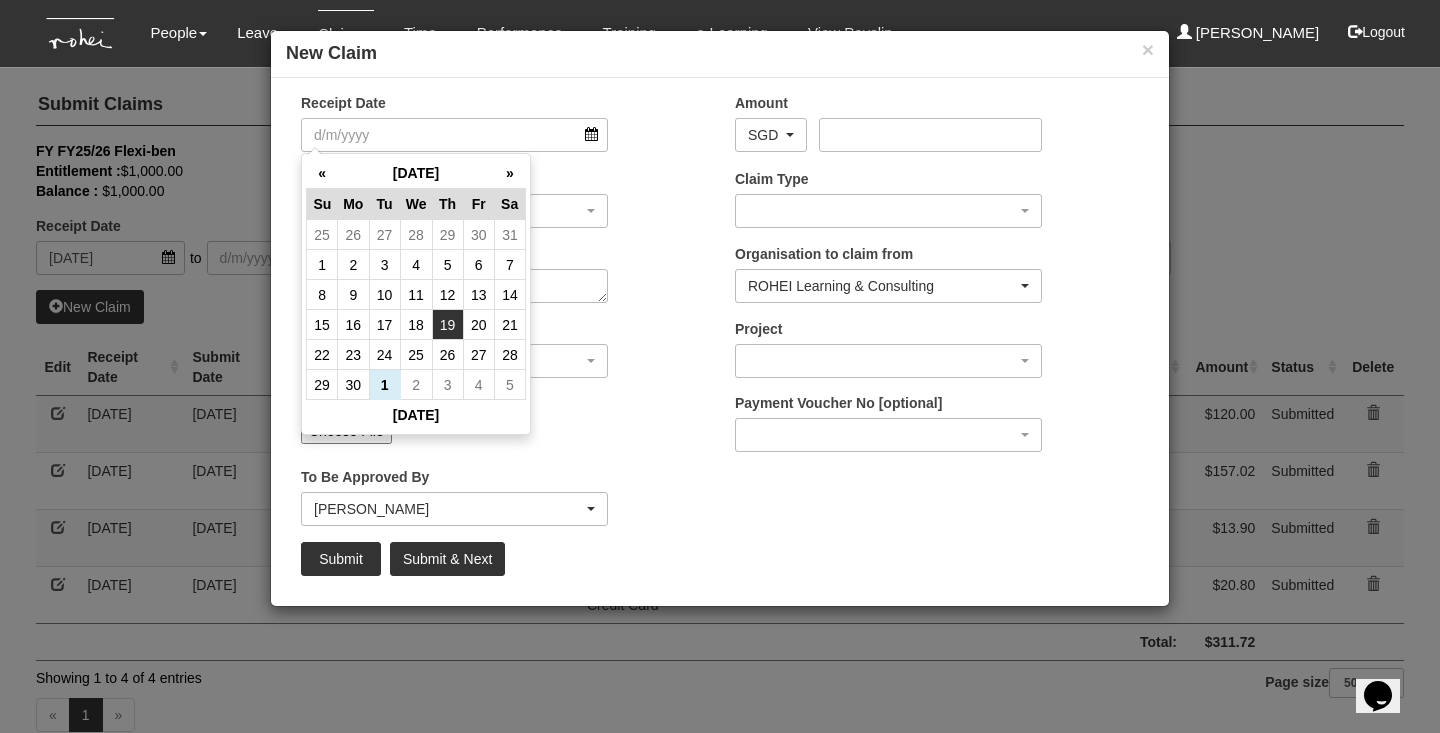 click on "19" at bounding box center [447, 325] 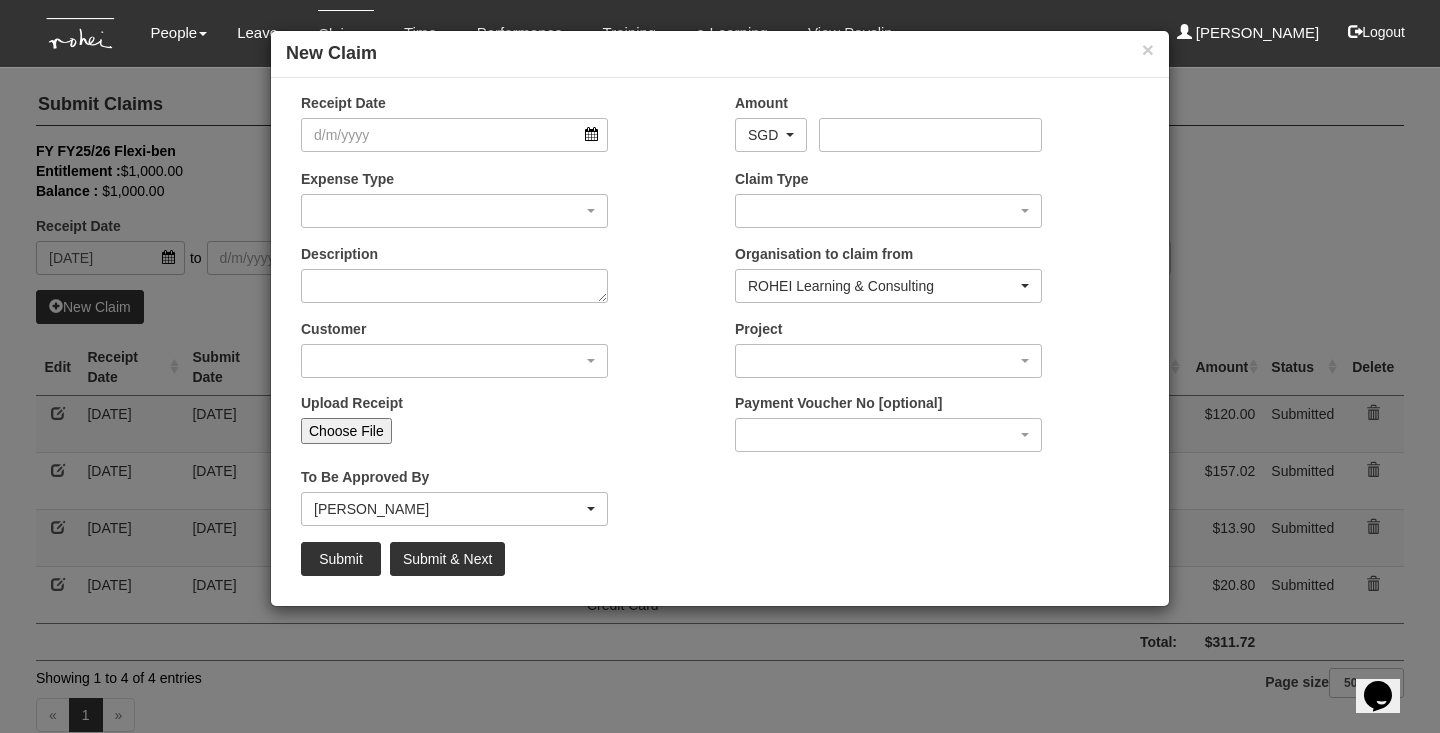 type on "[DATE]" 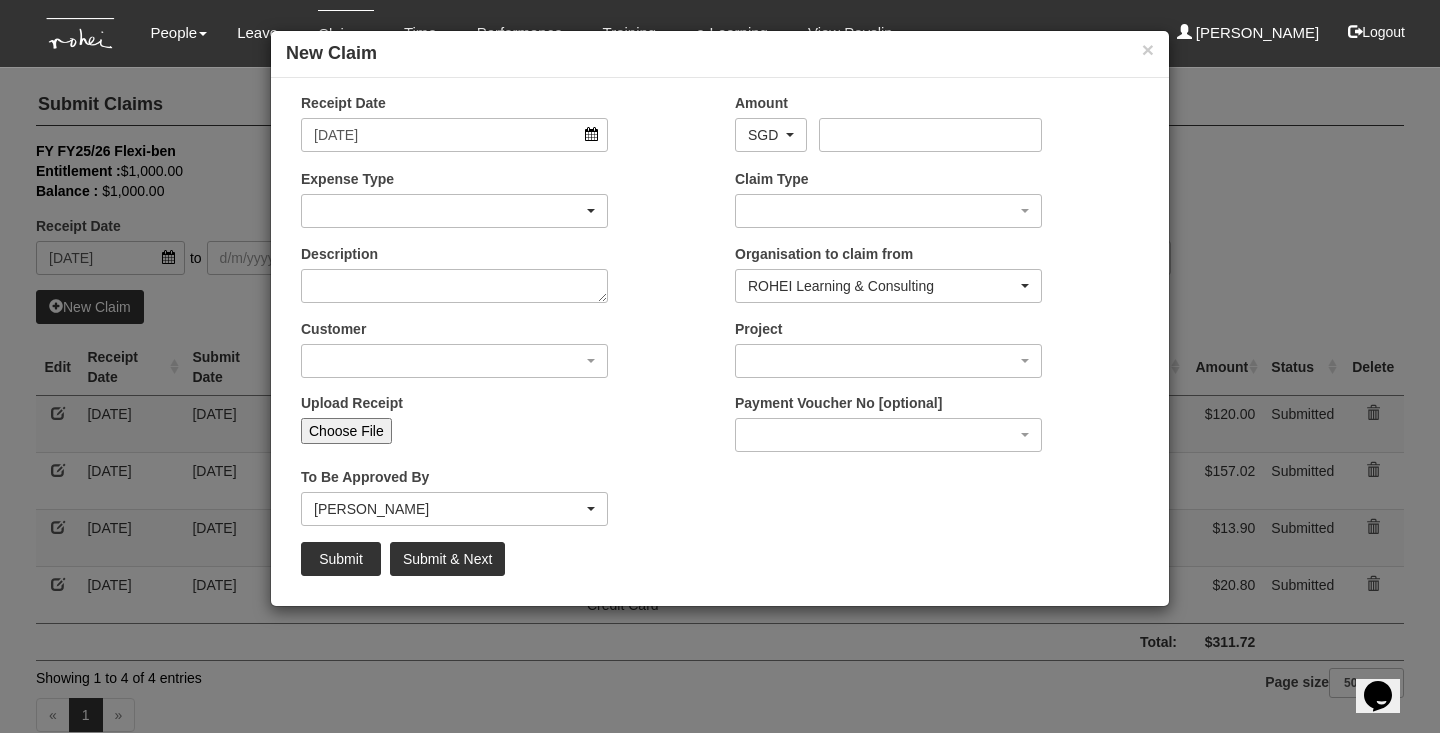 click at bounding box center (454, 211) 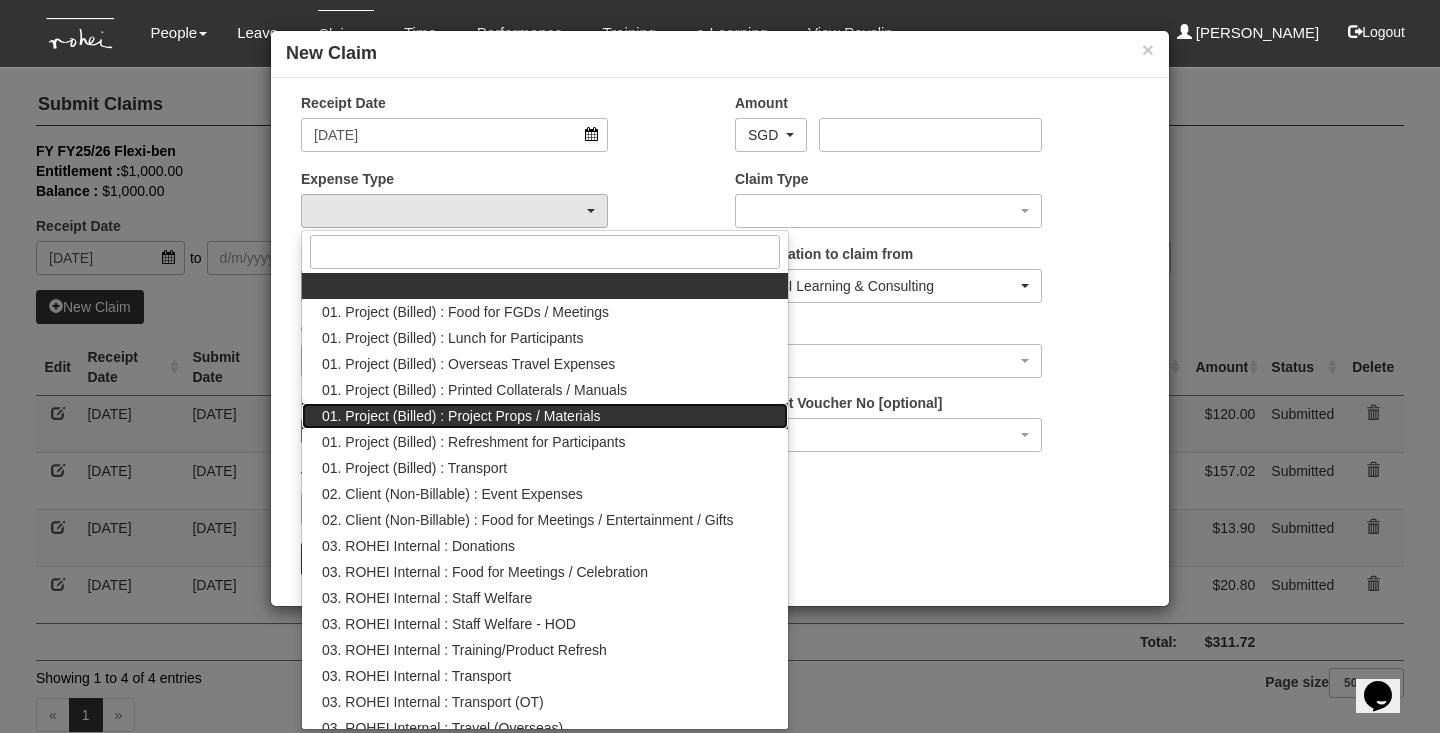 click on "01. Project (Billed) : Project Props / Materials" at bounding box center (461, 416) 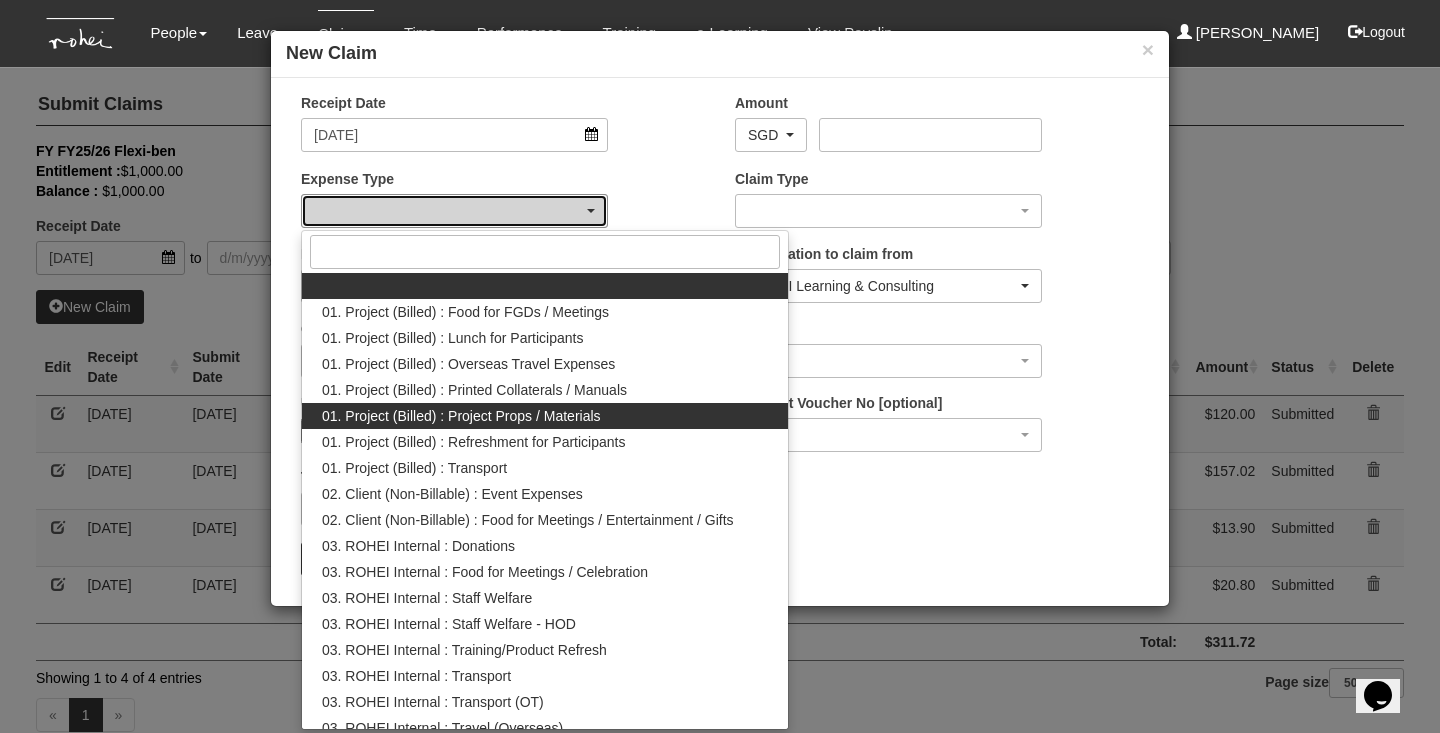 select on "134" 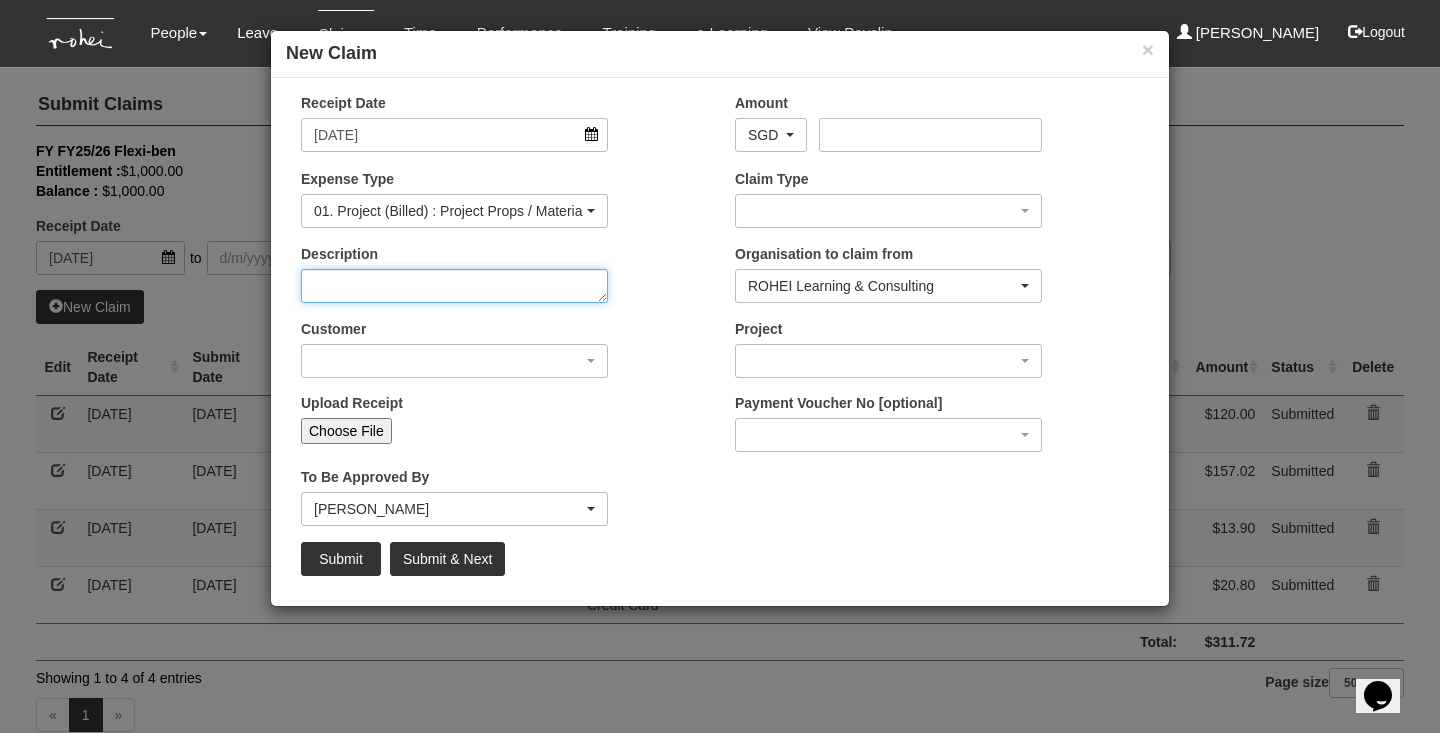 click on "Description" at bounding box center (454, 286) 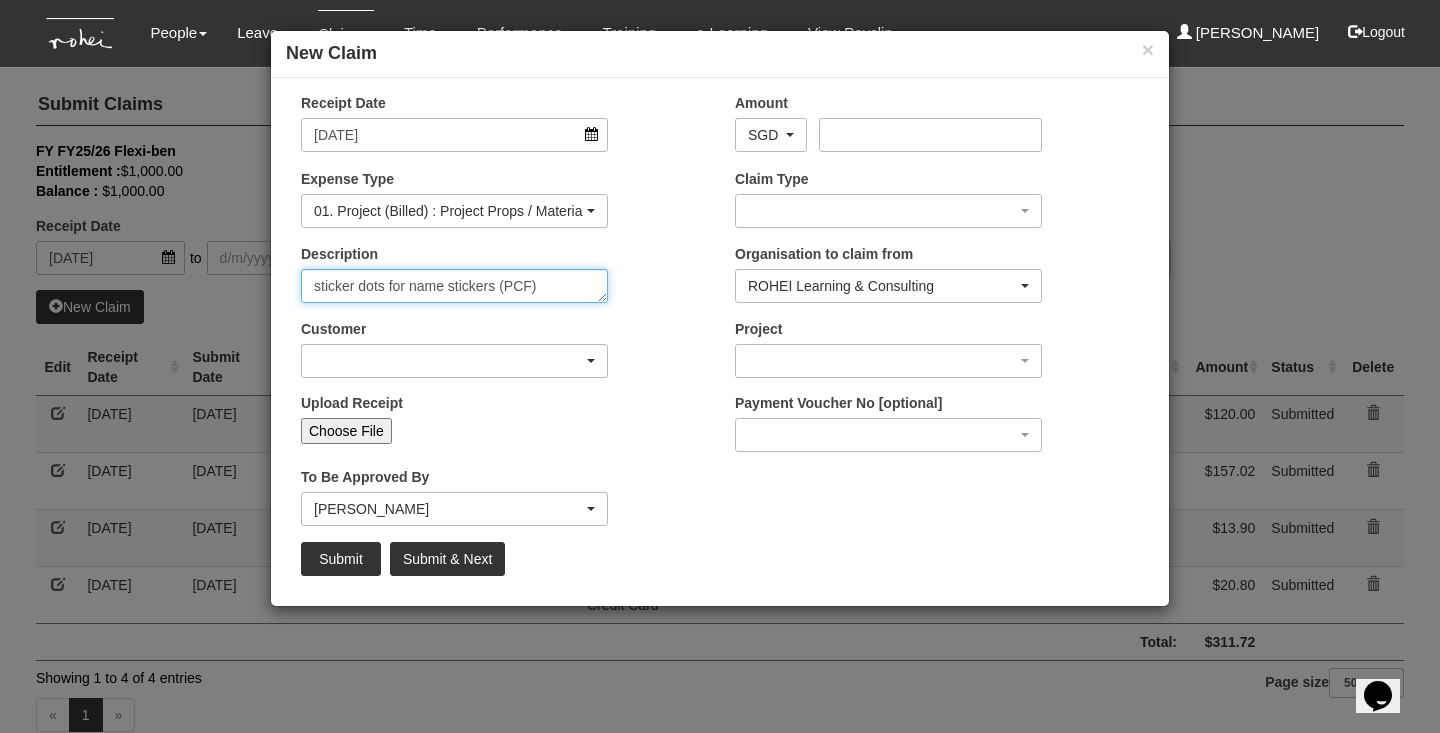 type on "sticker dots for name stickers (PCF)" 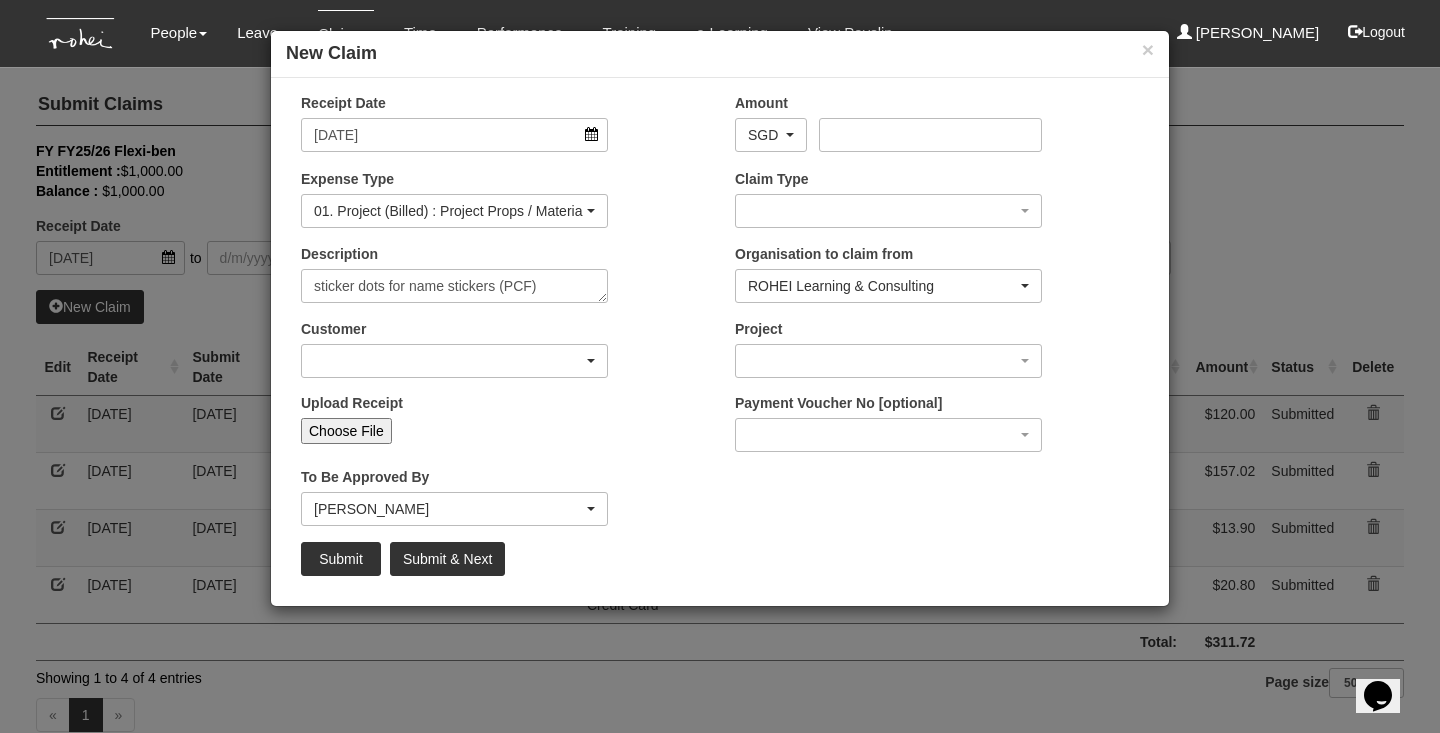 click at bounding box center (454, 361) 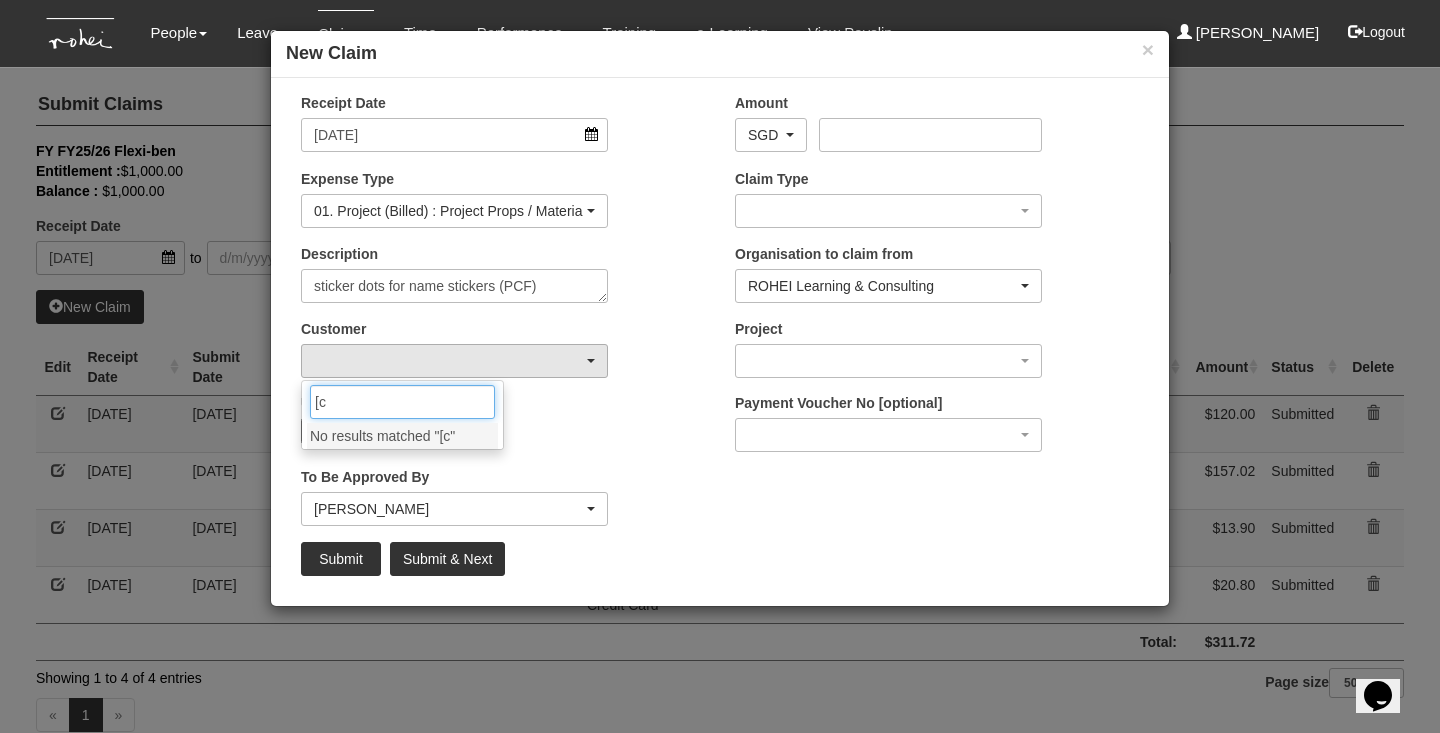 type on "[" 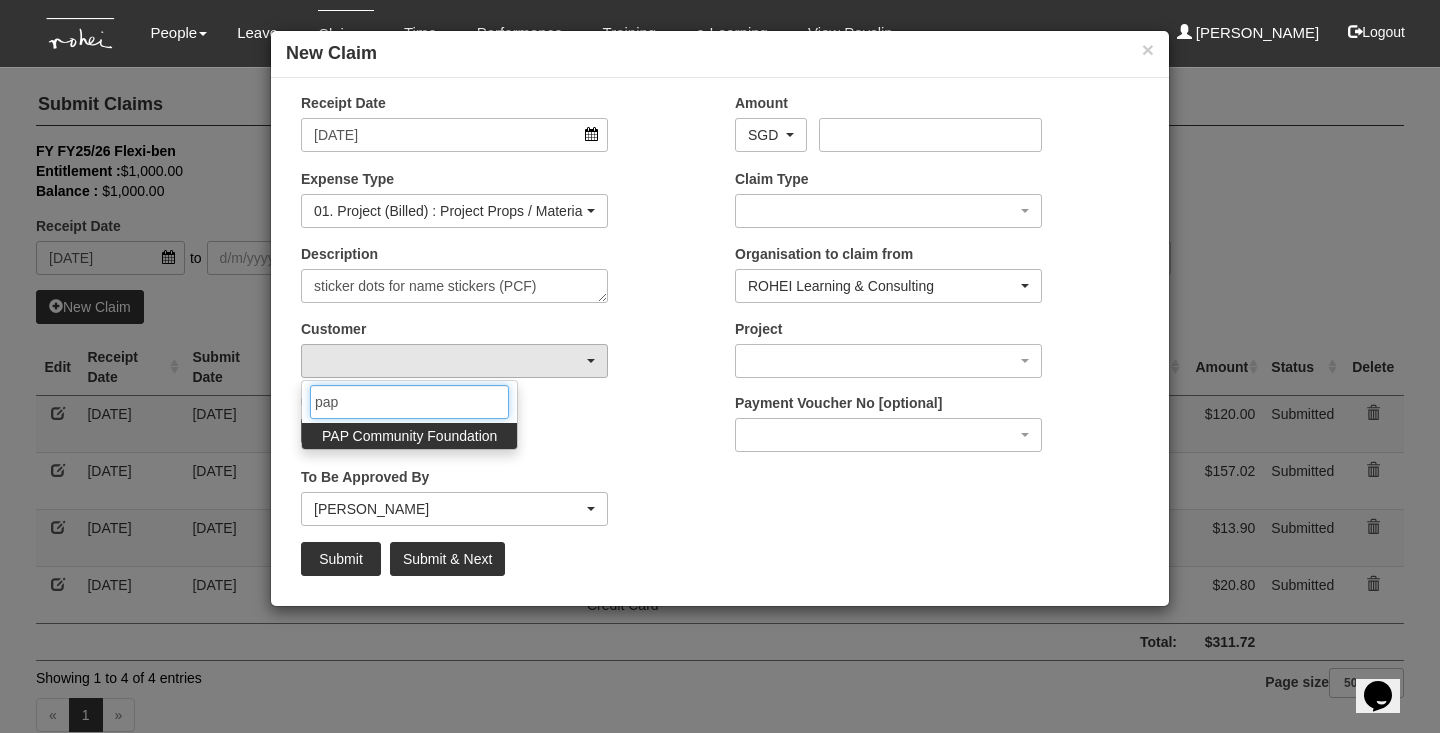 type on "pap" 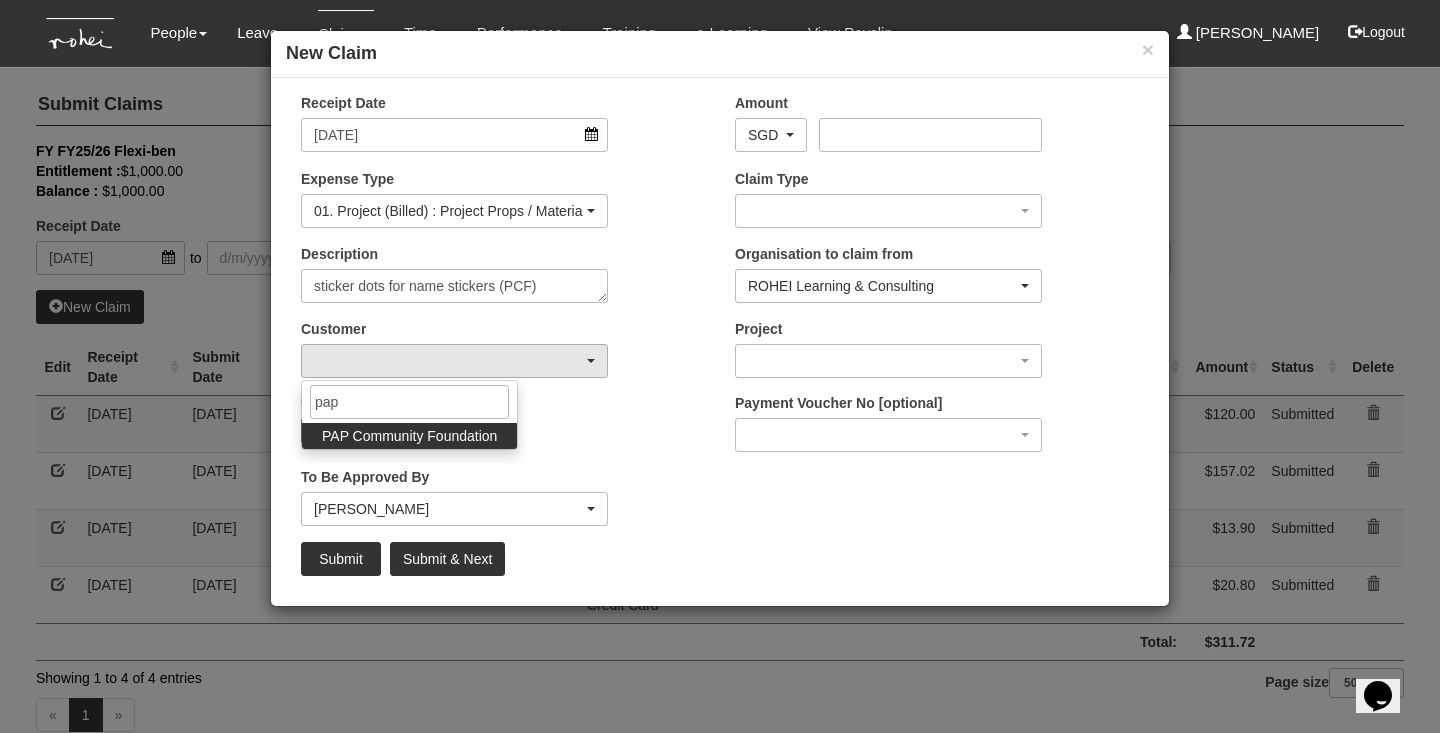 click on "PAP Community Foundation" at bounding box center (409, 436) 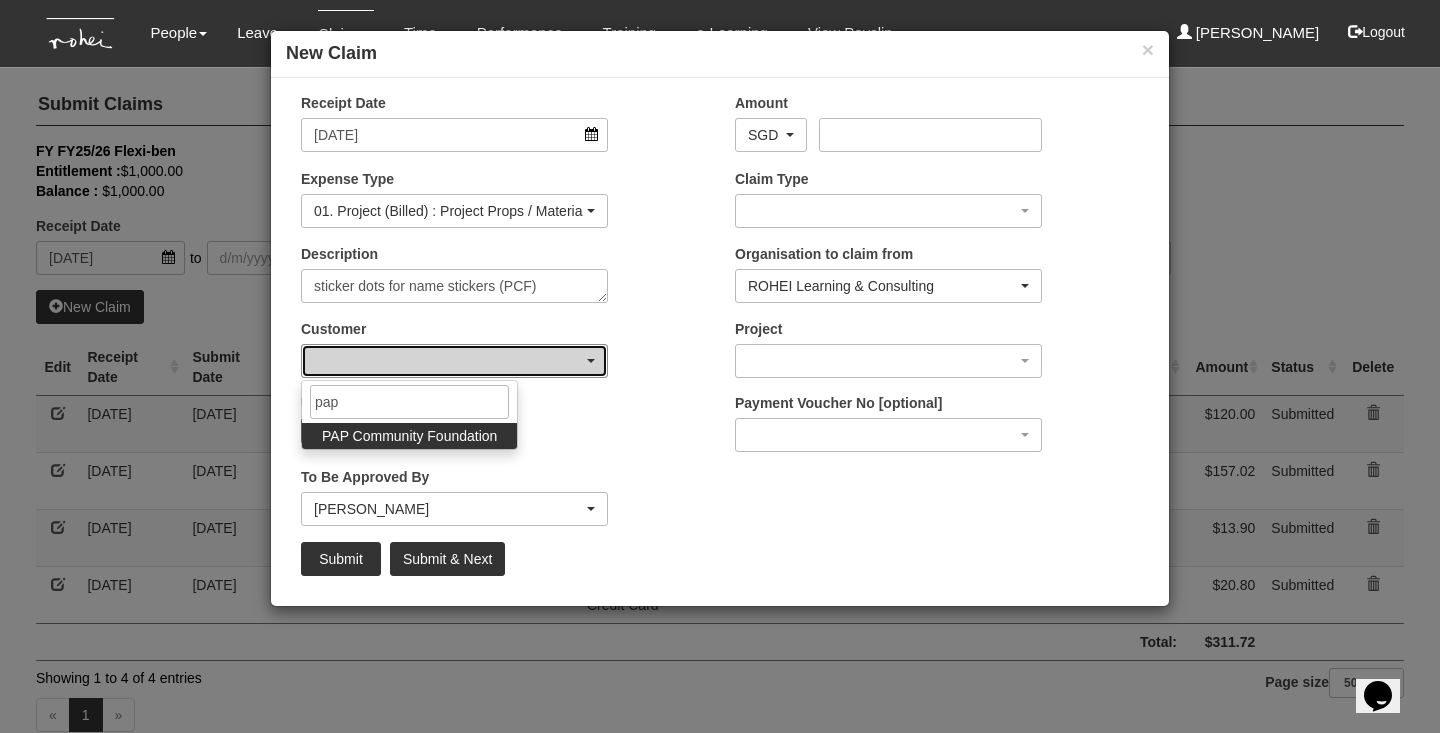 select on "608" 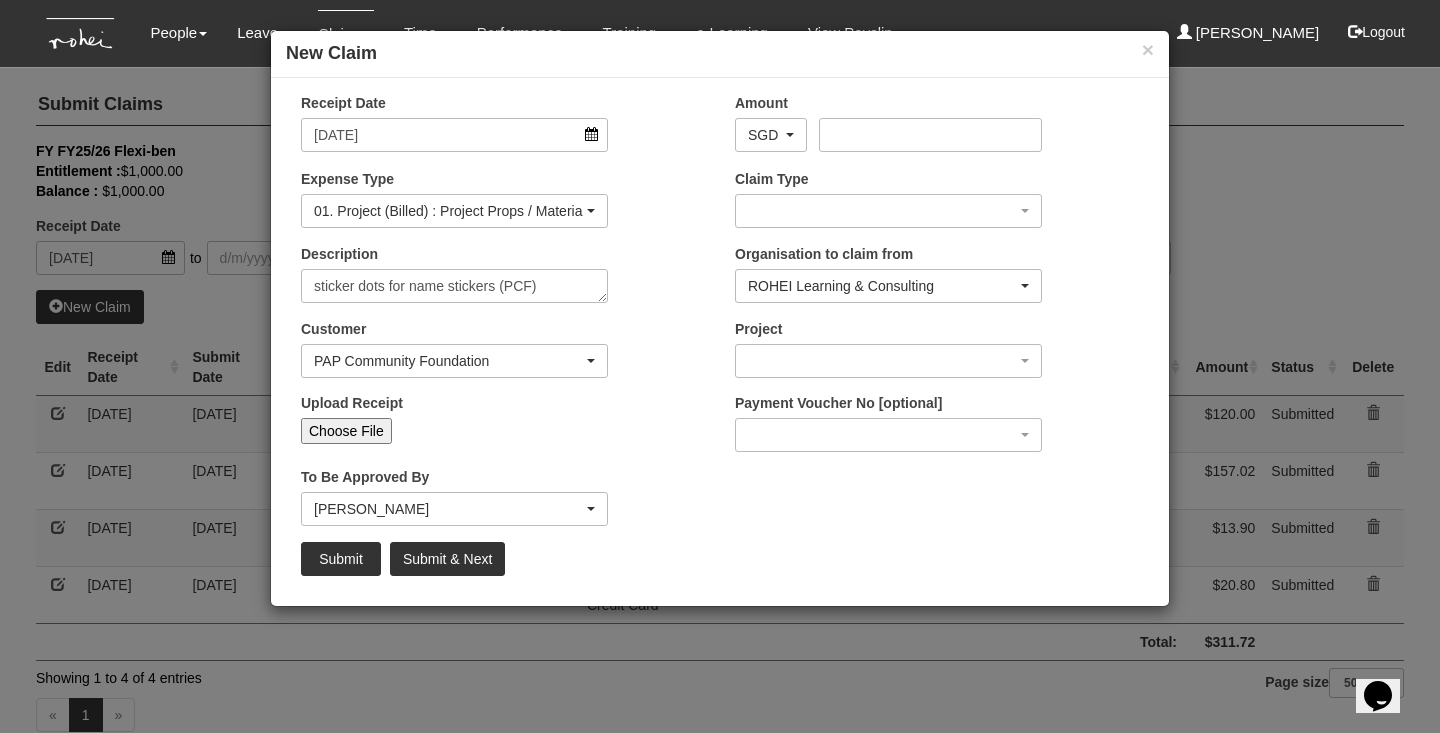 click on "Amount
AED
AFN
ALL
AMD
ANG
AOA
ARS
AUD
AWG
AZN
BAM
BBD
BDT
BGN
BHD
BIF
BMD
BND
[PERSON_NAME]
BRL
BSD
BTN
BWP
BYN
BZD
CAD
CDF
CHF
CLP
CNY
COP
CRC
CUP
CVE
CZK
DJF
DKK
DOP
DZD
EGP
ERN
ETB
EUR
FJD
FKP
GBP
GEL
GGP
GHS
GIP
GMD
GNF
GTQ
GYD
HKD
HNL
HRK
HTG
HUF
IDR
ILS
IMP
INR
IQD
IRR
ISK
JEP
JMD
JOD
JPY
KES
KGS
KHR
KMF
KPW
KRW
KWD
KYD
KZT
LAK
LBP
LKR
LRD
LSL
LYD
MAD
MDL
MGA
MKD
MMK
MNT
MOP
MRU
MUR
MVR
MWK
MXN
MYR
MZN
NAD
NGN
NIO
NOK
NPR
NZD
OMR
PEN
PGK
PHP
PKR
PLN
PYG
QAR
[PERSON_NAME]
RSD
RUB
RWF
SAR
SBD
SCR
SDG
SEK
SGD
SHP
SLL
SOS
SRD
SSP
SYP
THB
TJS
TMT
TND
TOP
TRY
TTD
TWD
TZS
UAH
UGX
USD
UYU
UZS
VES
VND
VUV
WST" at bounding box center (937, 130) 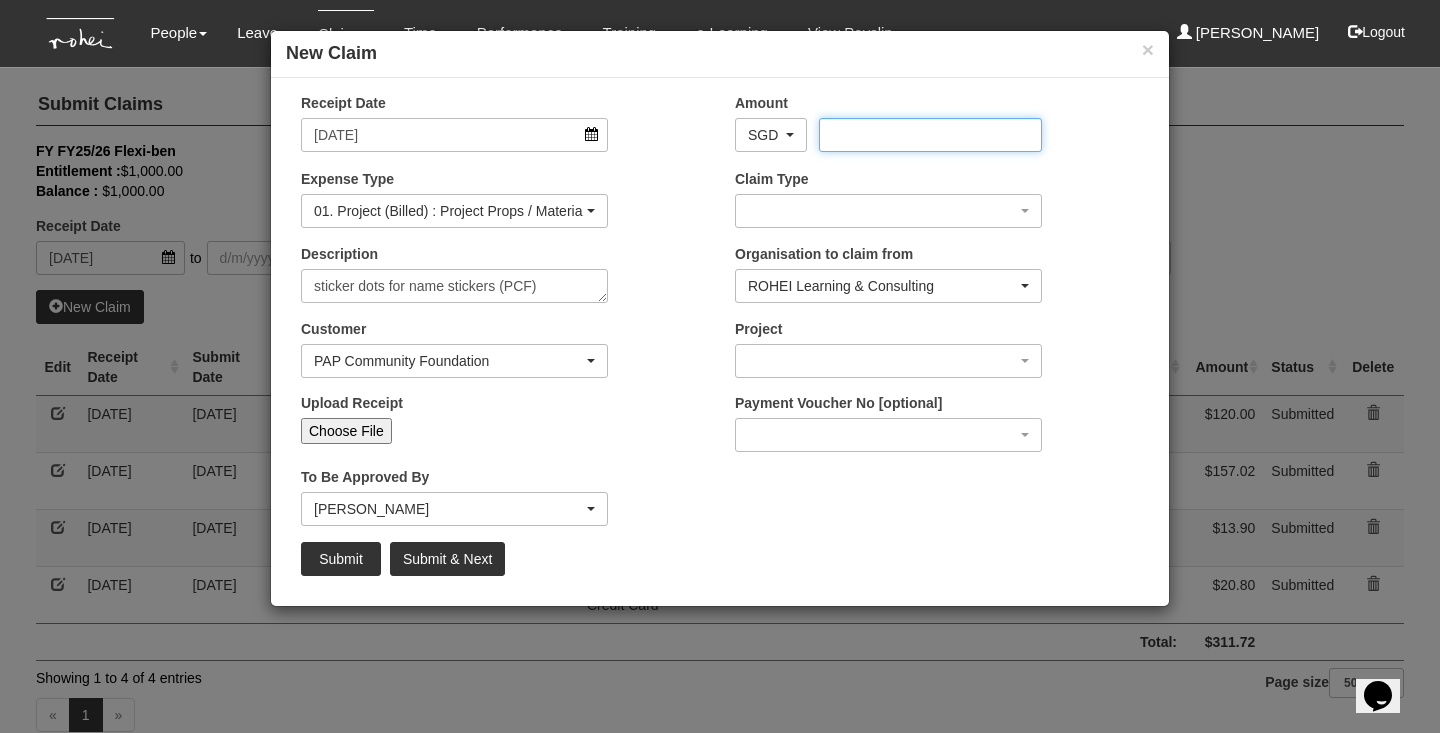 click on "Amount" at bounding box center [930, 135] 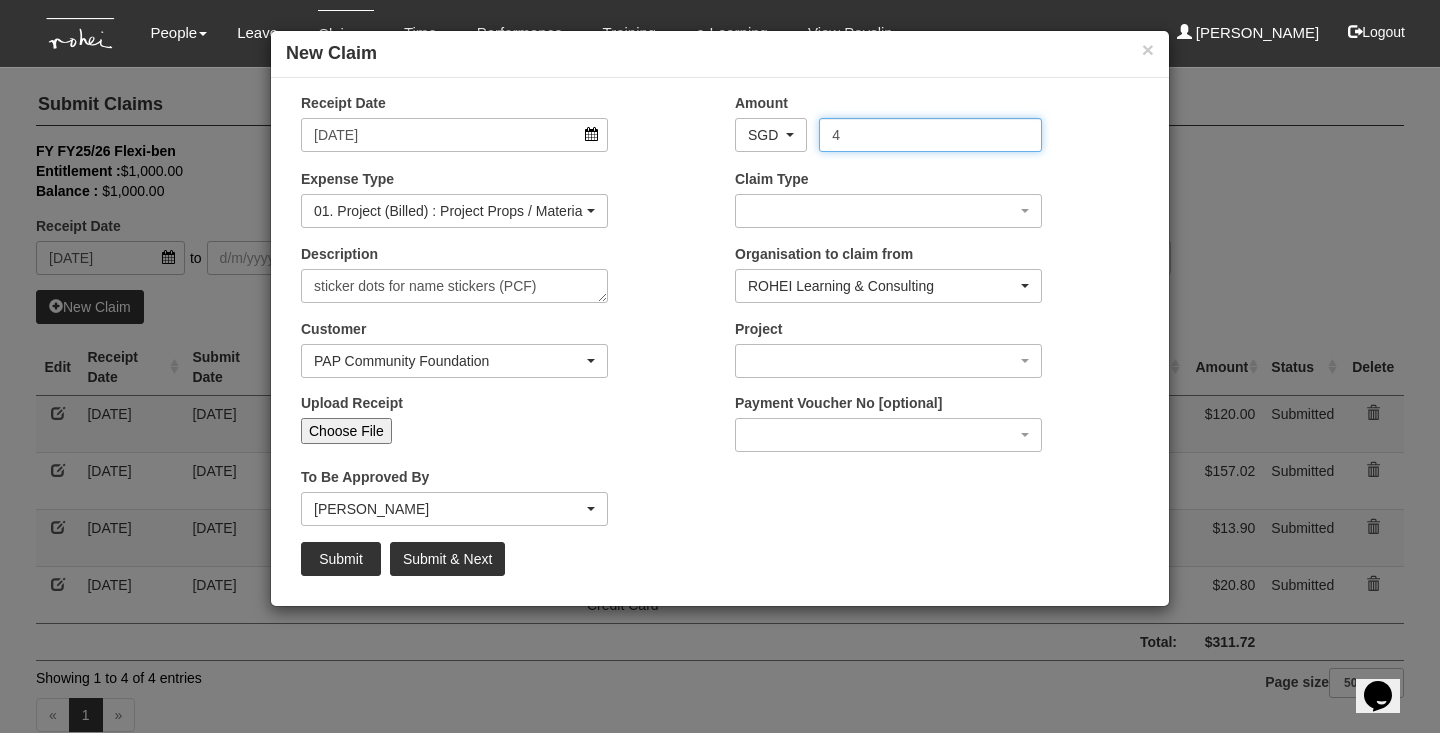 type on "4" 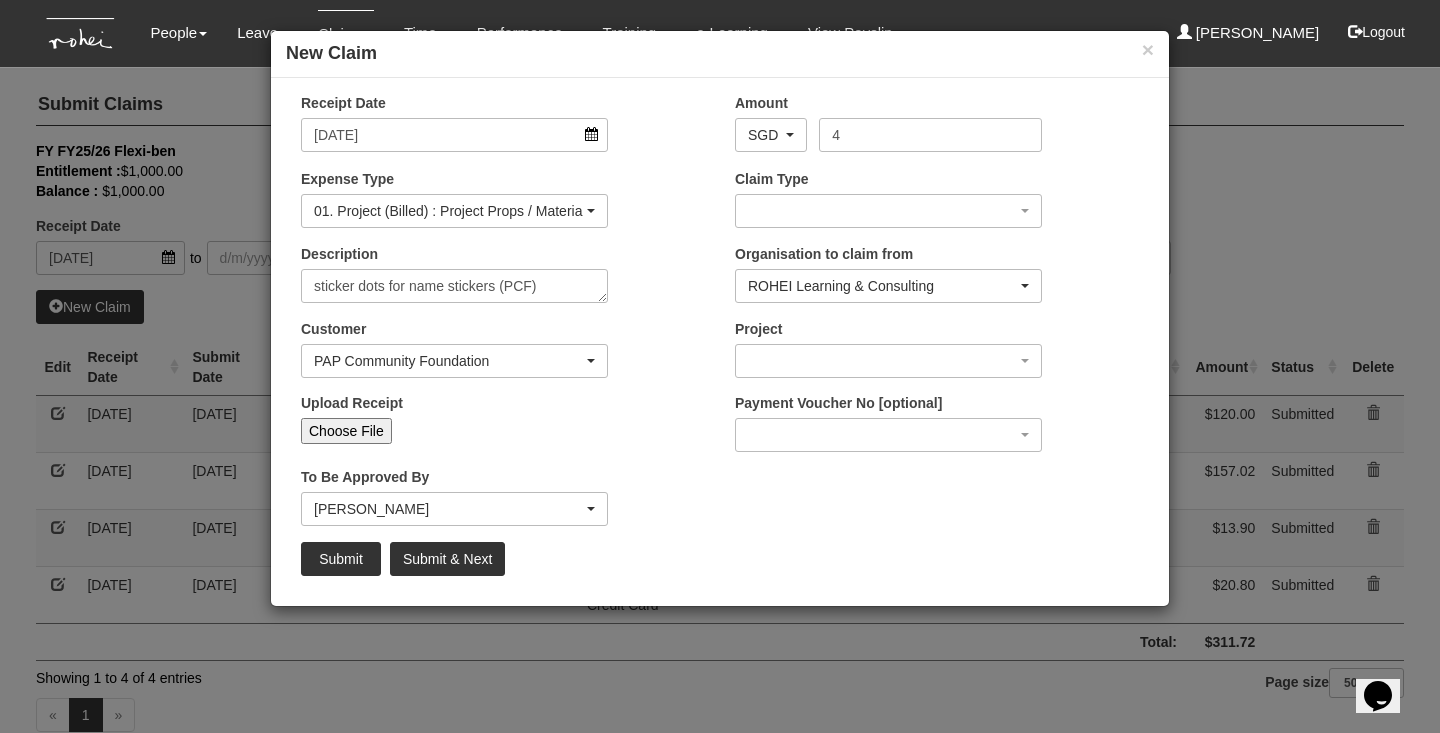 click on "Upload Receipt
Choose File" at bounding box center (503, 426) 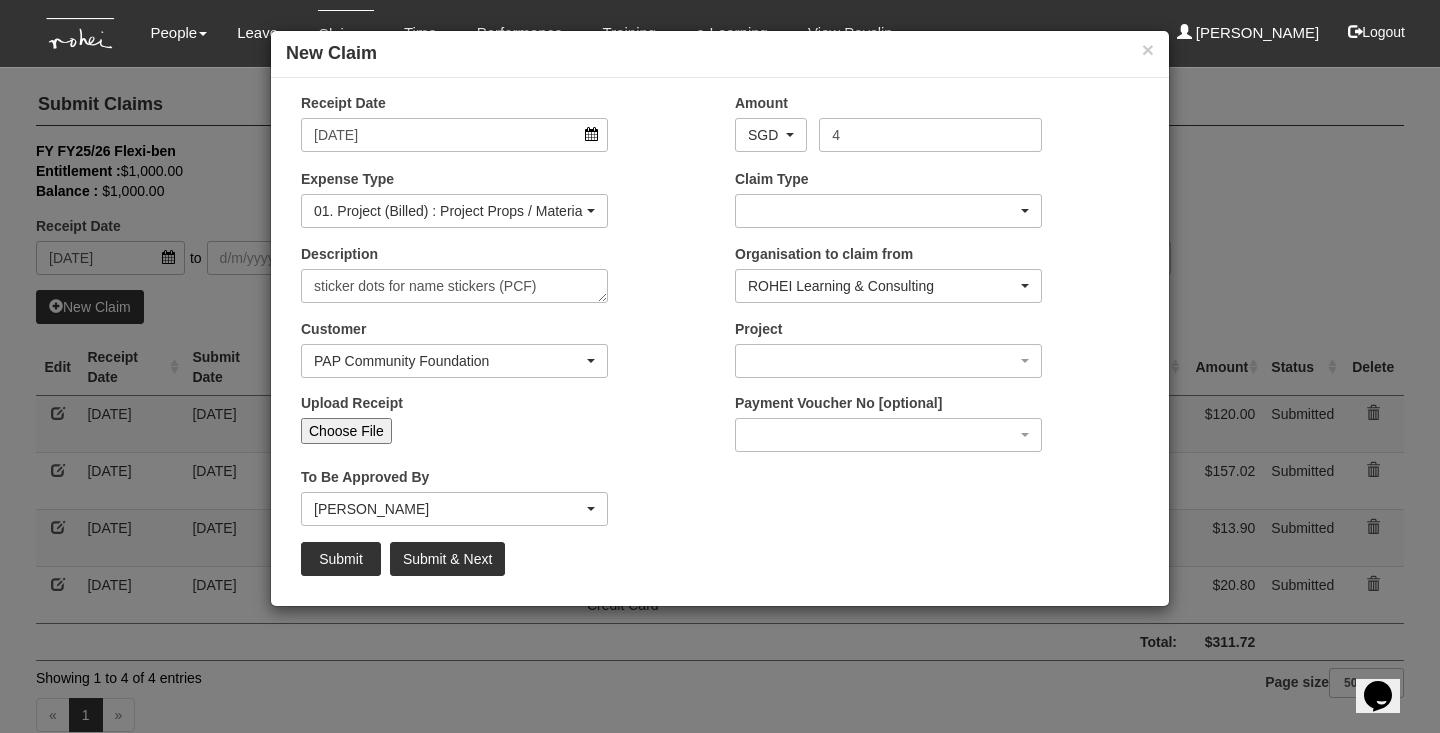 click at bounding box center (888, 211) 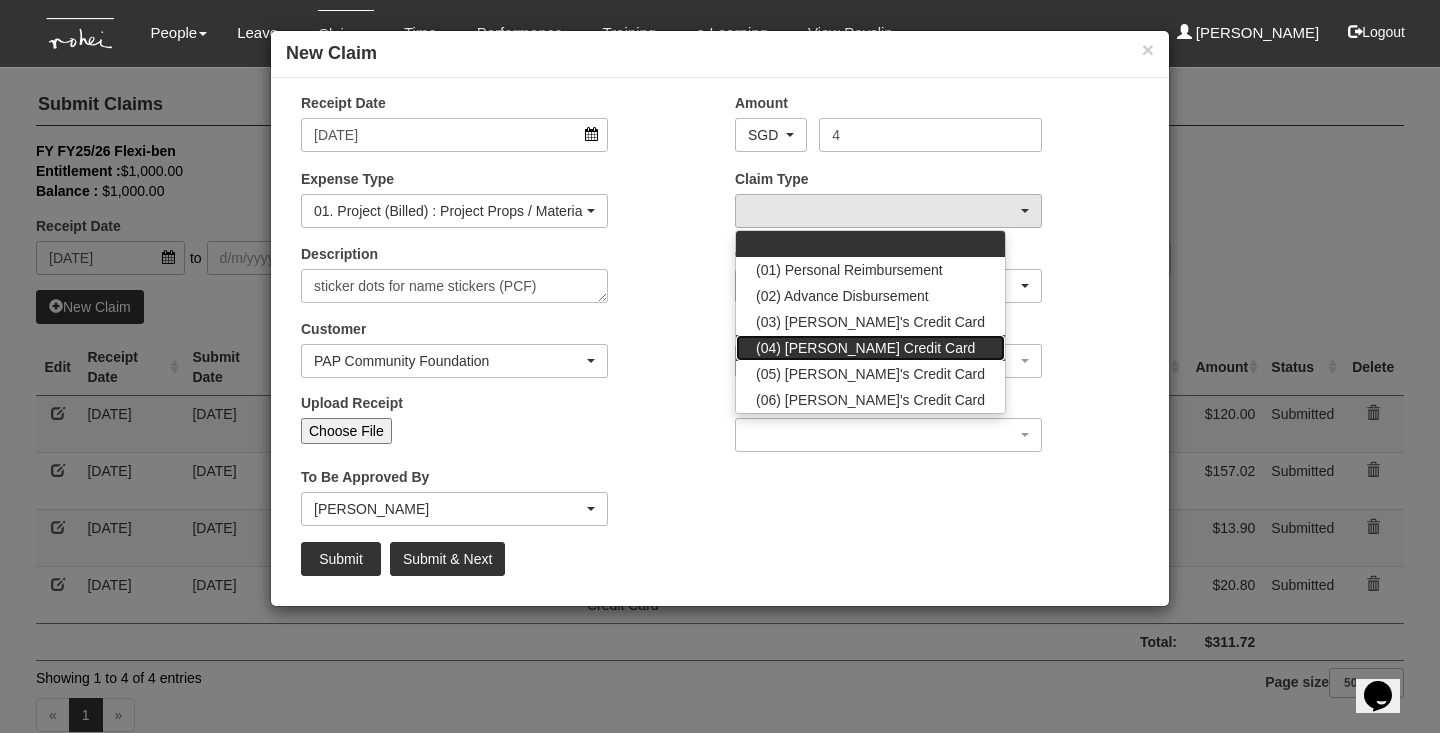 click on "(04) [PERSON_NAME] Credit Card" at bounding box center (865, 348) 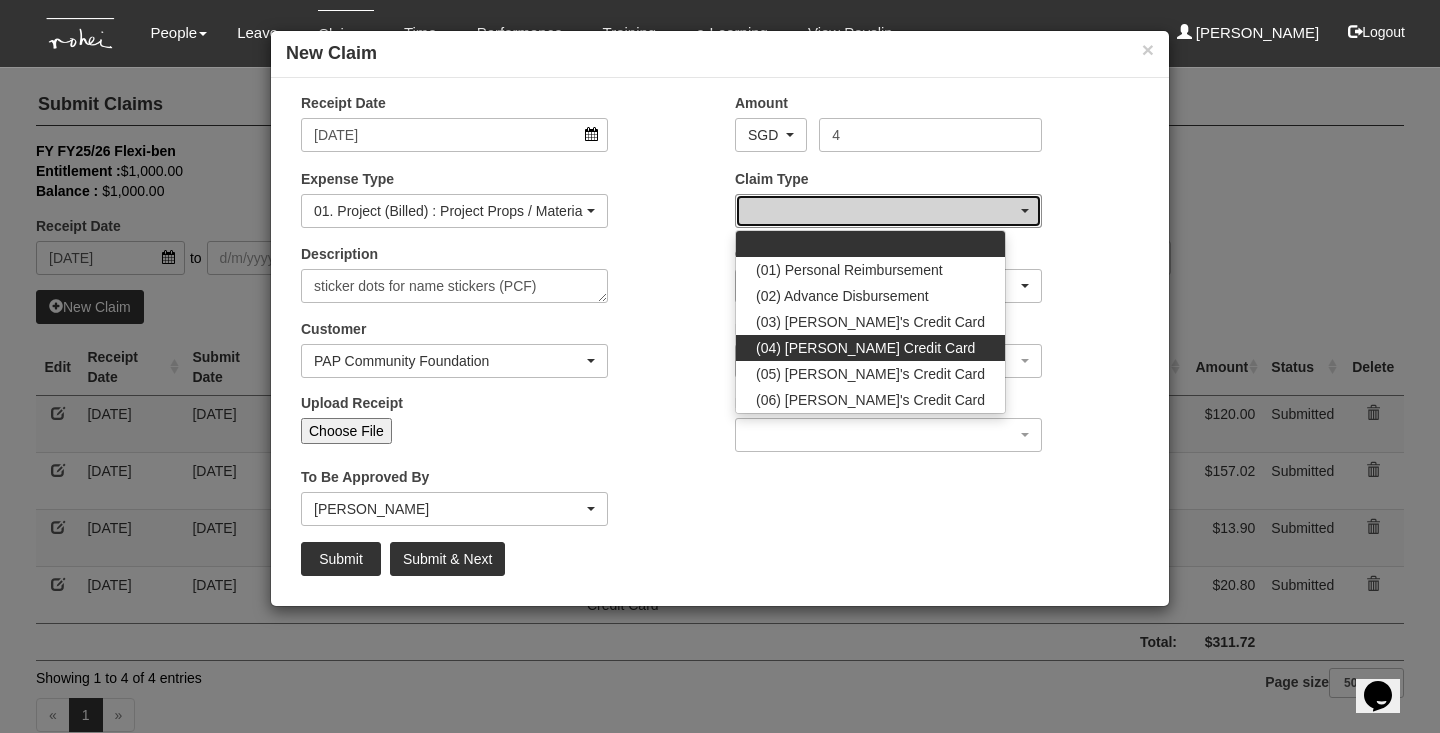 select on "16" 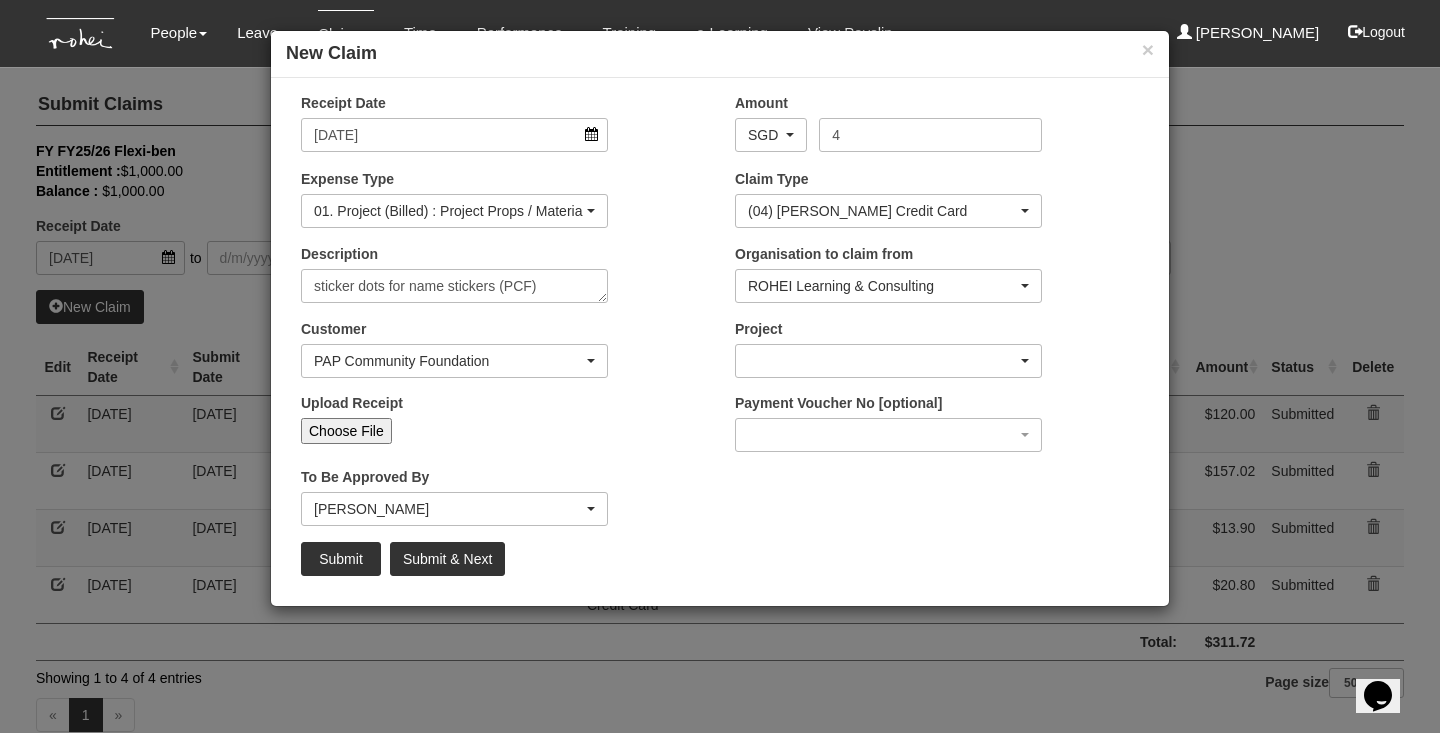 click at bounding box center (888, 361) 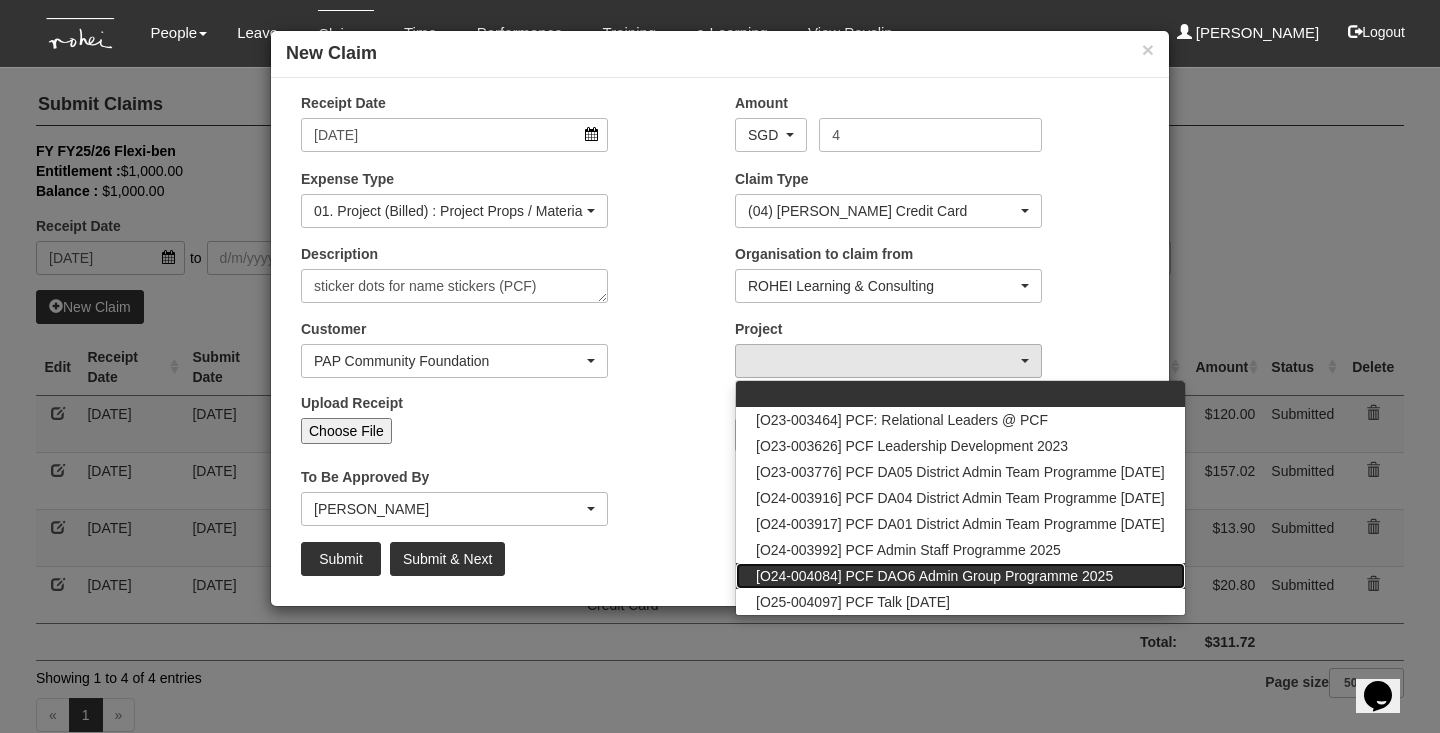 click on "[O24-004084] PCF DAO6 Admin Group Programme 2025" at bounding box center [934, 576] 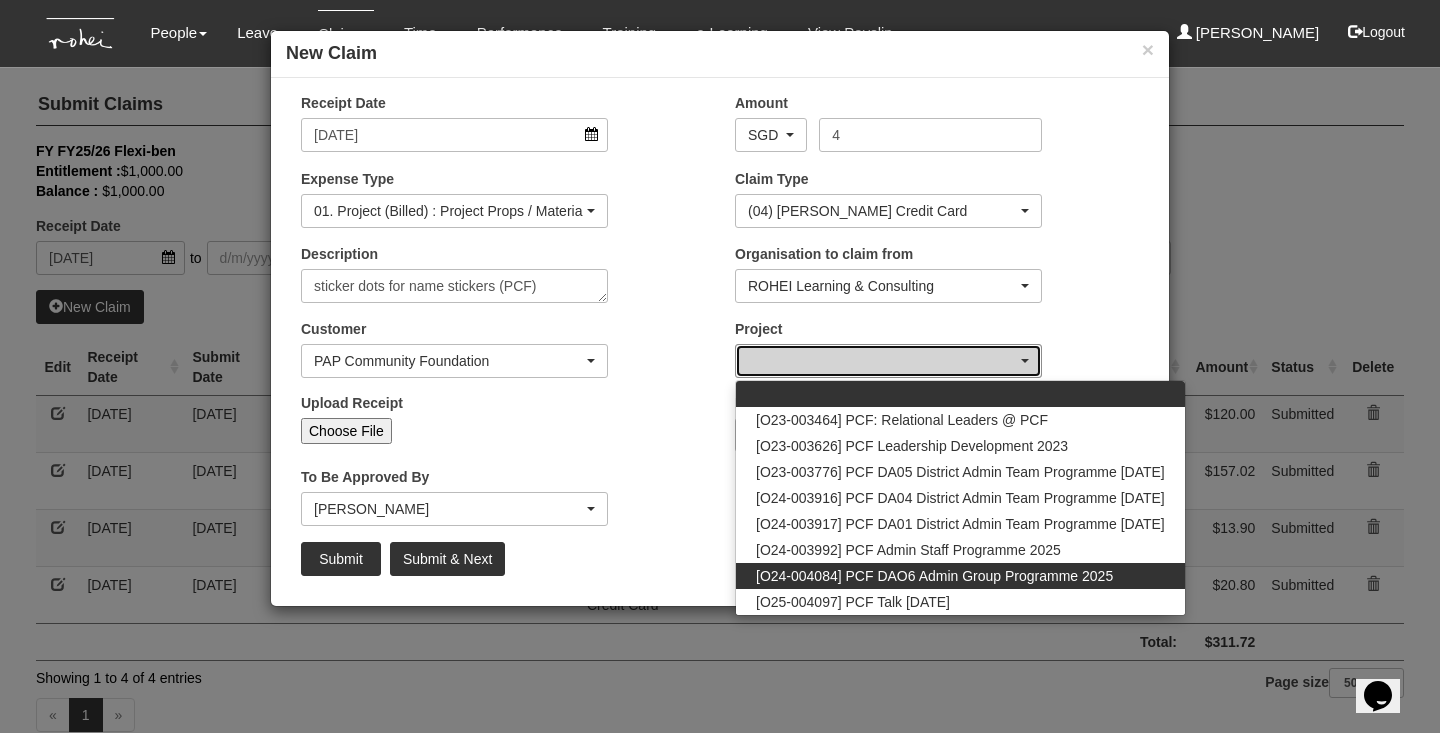 select on "2694" 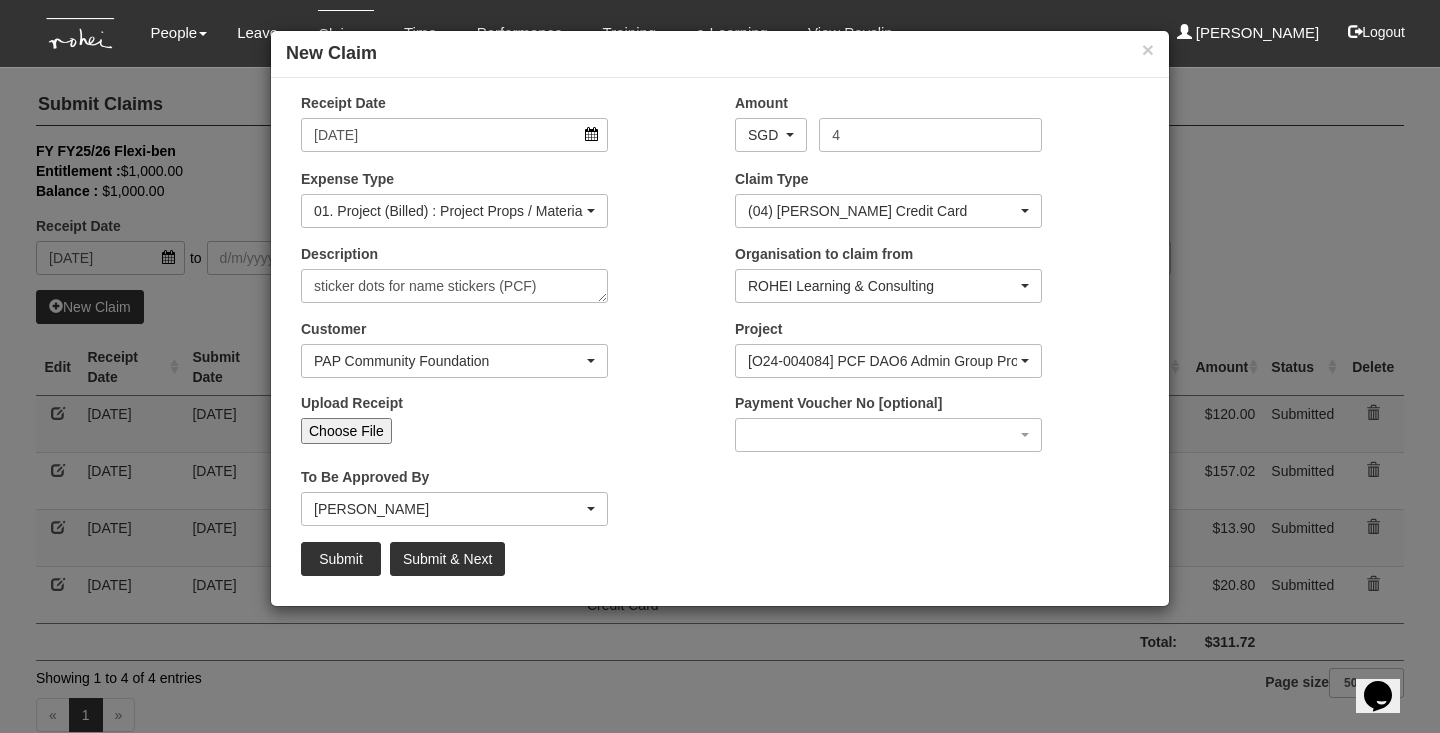 click on "[PERSON_NAME]" at bounding box center (448, 509) 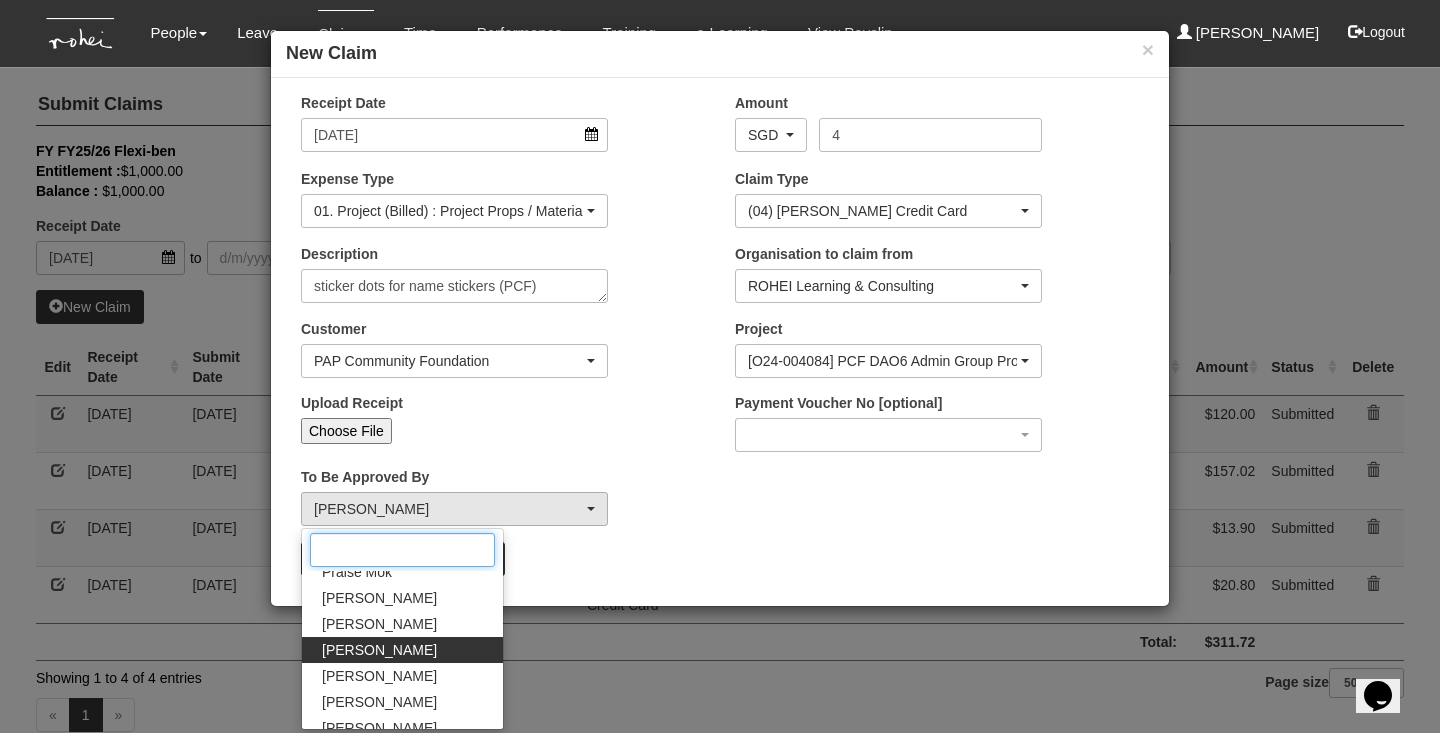 click at bounding box center (402, 550) 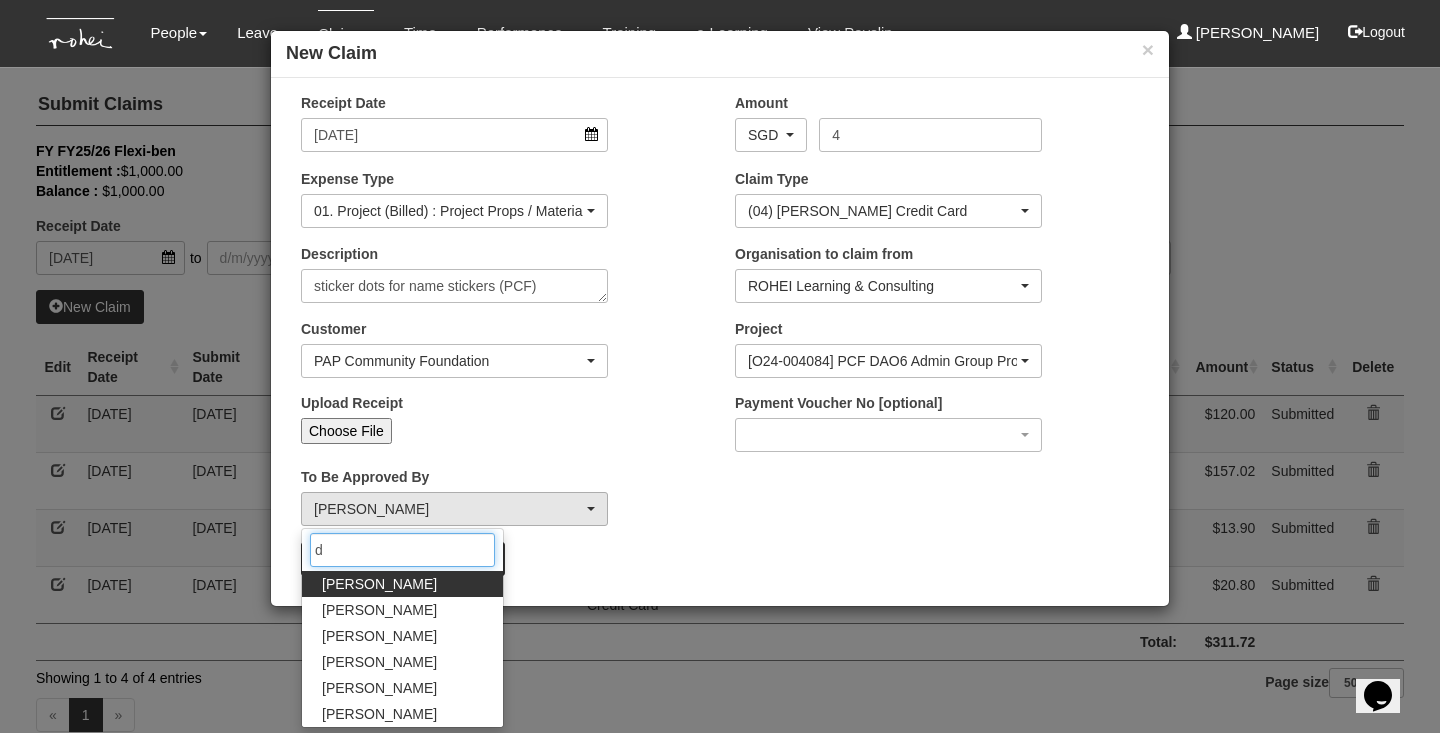 scroll, scrollTop: 0, scrollLeft: 0, axis: both 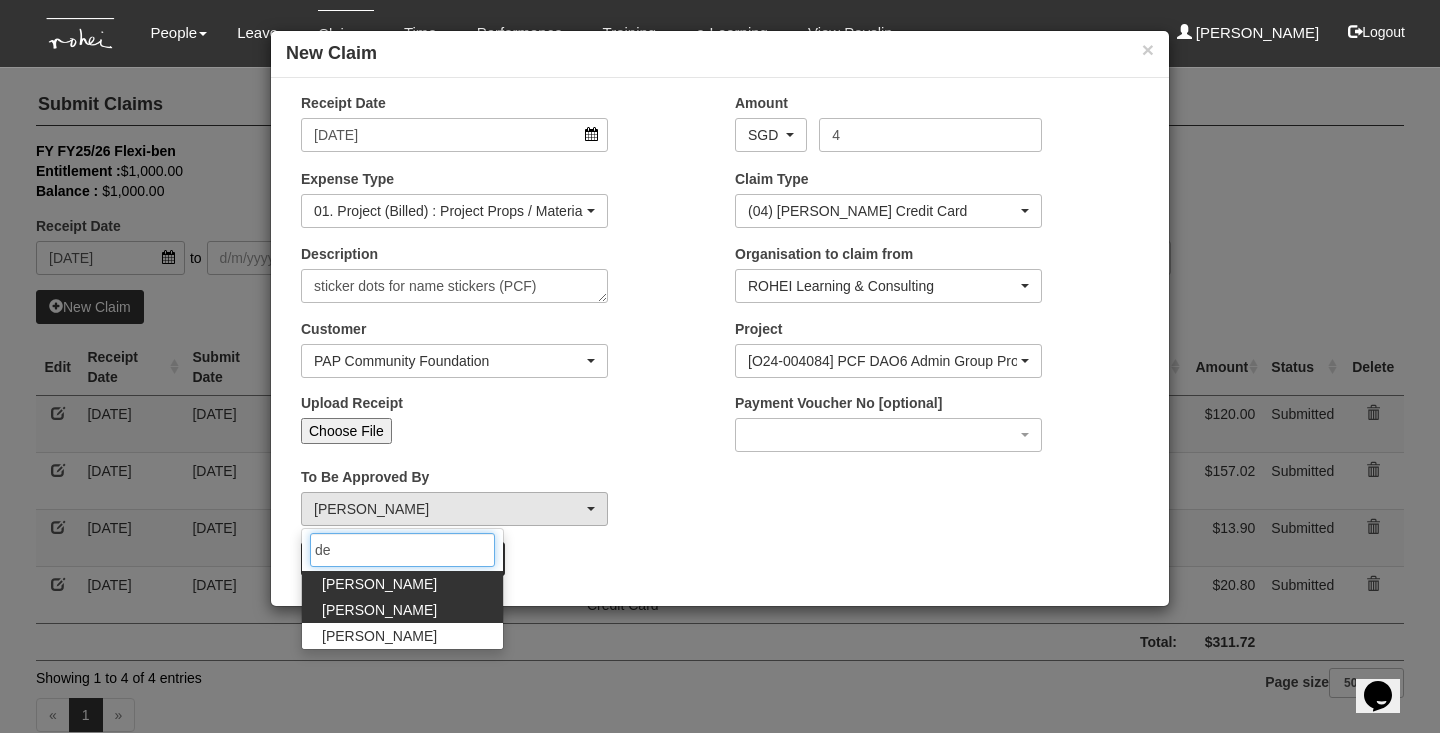 type on "de" 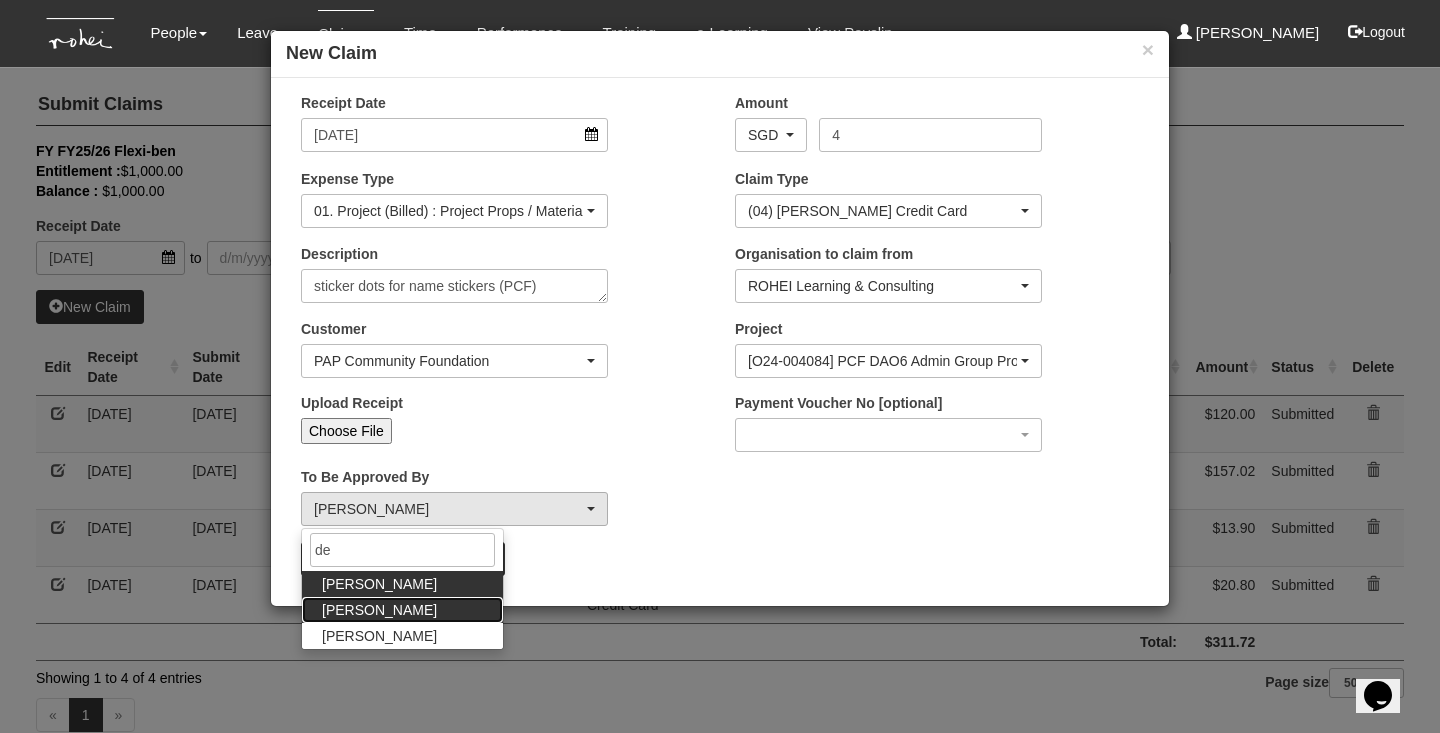 click on "[PERSON_NAME]" at bounding box center [402, 610] 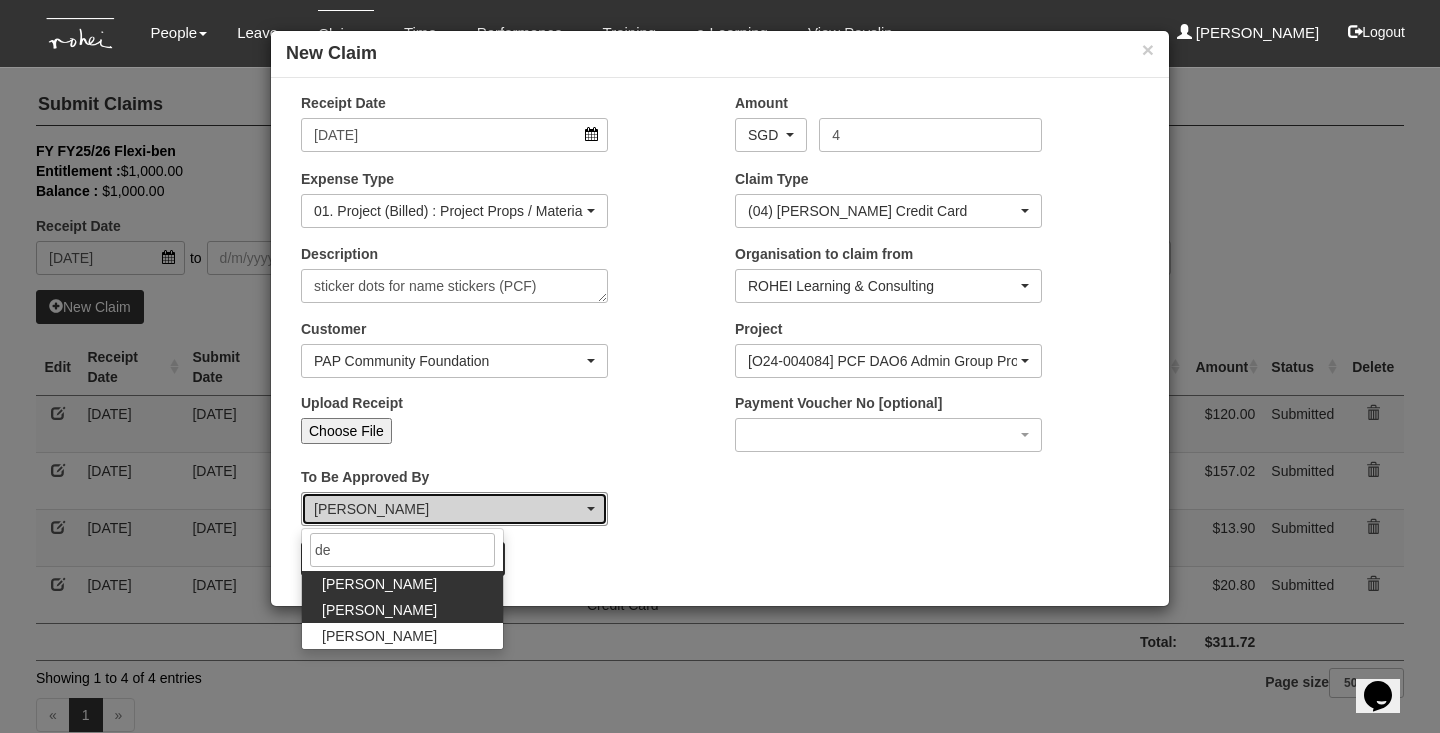 select on "f331697c-cbb2-464d-abb4-1ca8aa6cad1d" 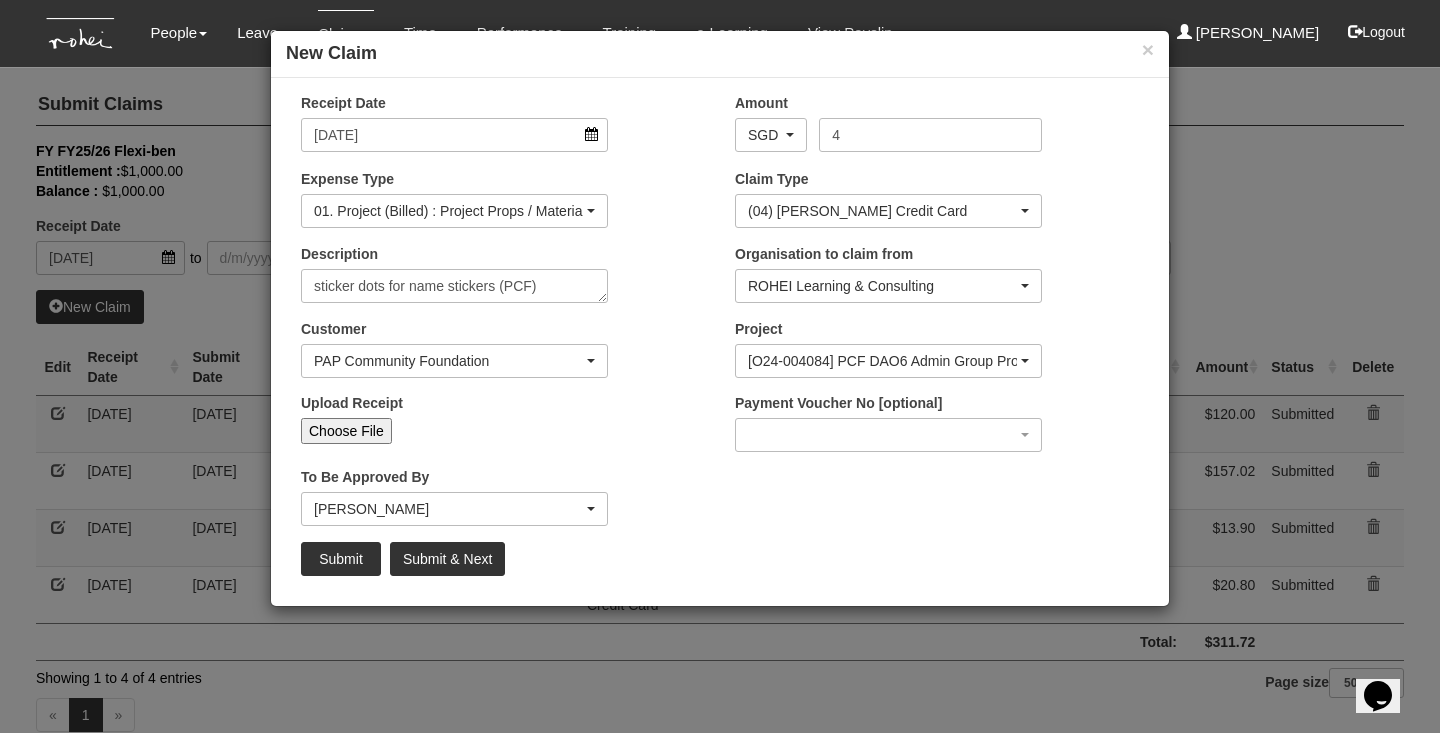 click on "Choose File" at bounding box center [346, 431] 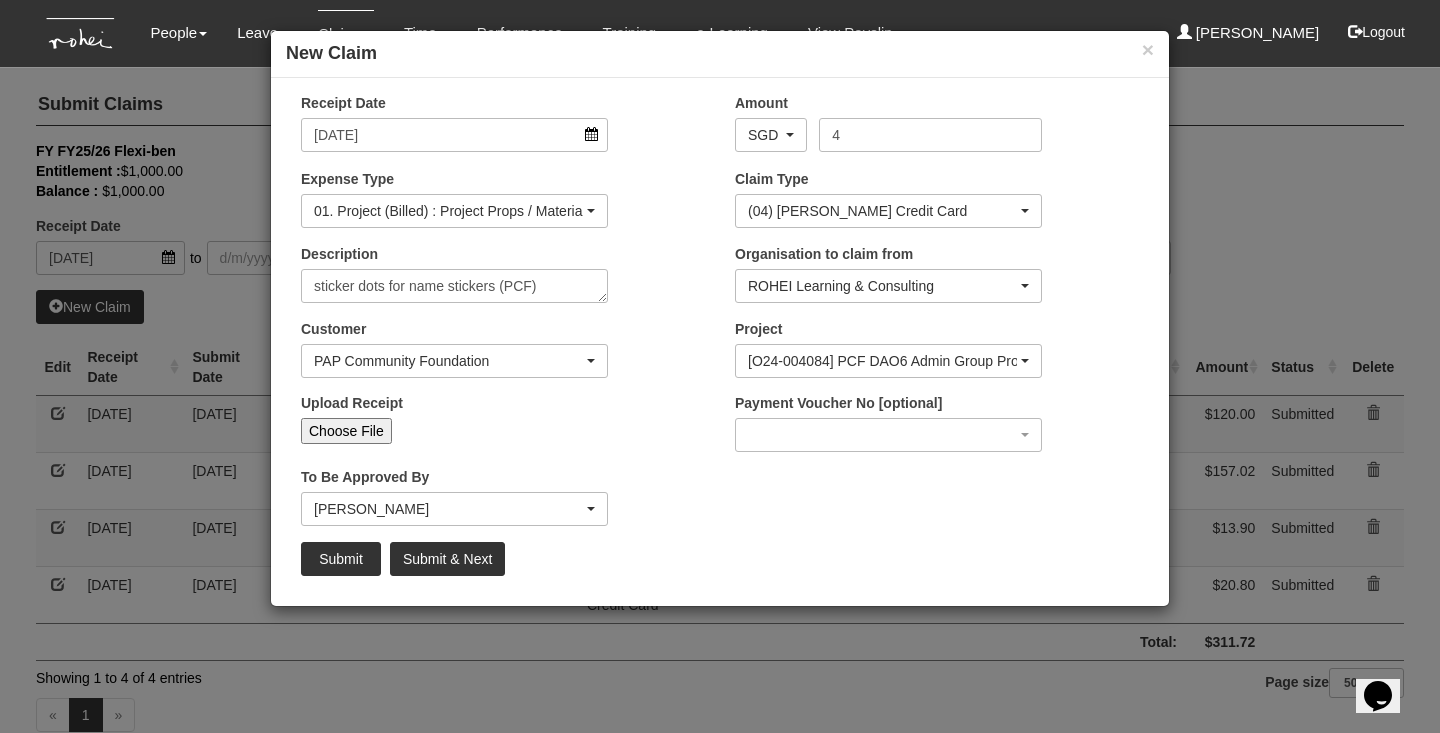 type on "C:\fakepath\Image_20250619_105440_703 (1).jpeg" 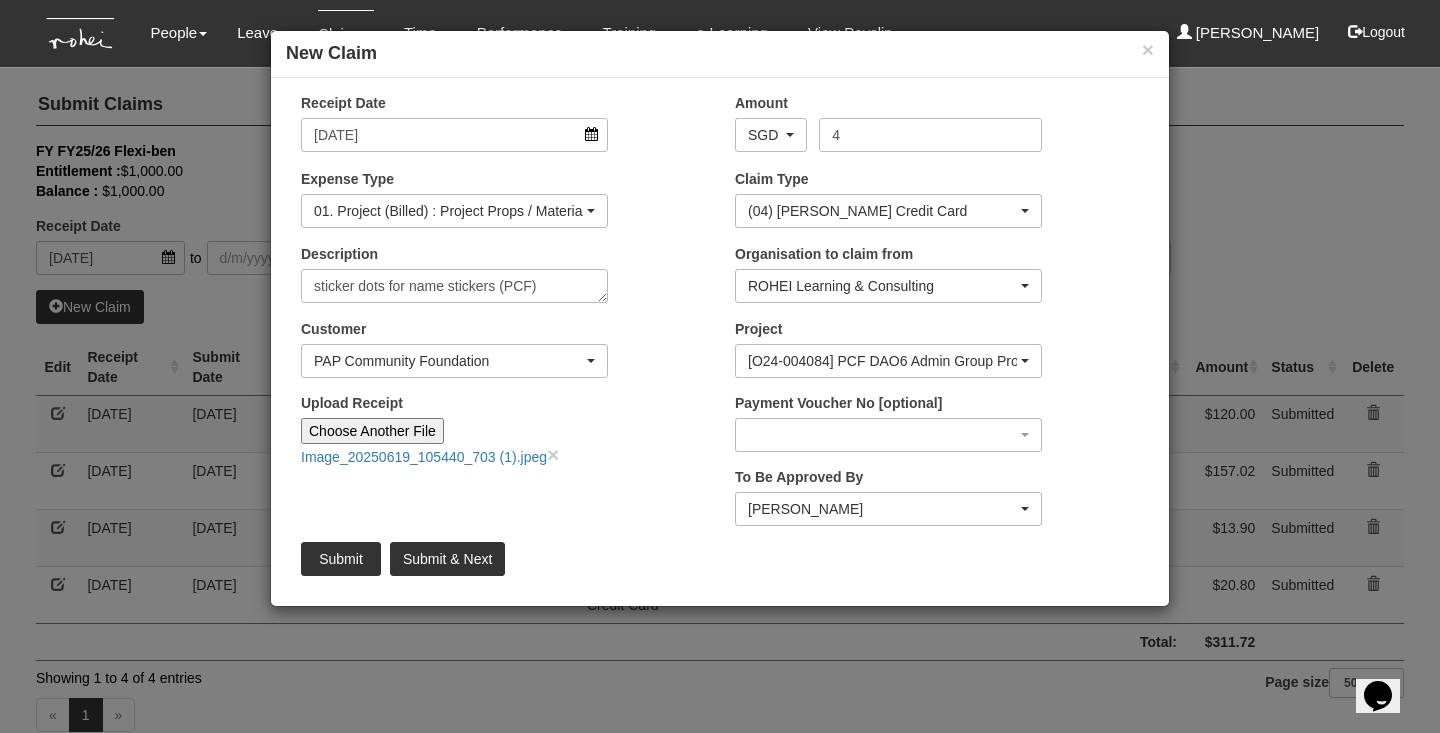 click on "Submit" at bounding box center (341, 559) 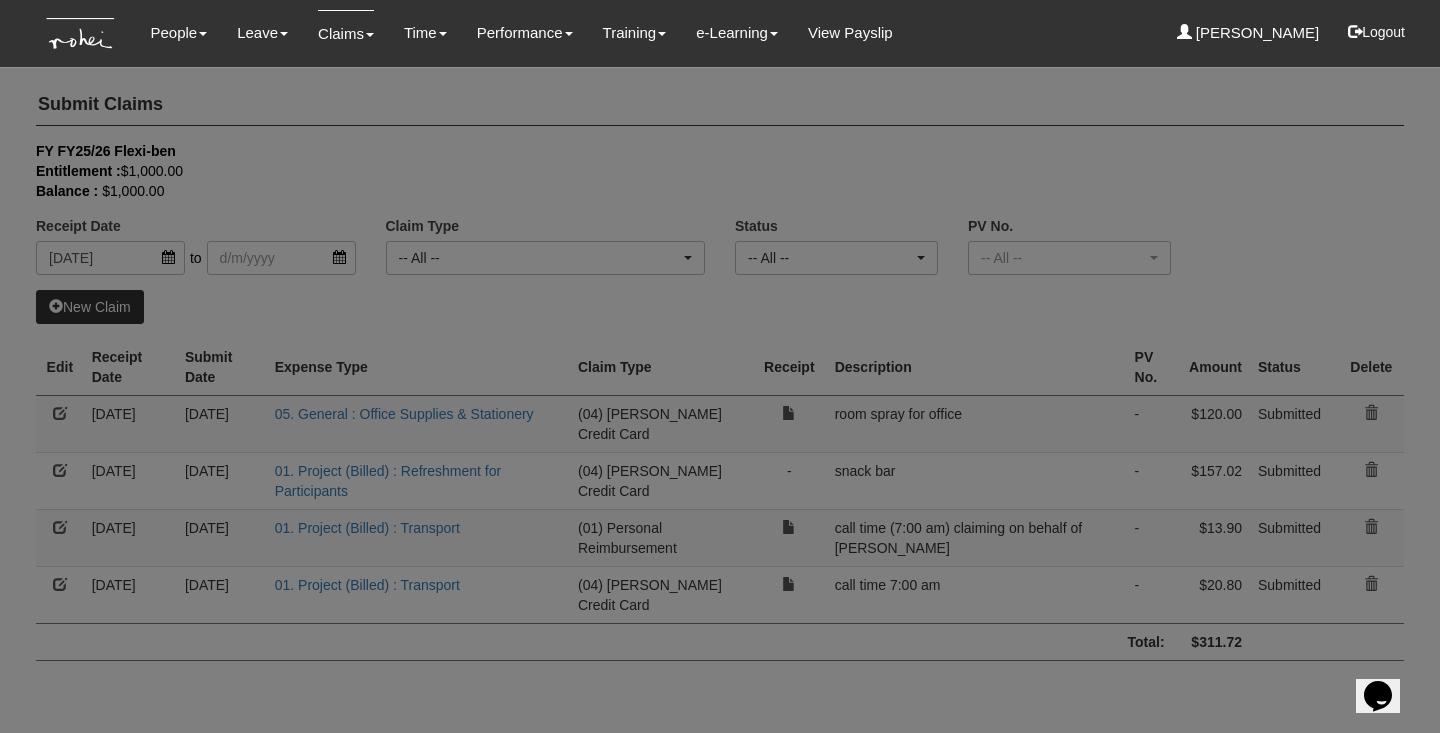 select on "50" 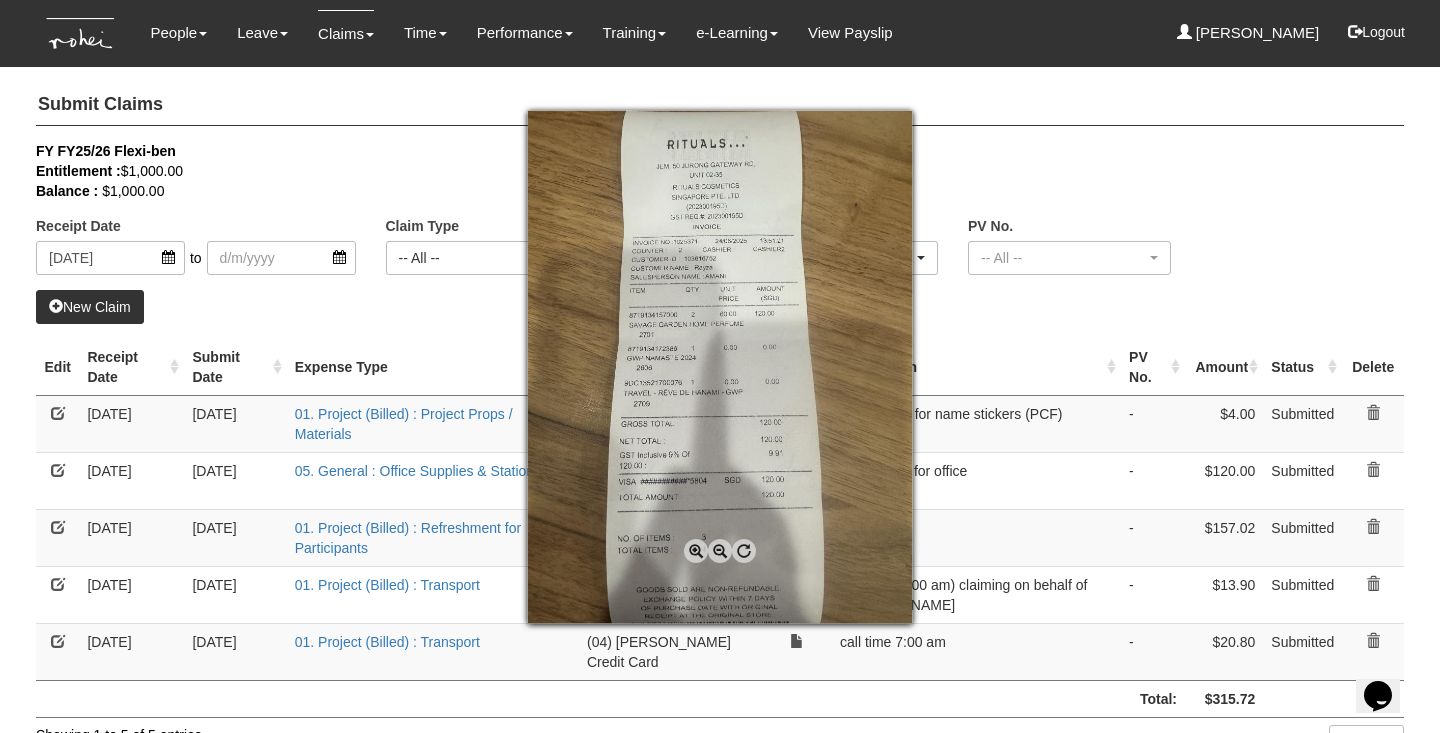 click at bounding box center (720, 366) 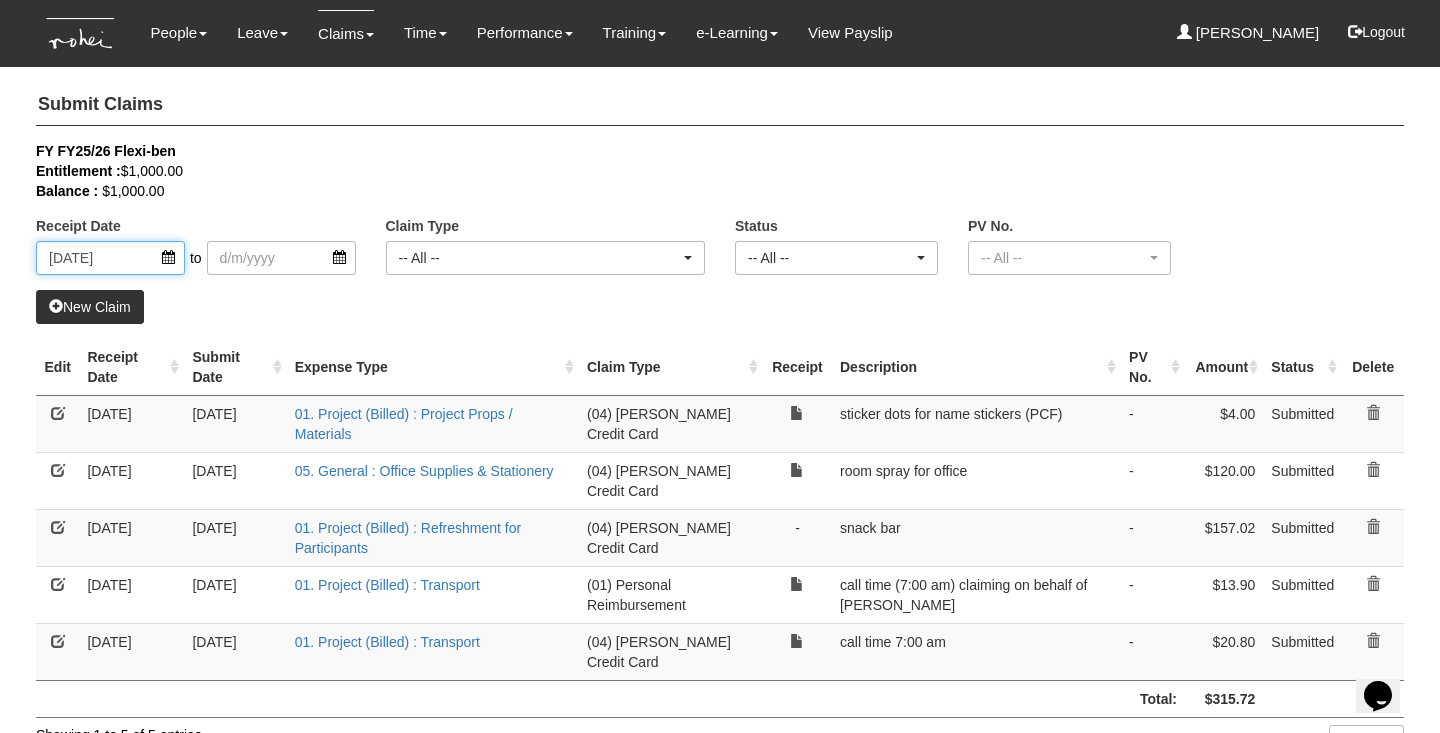 click on "[DATE]" at bounding box center [110, 258] 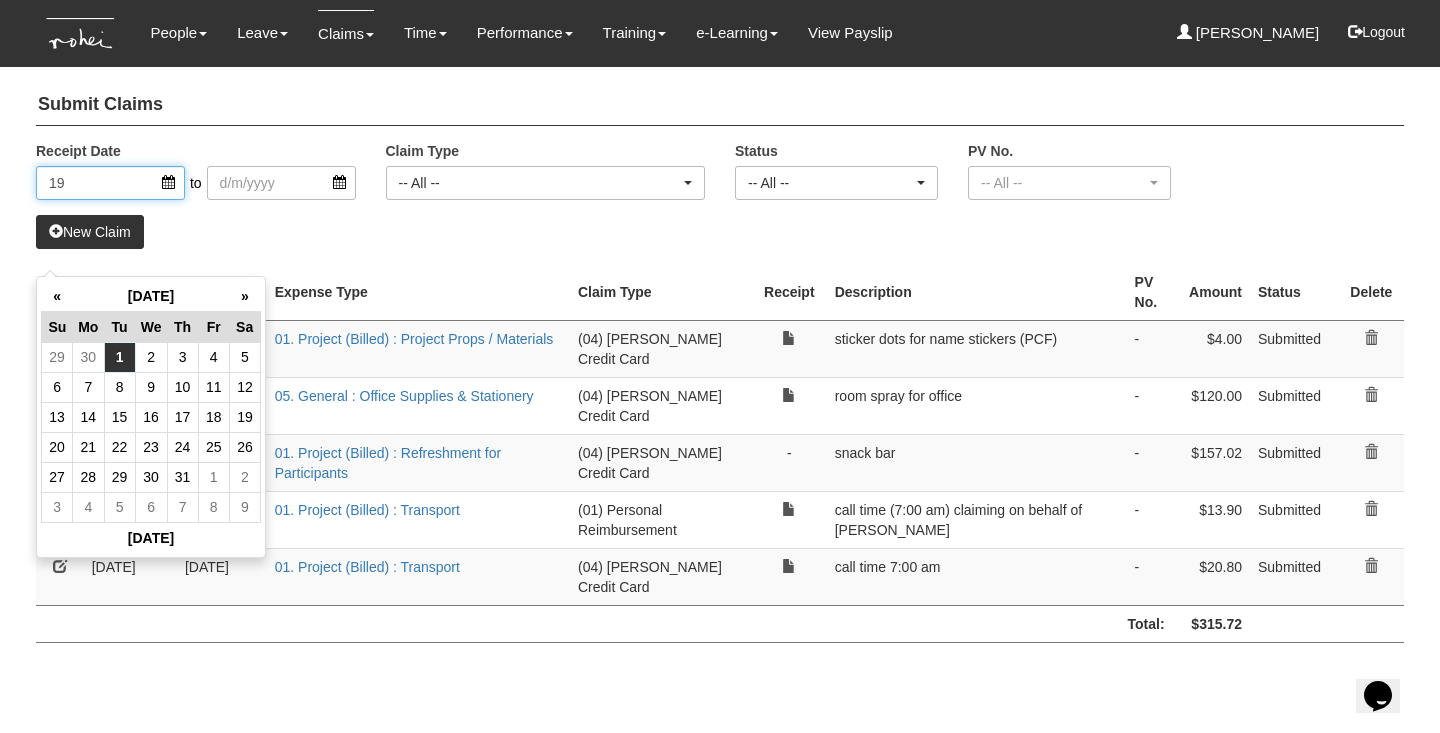 type on "1" 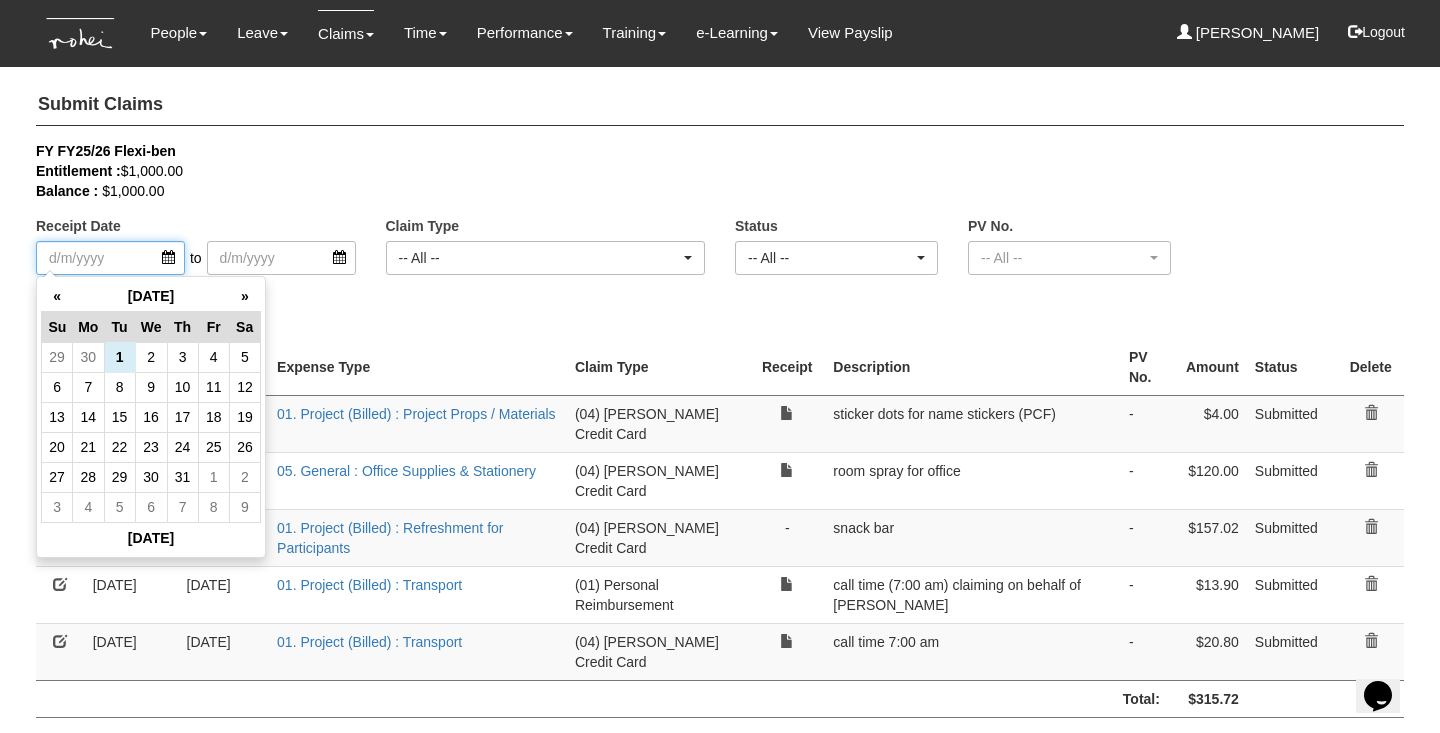 type 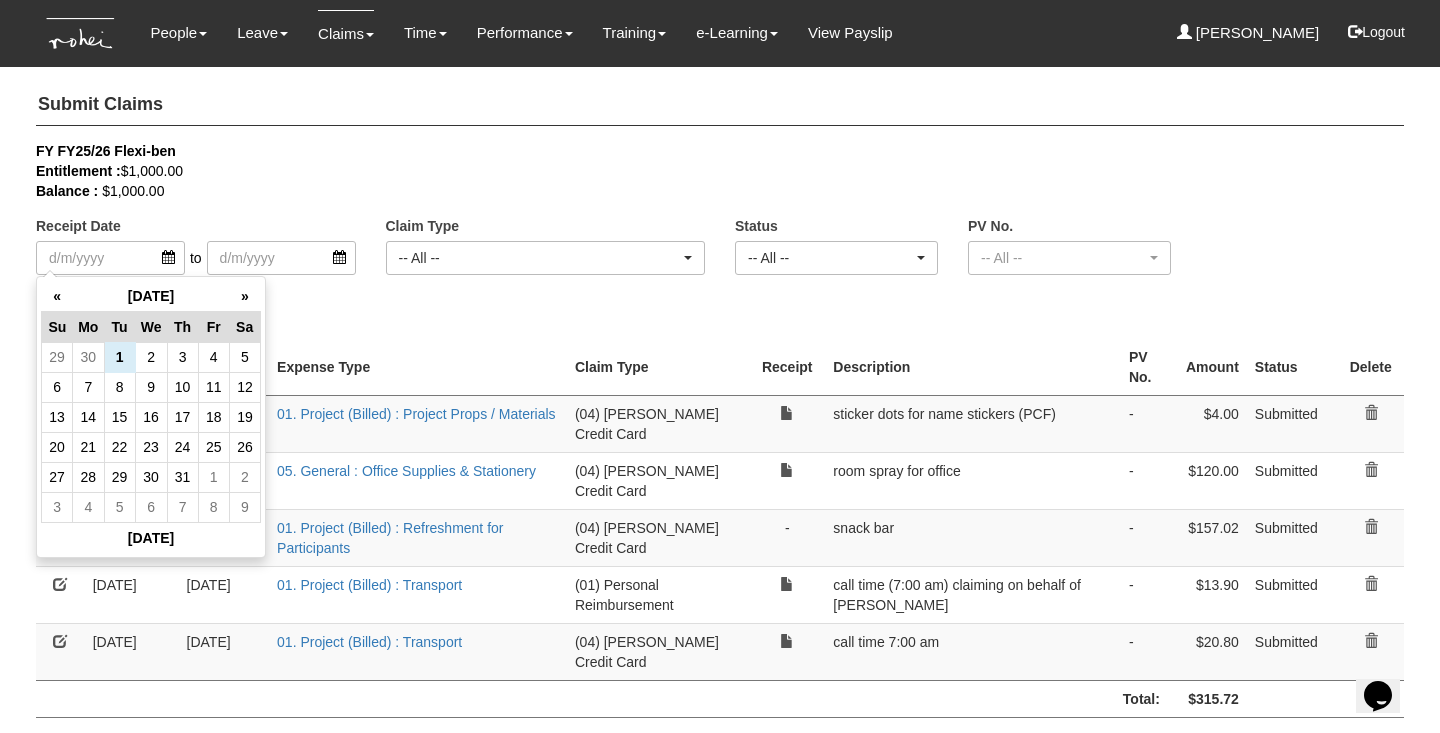 click on "New Claim" at bounding box center (720, 307) 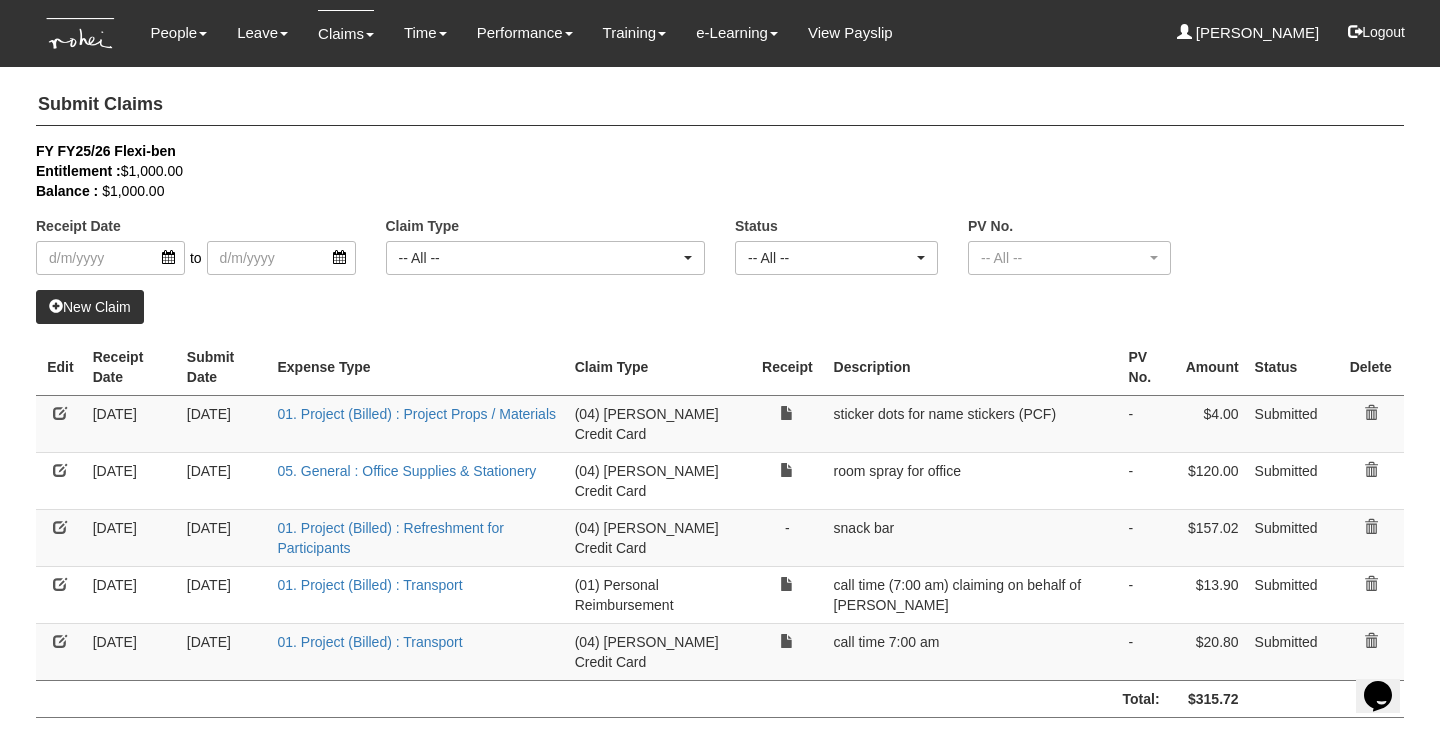 select on "50" 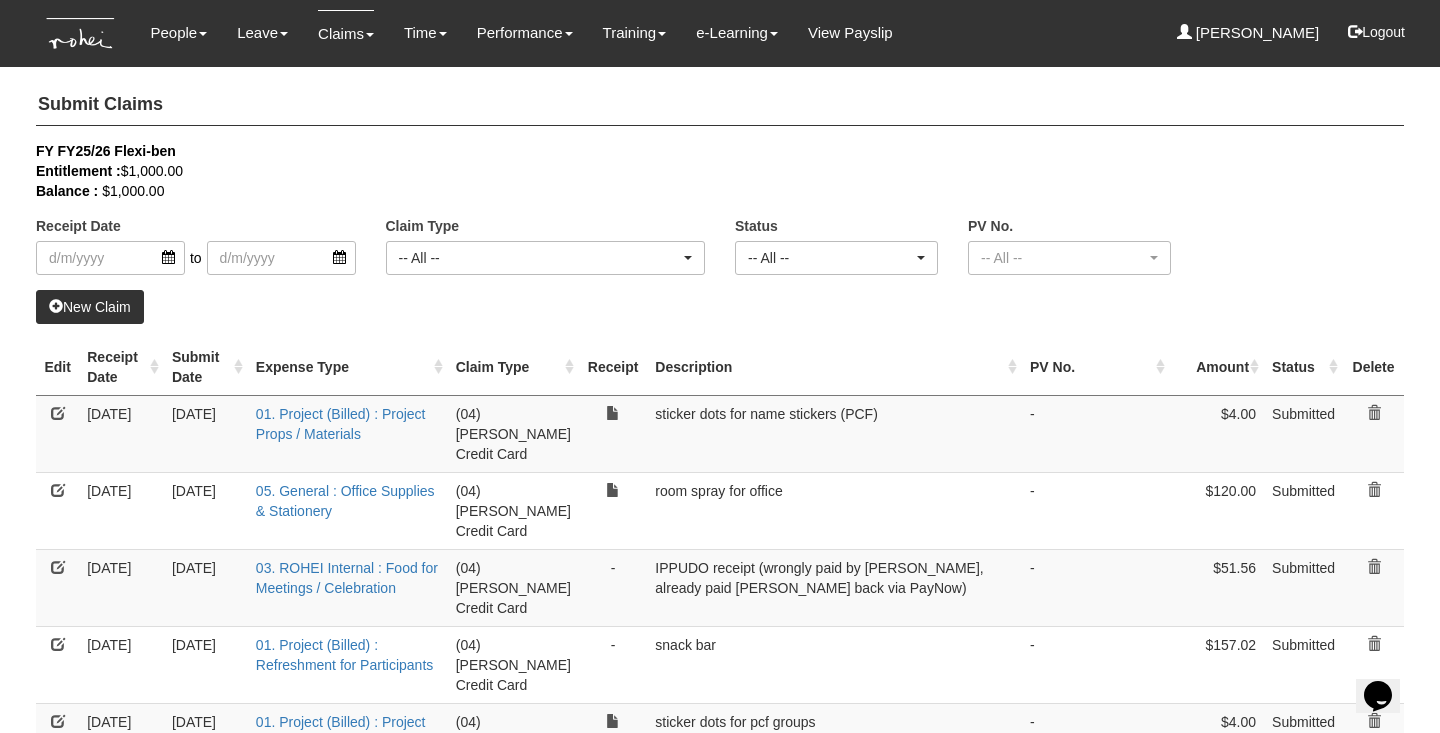 select on "50" 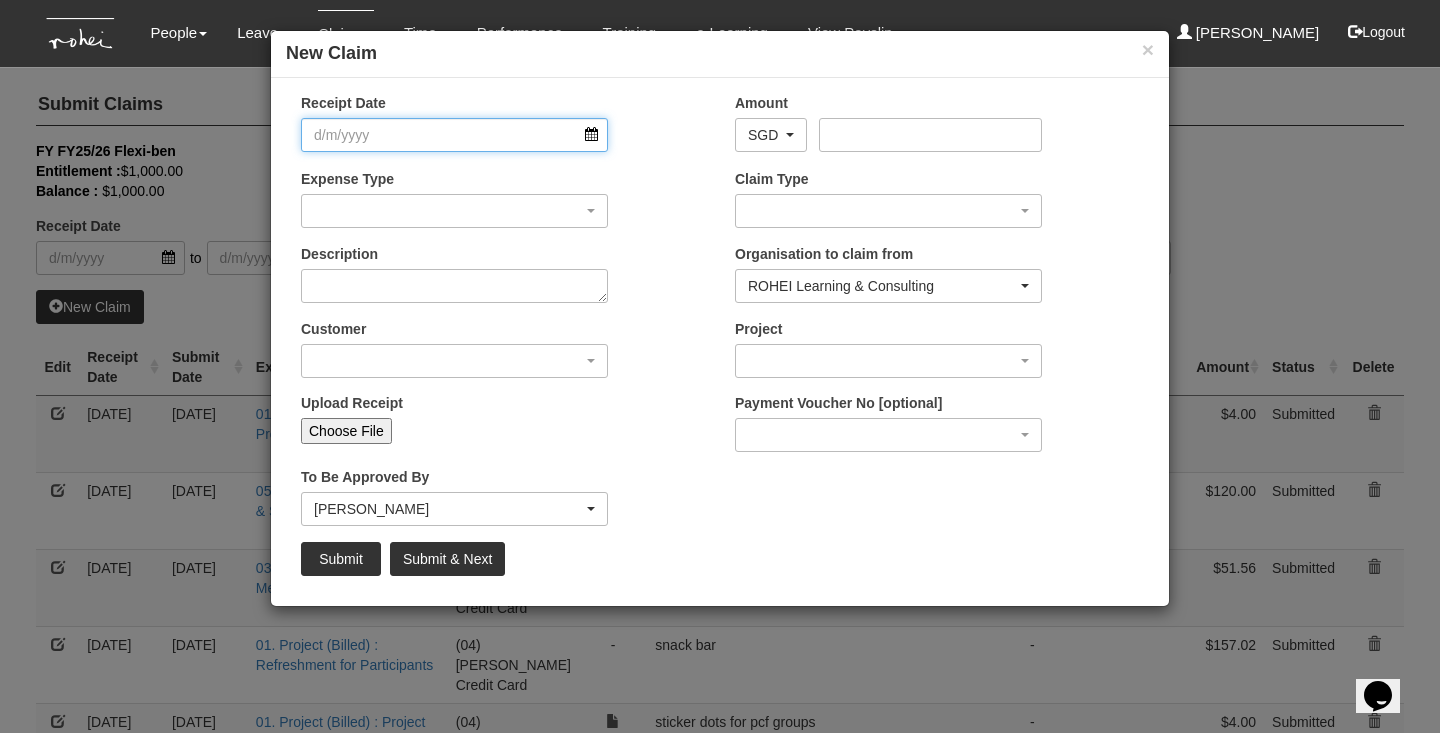 click on "Receipt Date" at bounding box center [454, 135] 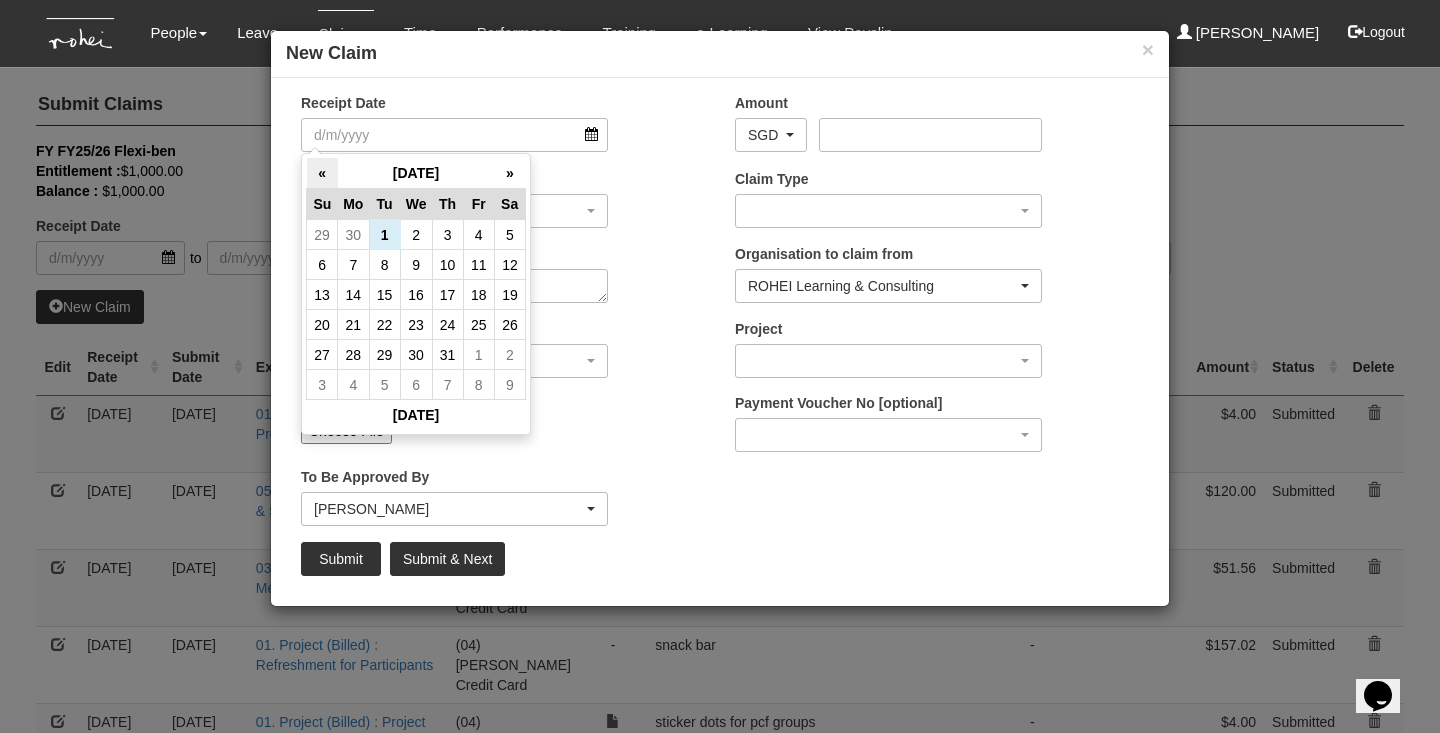 click on "«" at bounding box center [322, 173] 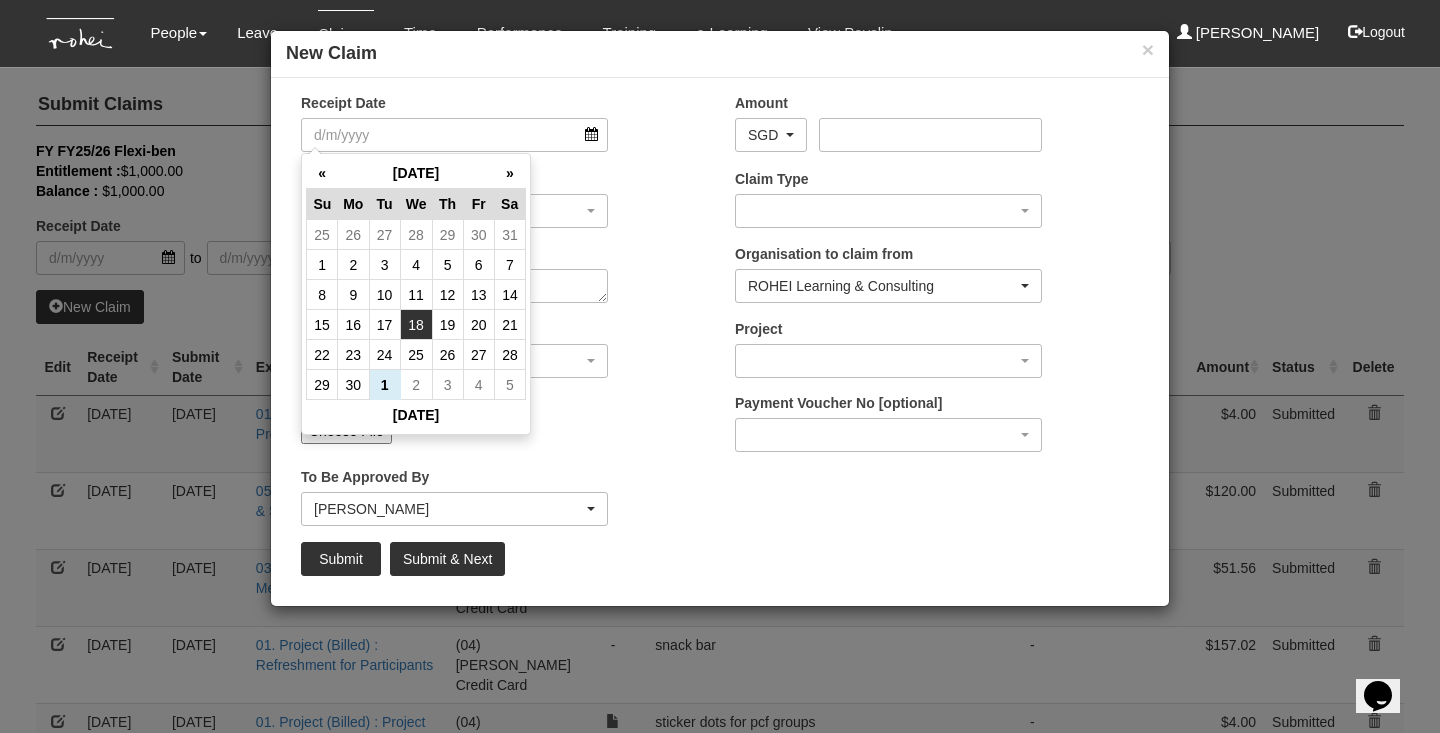 click on "18" at bounding box center (416, 325) 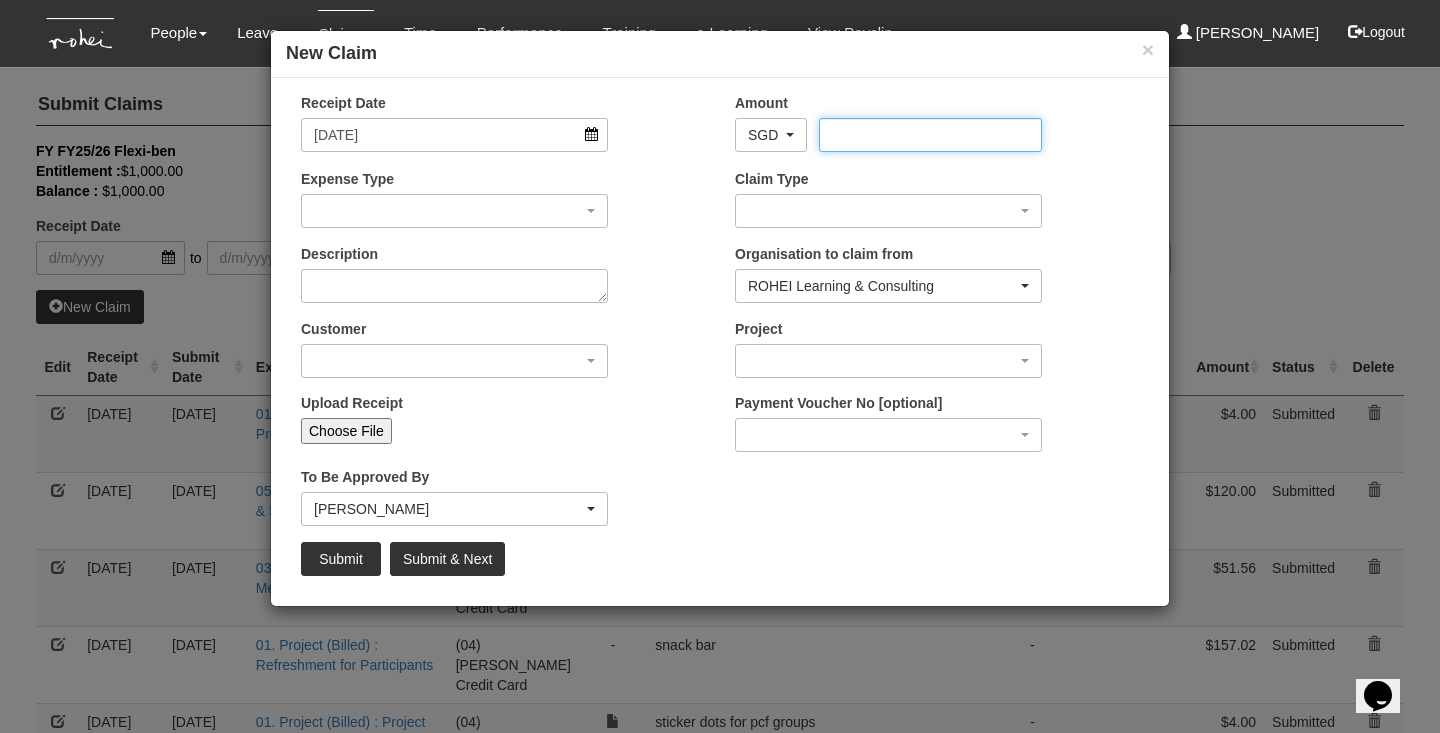 click on "Amount" at bounding box center (930, 135) 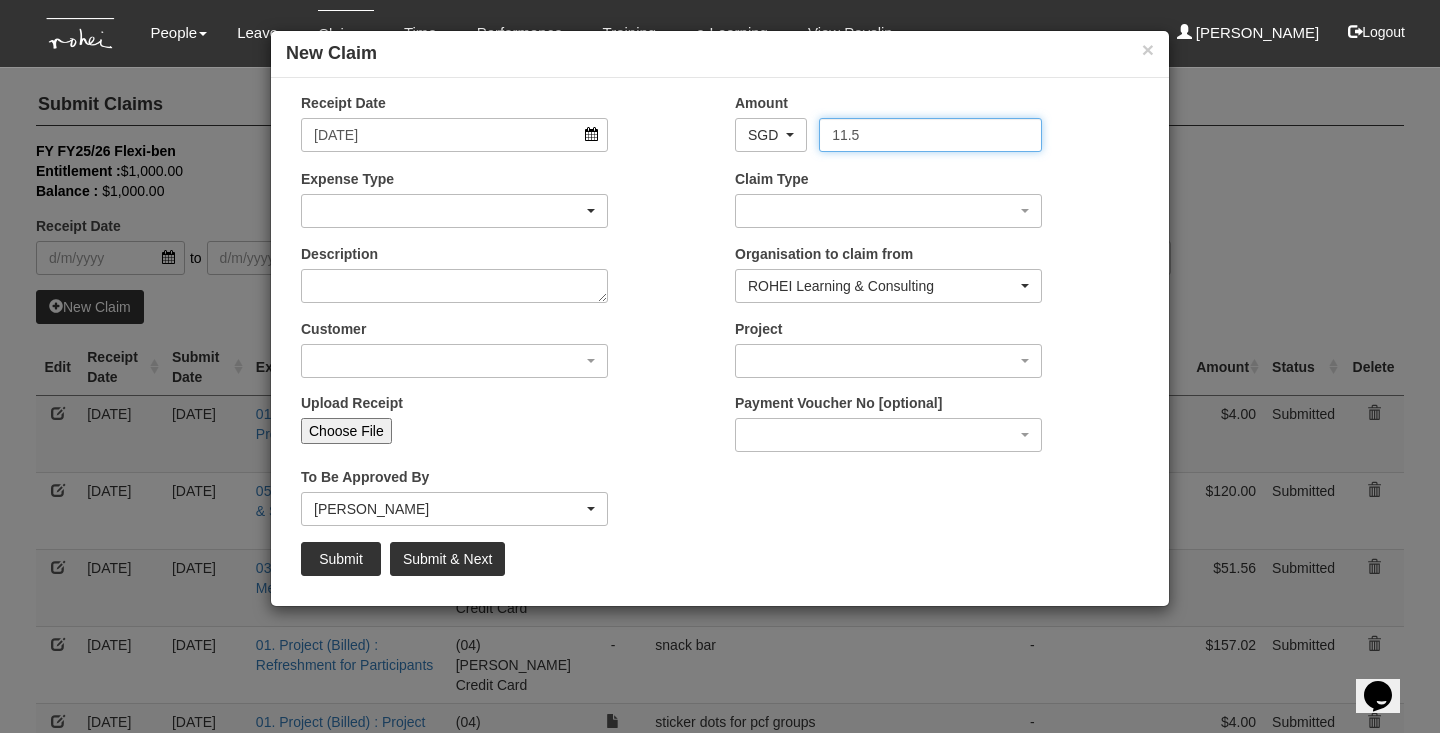 type on "11.5" 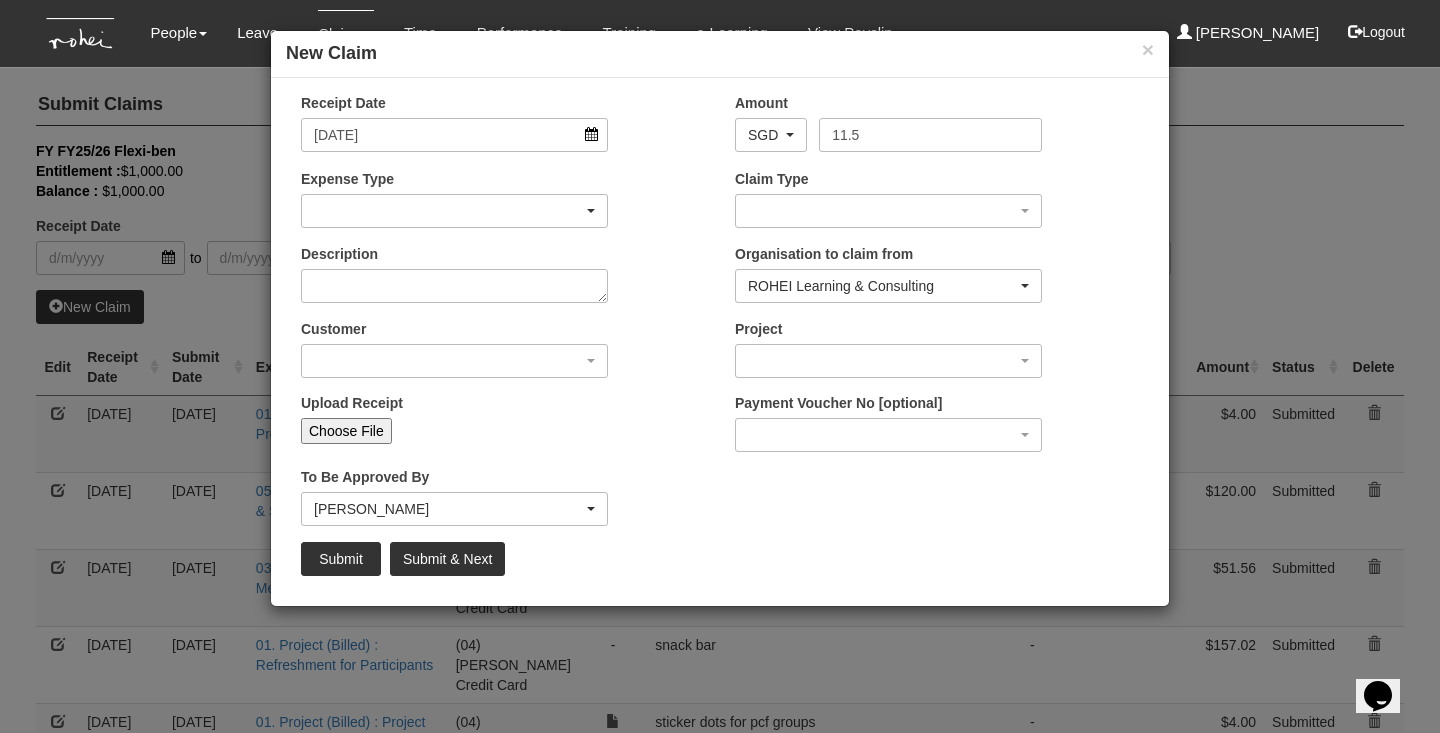 click at bounding box center [454, 211] 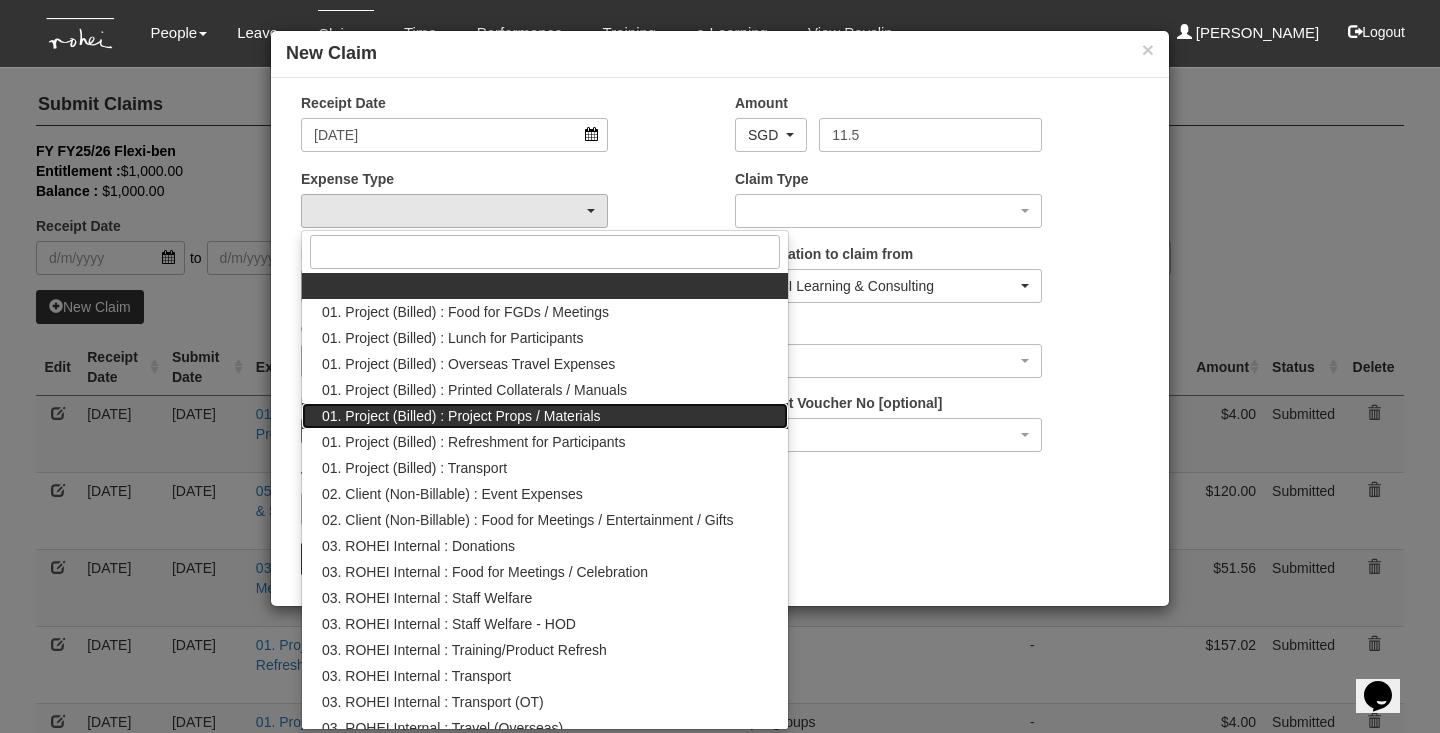 click on "01. Project (Billed) : Project Props / Materials" at bounding box center [461, 416] 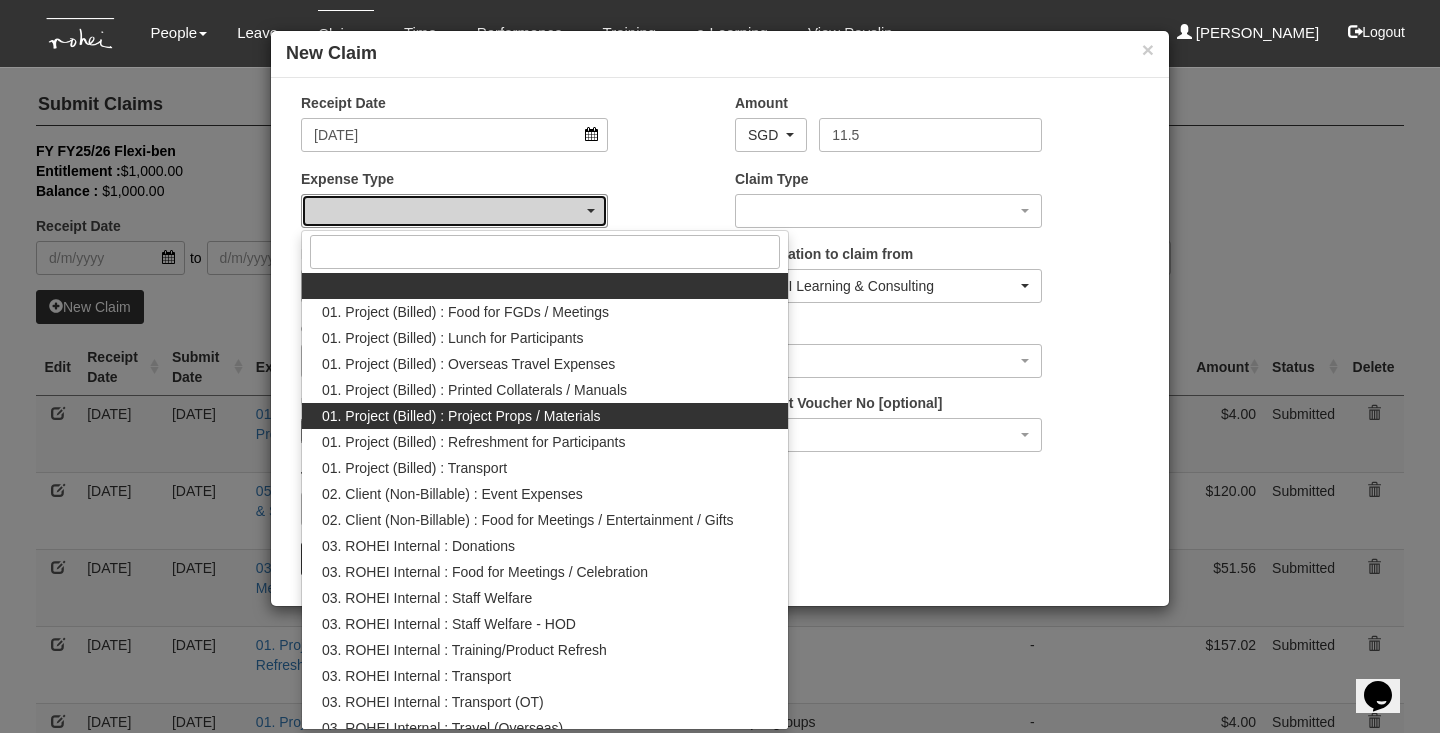 select on "134" 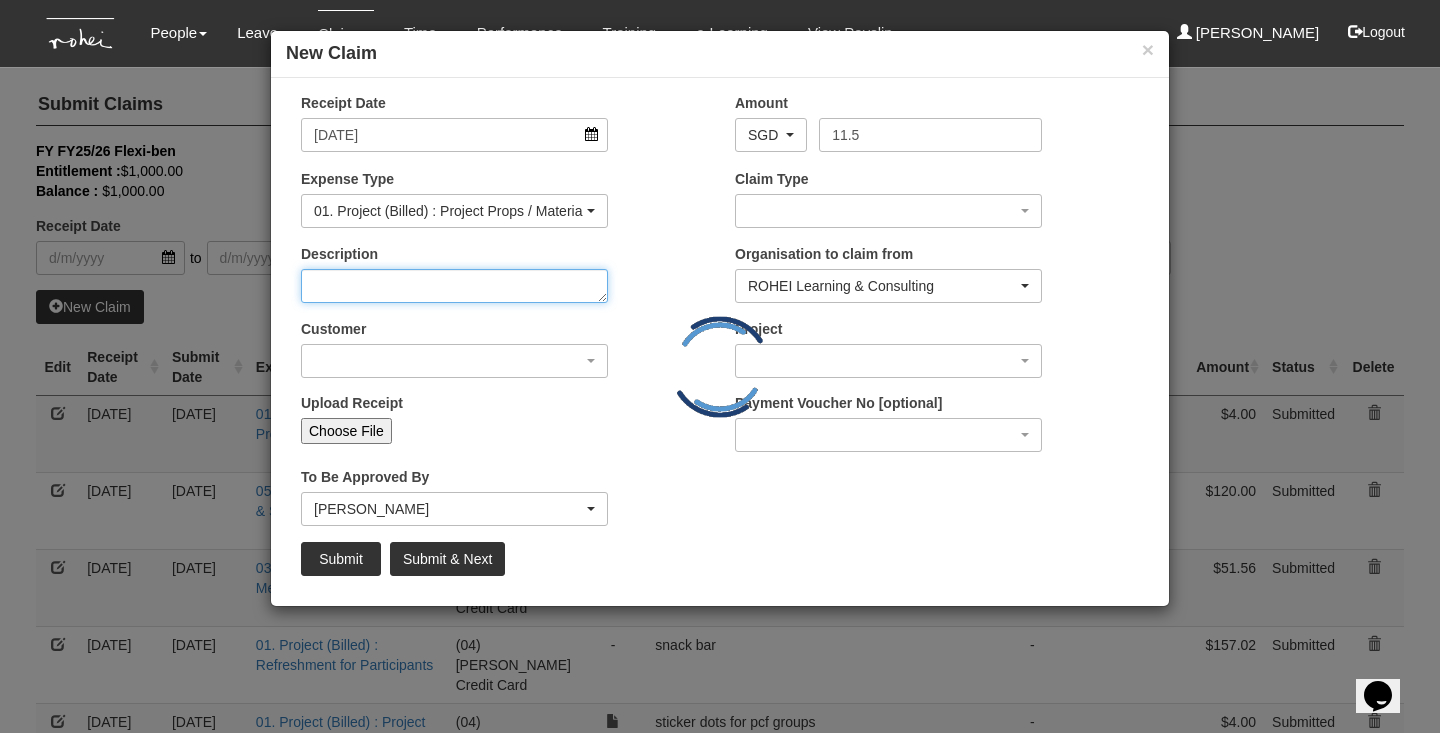 click on "Description" at bounding box center [454, 286] 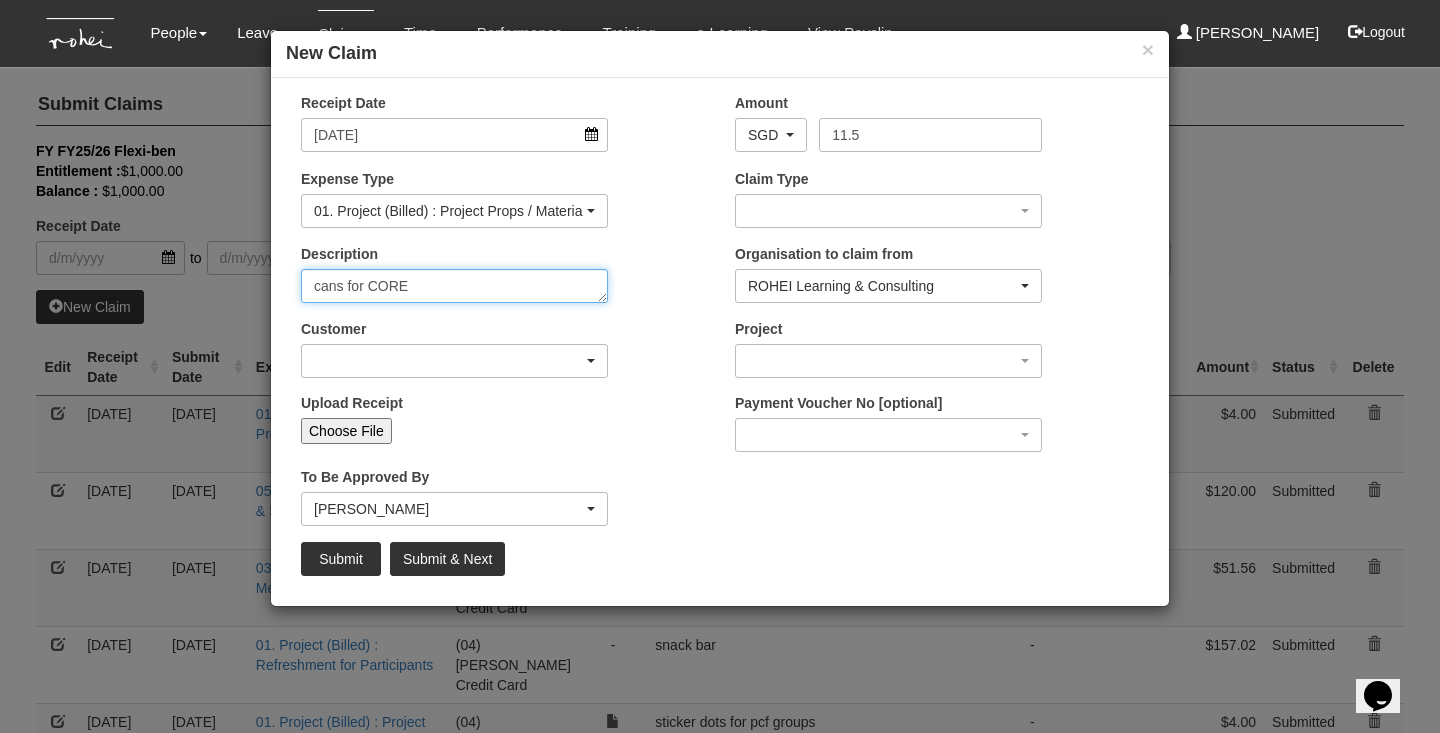 type on "cans for CORE" 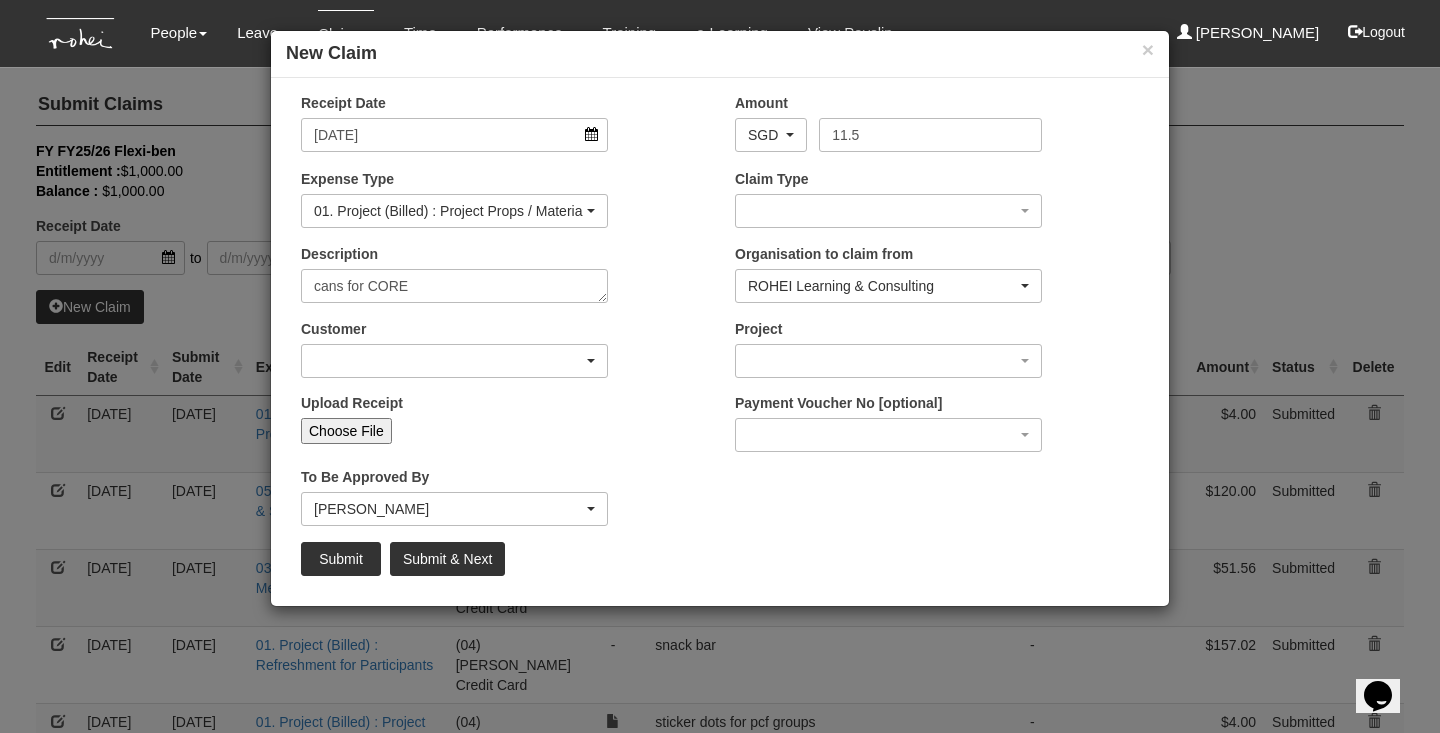 click at bounding box center (454, 361) 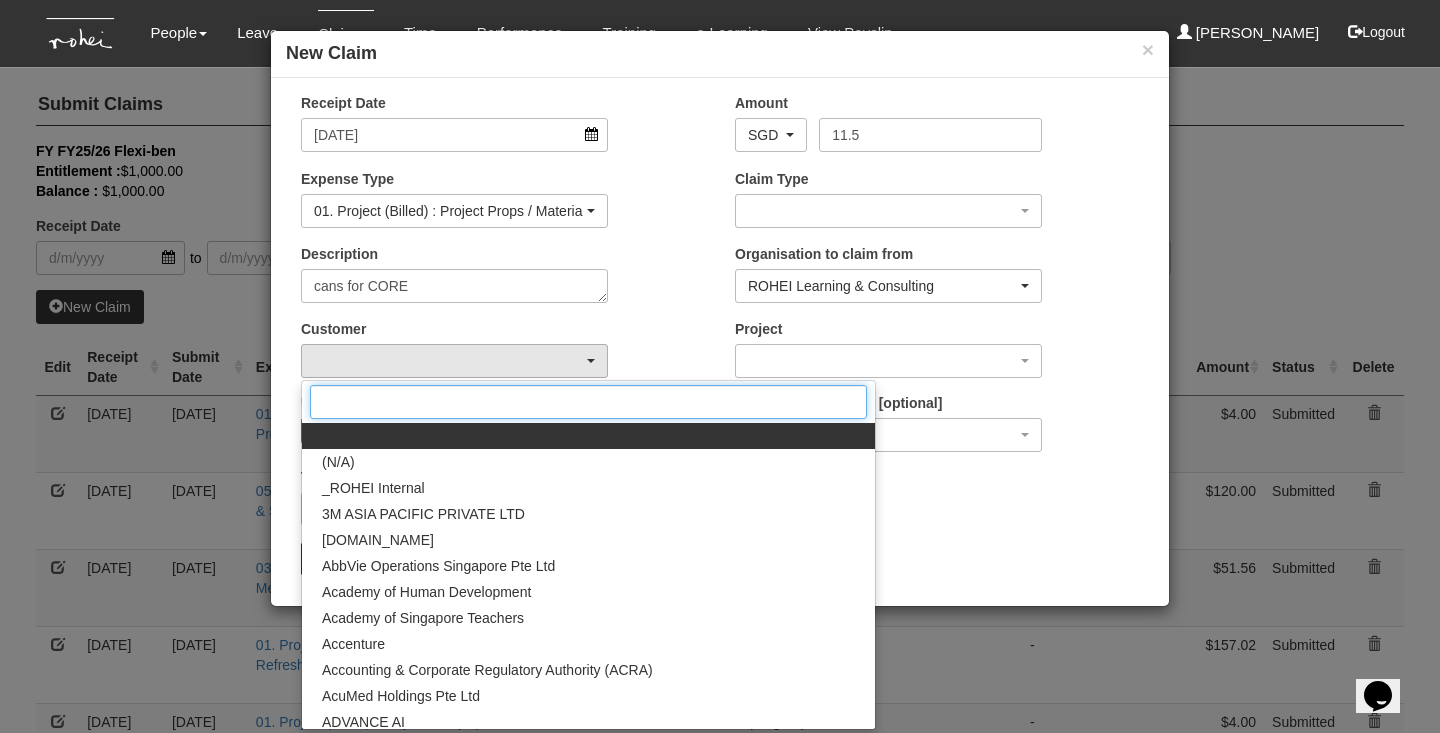 click at bounding box center (588, 402) 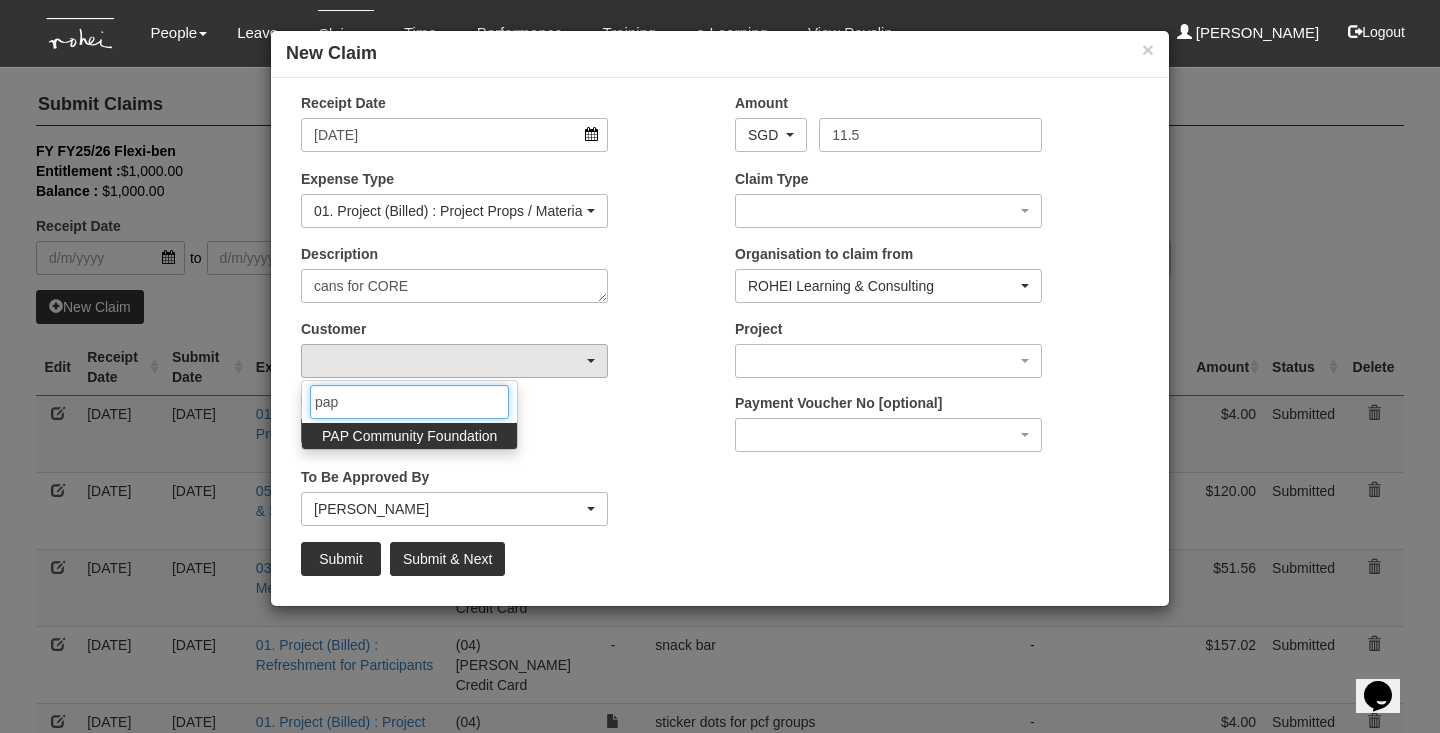 type on "pap" 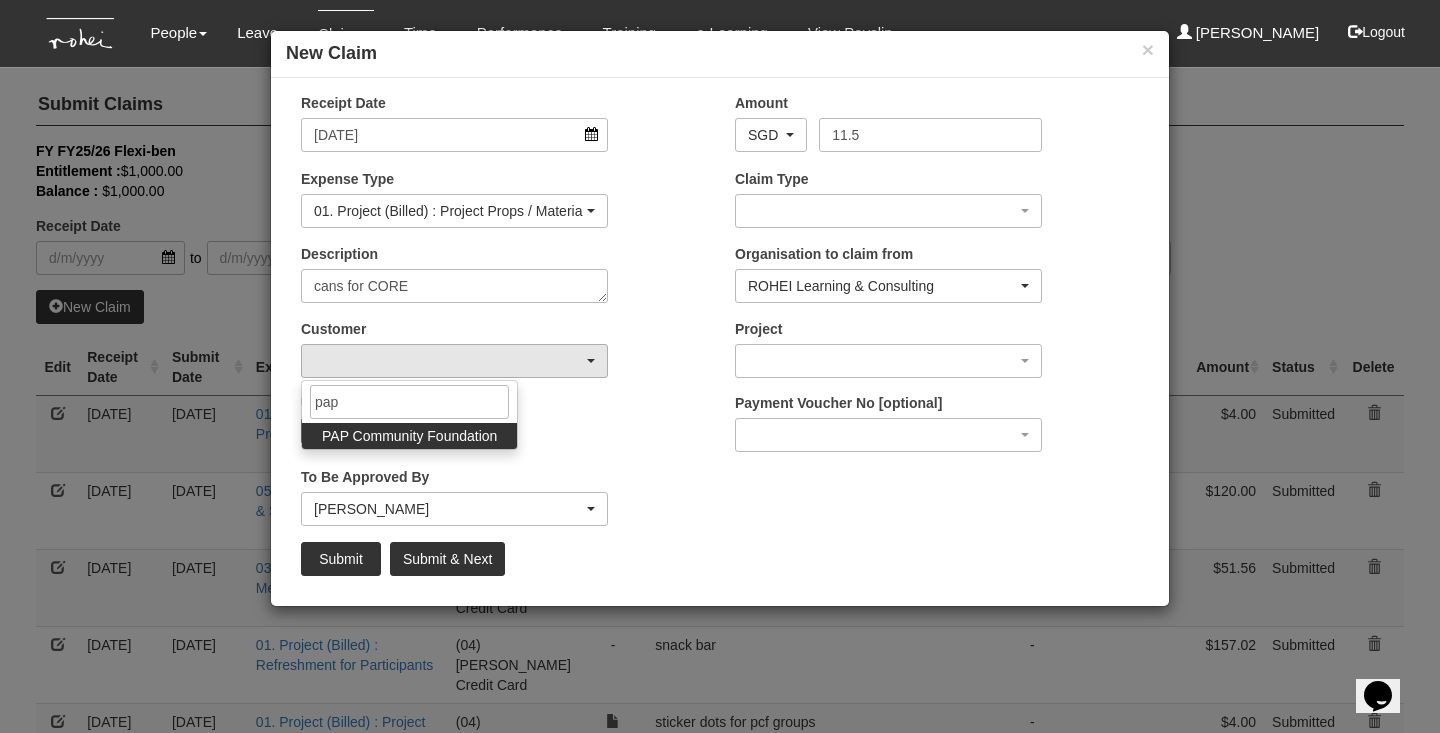 click on "PAP Community Foundation" at bounding box center (409, 436) 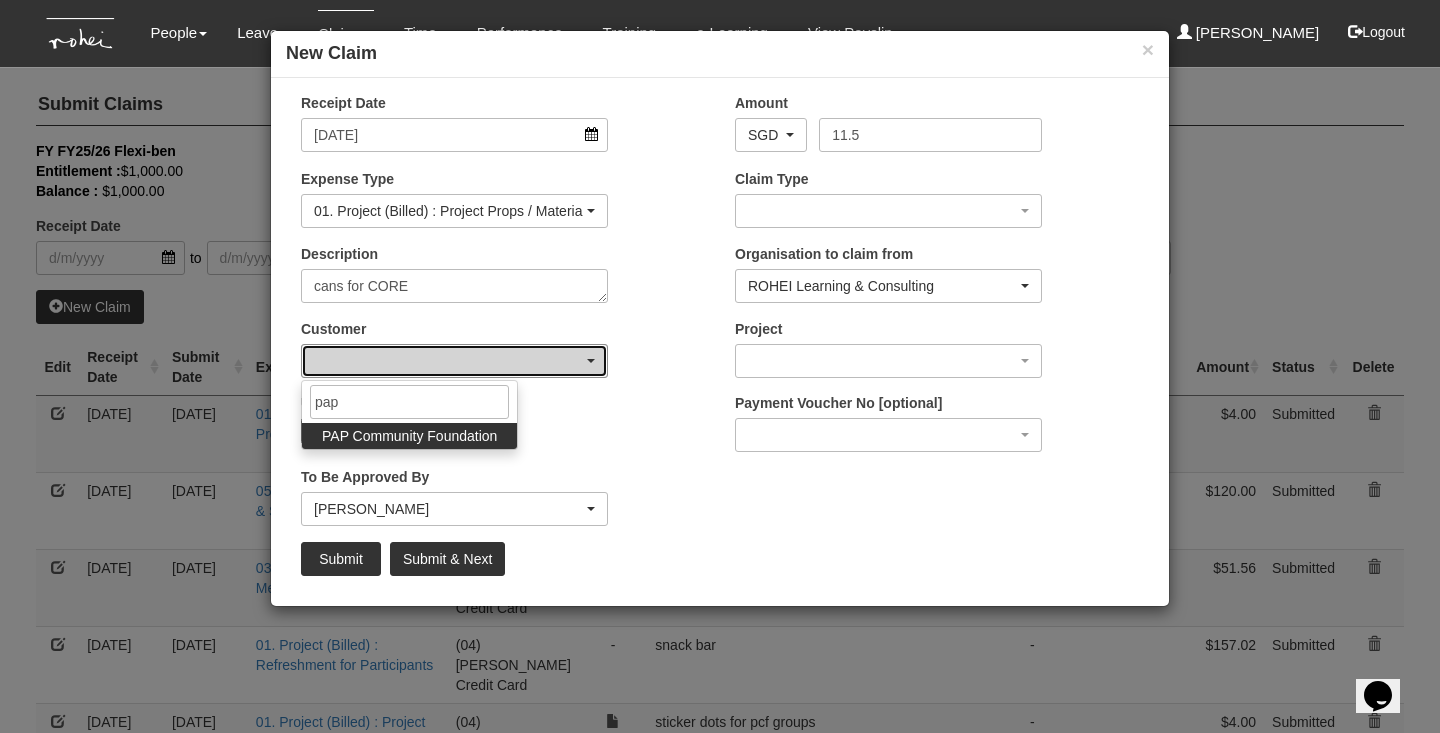 select on "608" 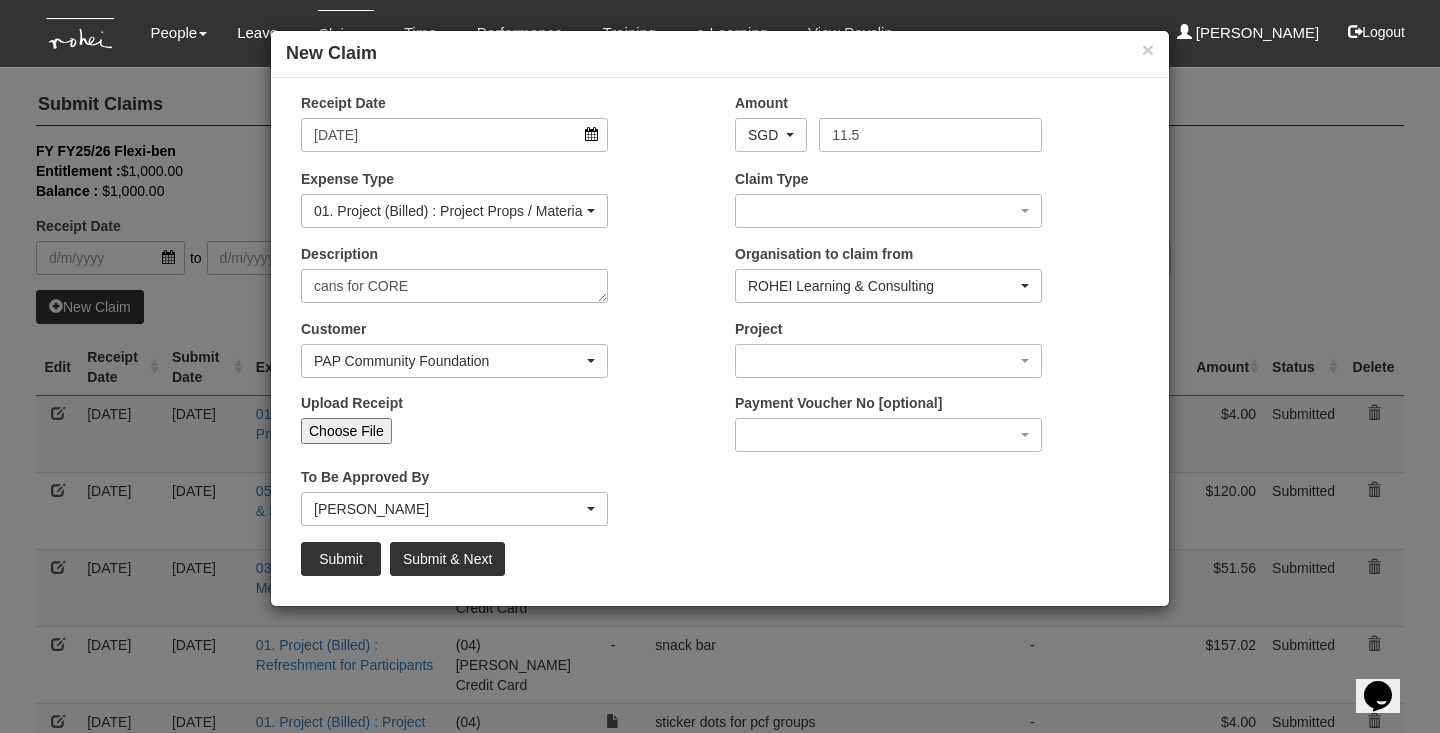 click on "Choose File" at bounding box center [346, 431] 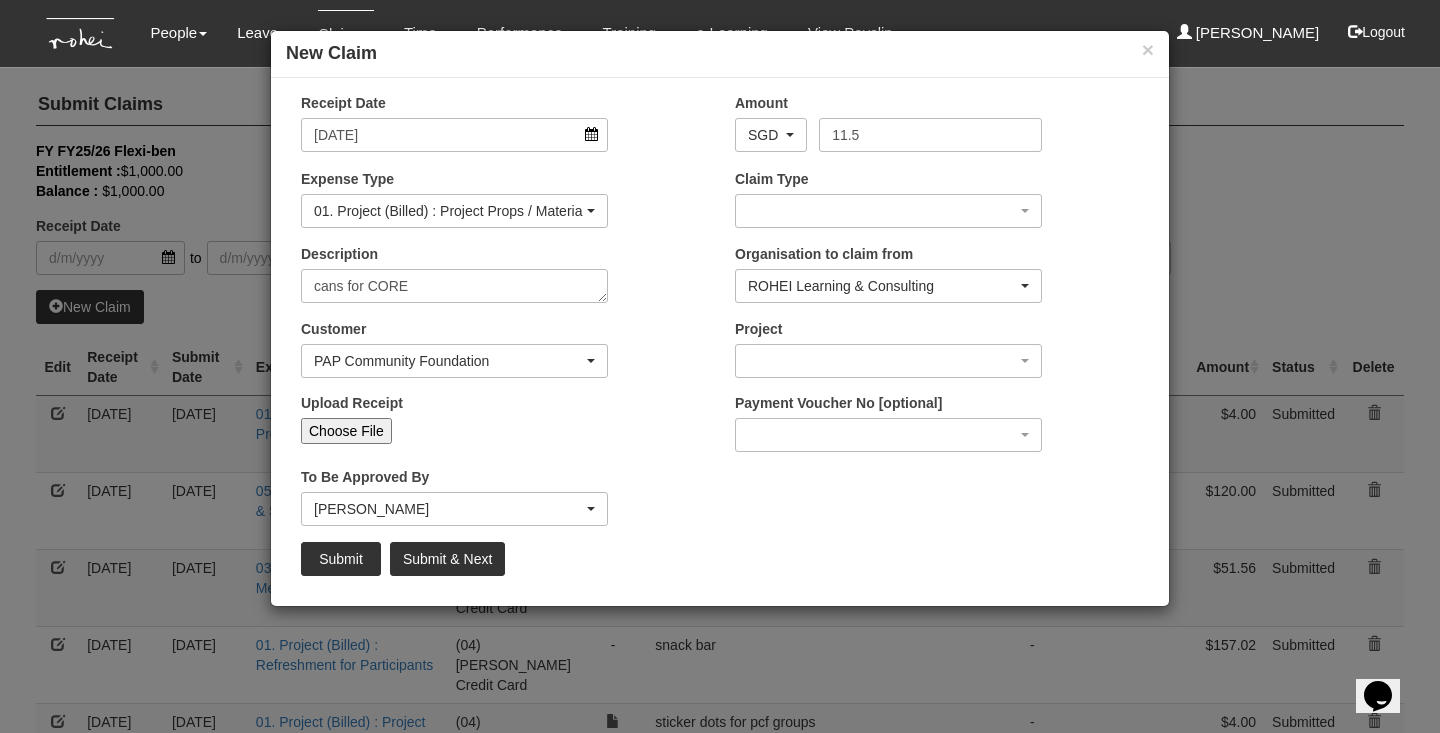 type on "C:\fakepath\Image_20250619_105008_821.jpeg" 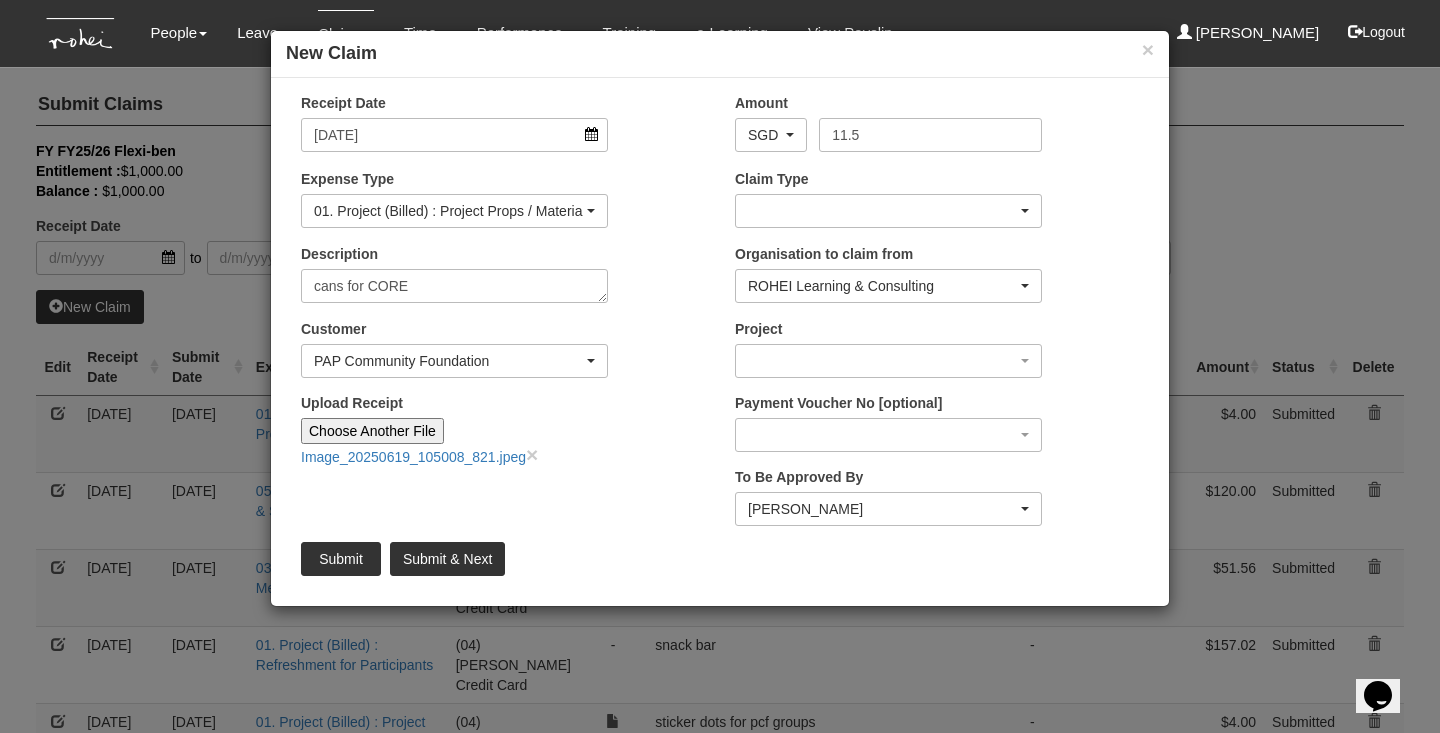 click at bounding box center (888, 211) 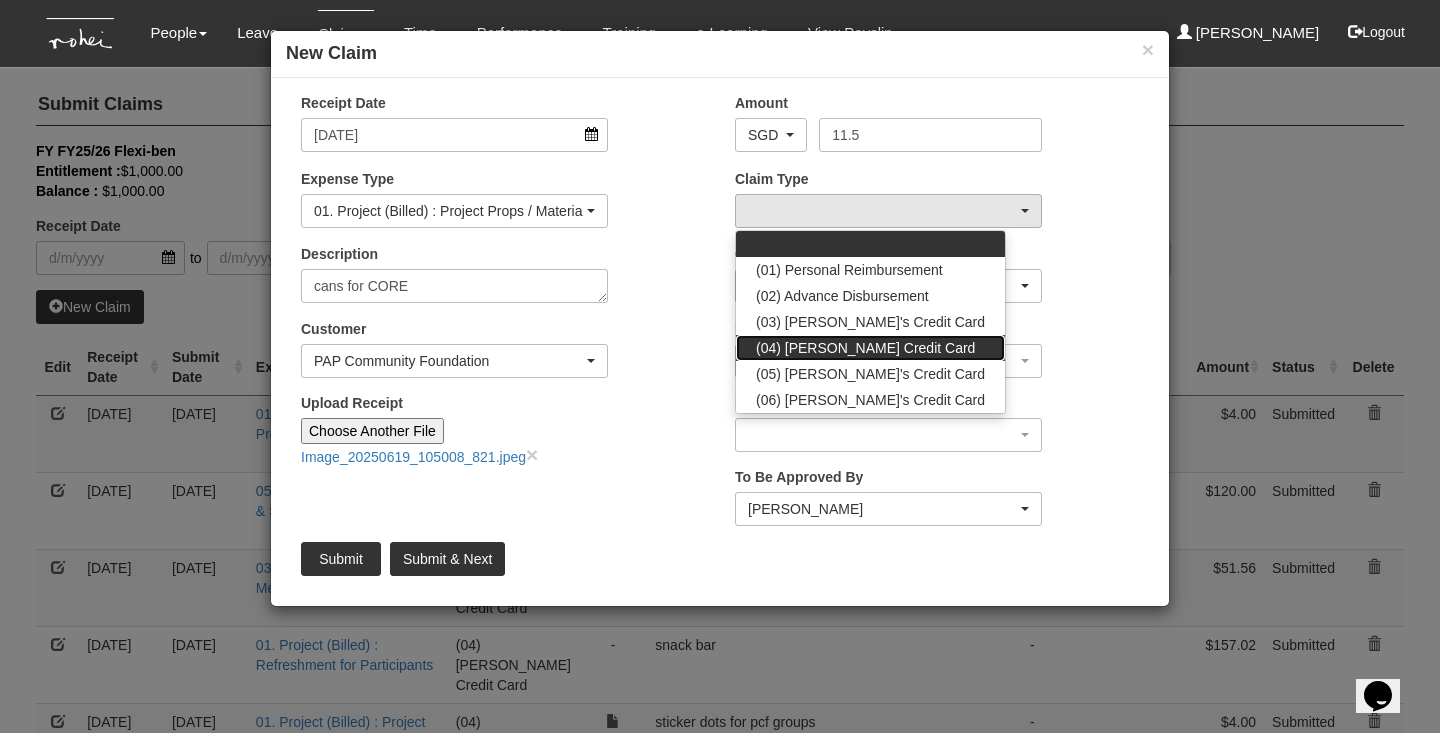 click on "(04) [PERSON_NAME] Credit Card" at bounding box center [865, 348] 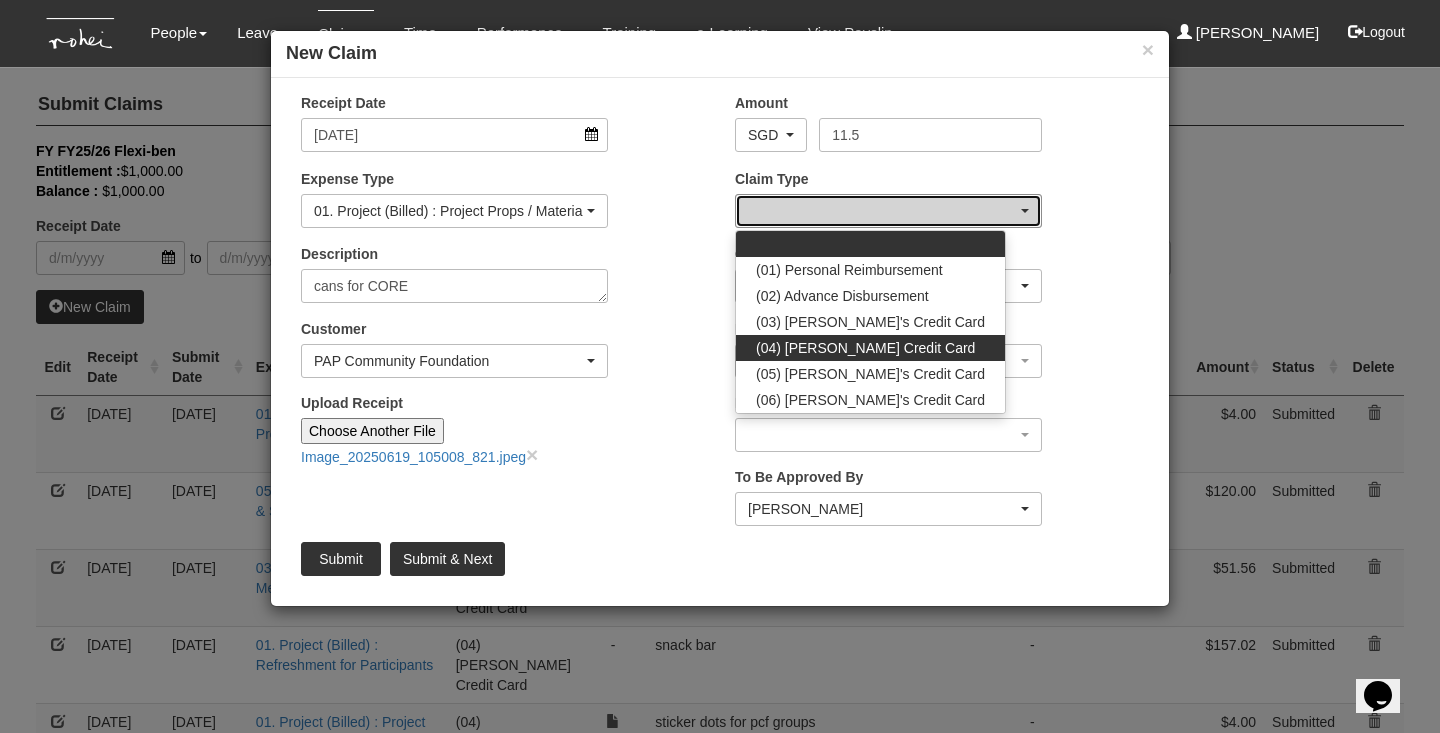 select on "16" 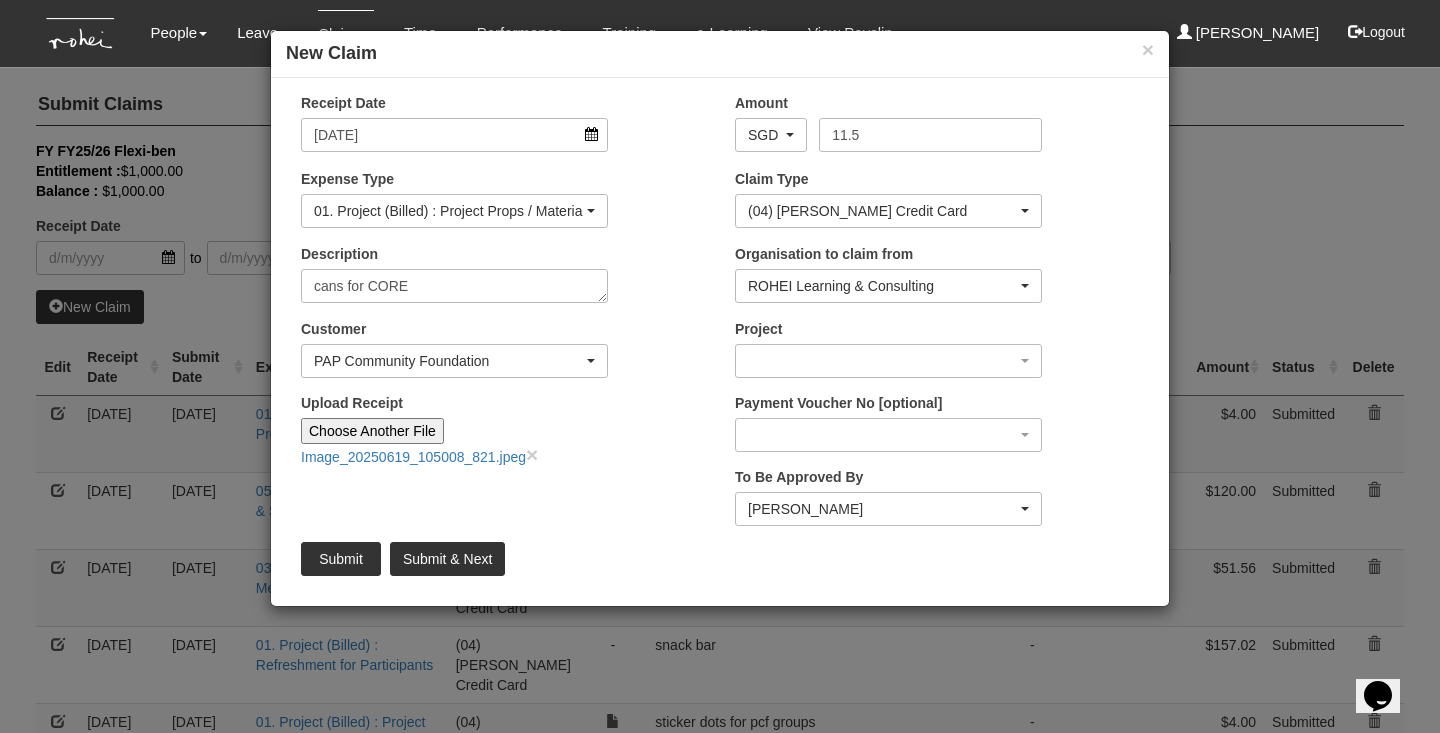 click on "[PERSON_NAME]" at bounding box center (882, 509) 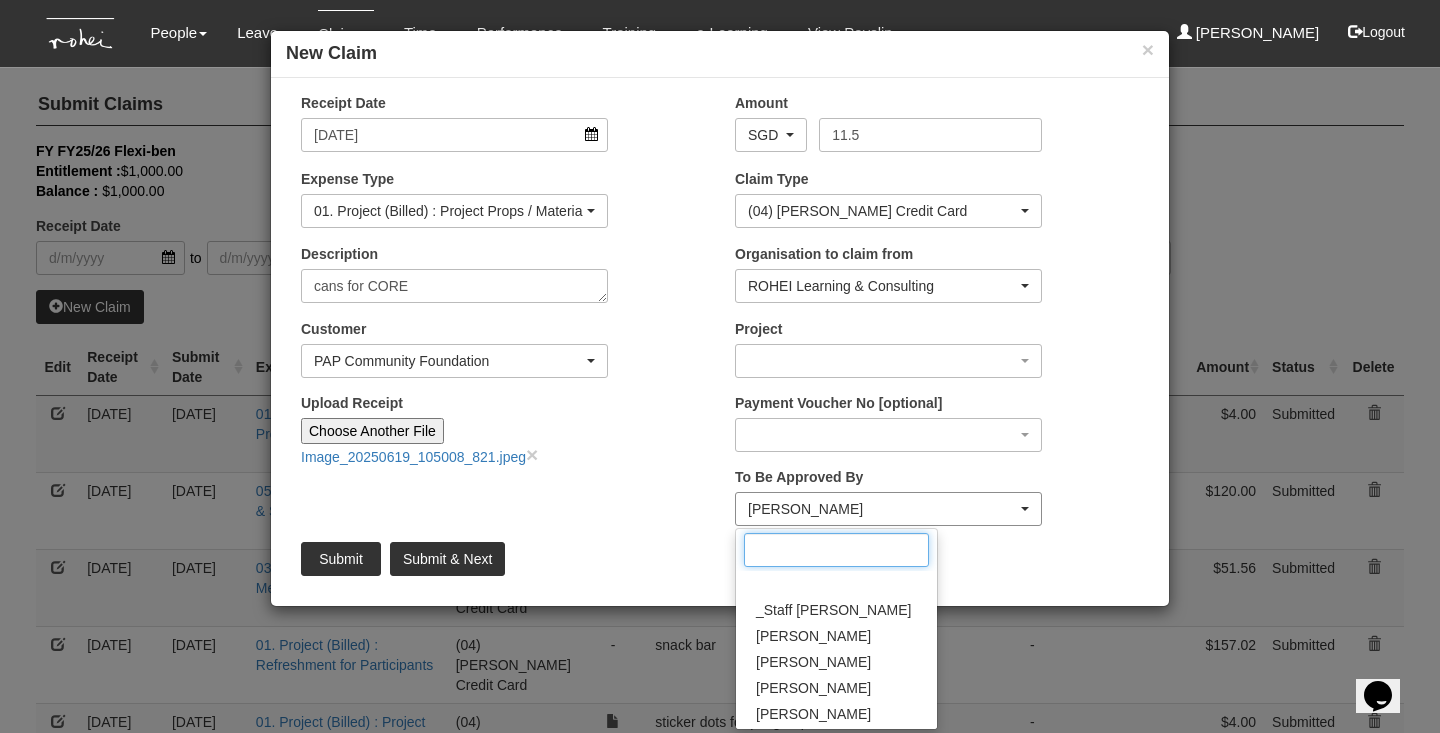 scroll, scrollTop: 428, scrollLeft: 0, axis: vertical 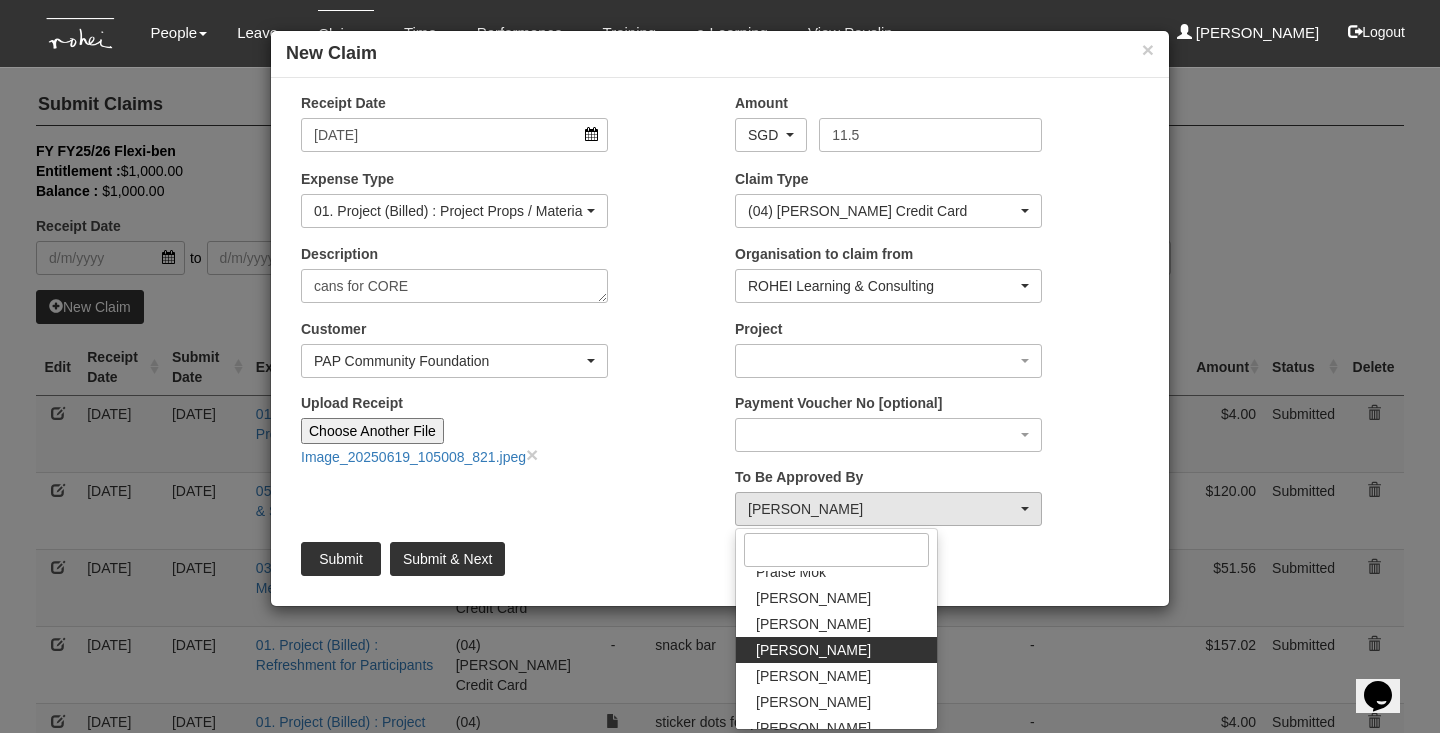 click at bounding box center (836, 550) 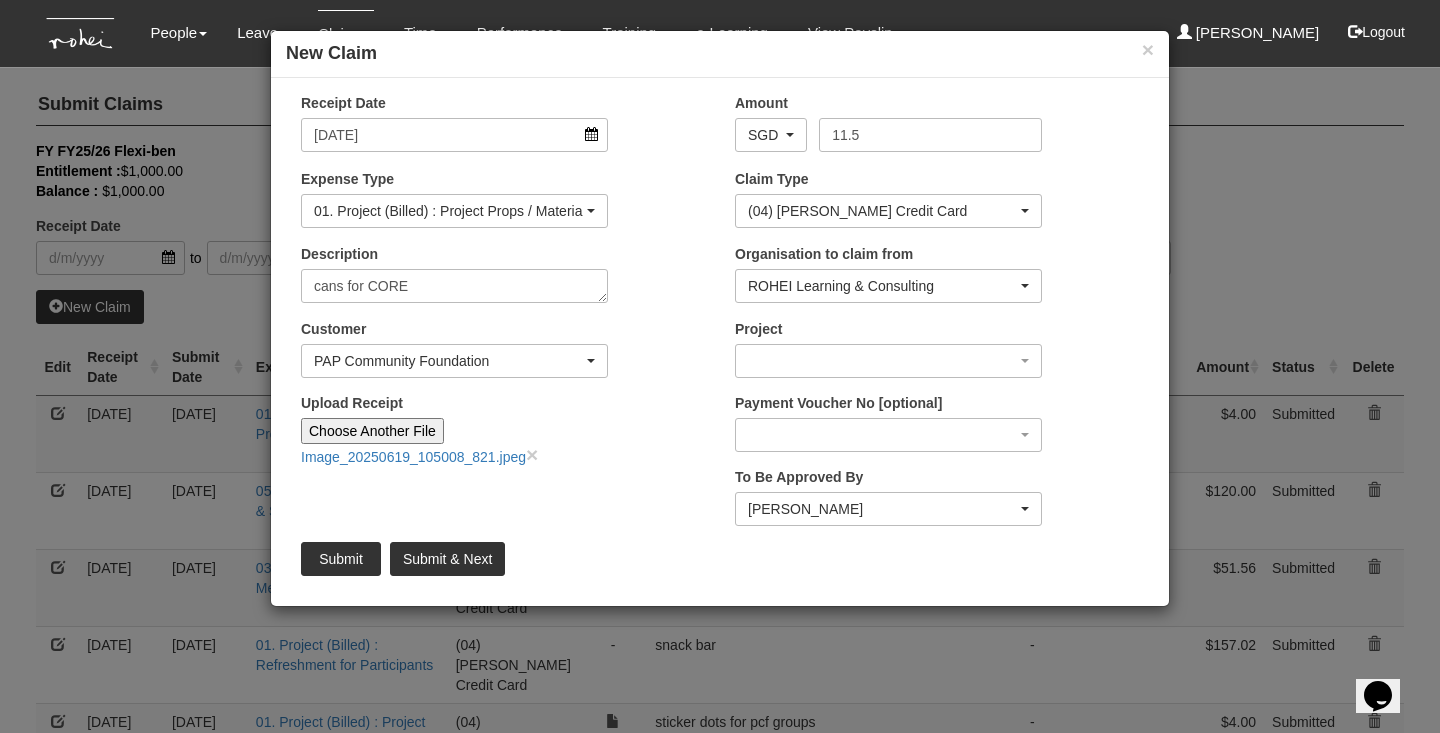click on "[PERSON_NAME]" at bounding box center [882, 509] 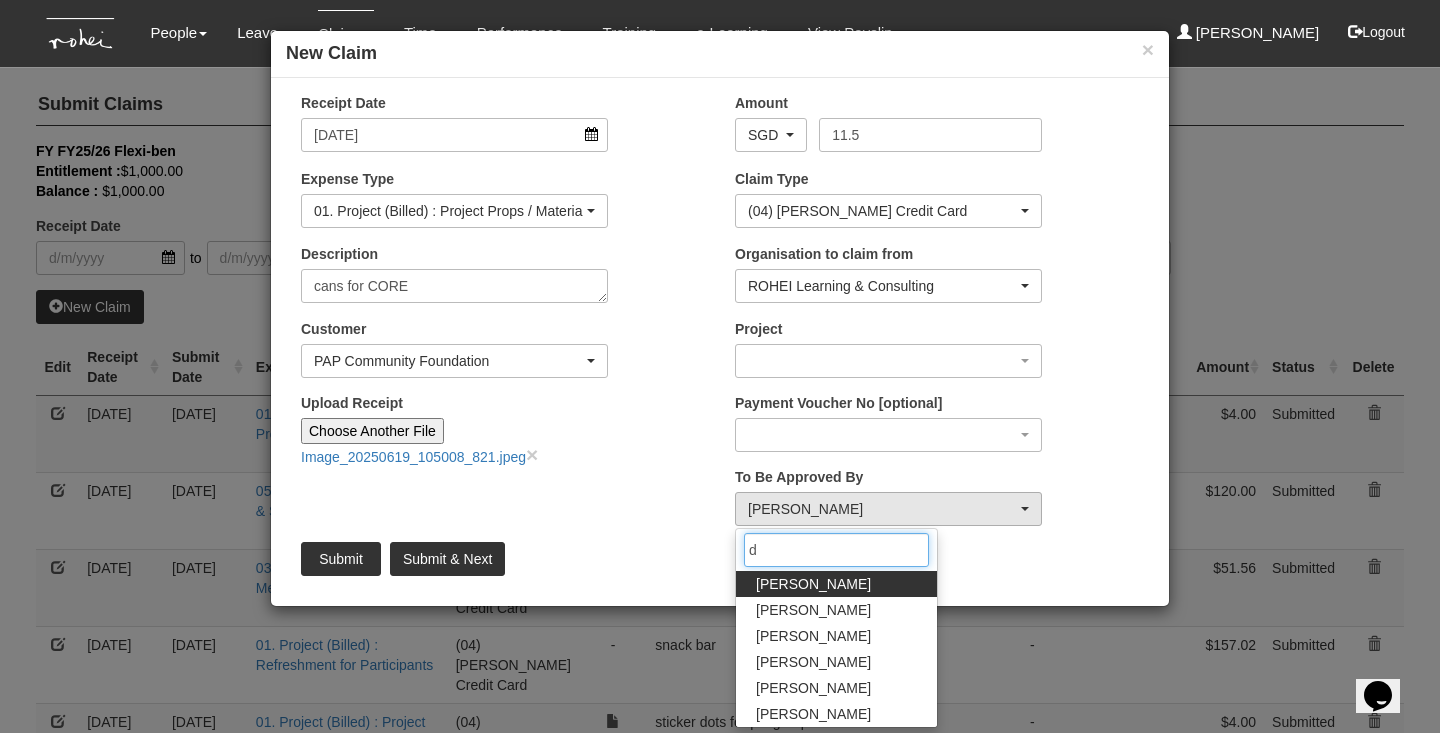 scroll, scrollTop: 0, scrollLeft: 0, axis: both 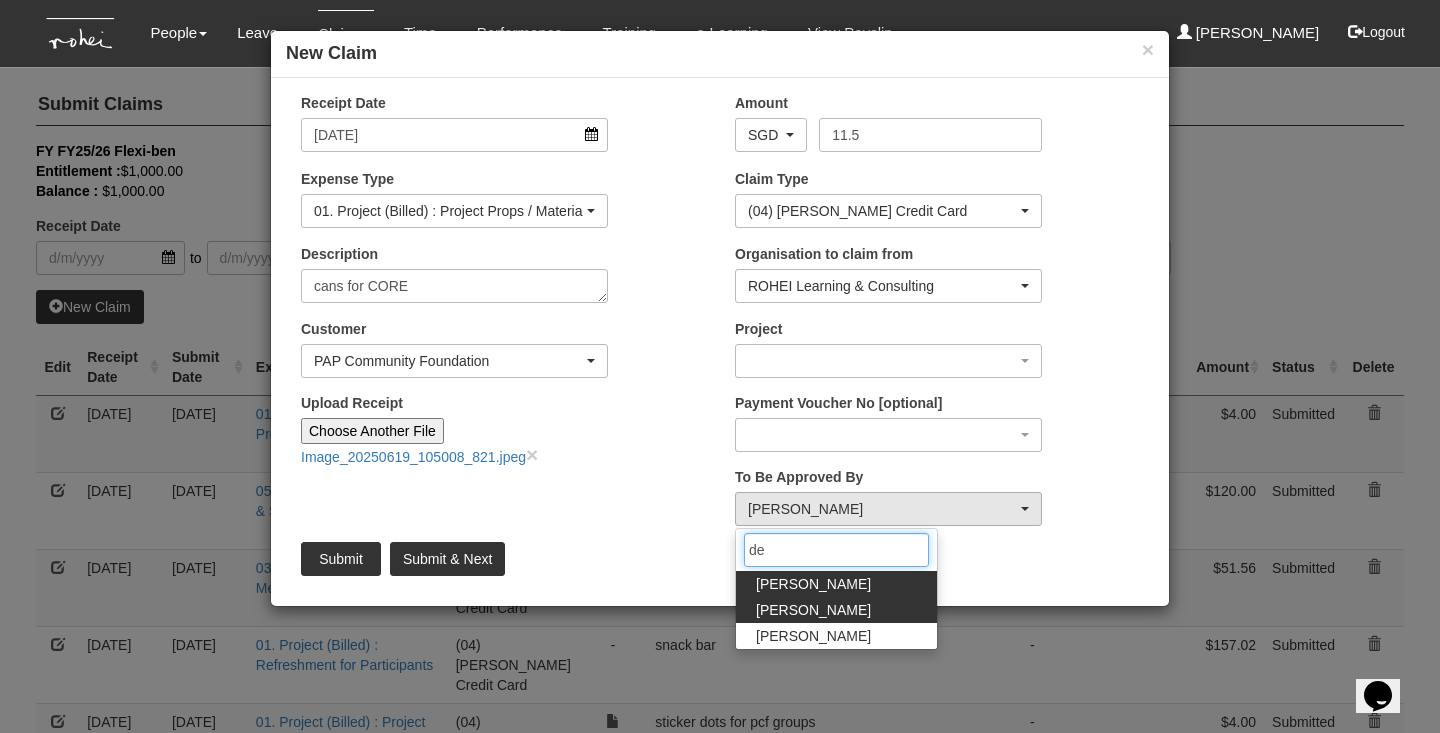 type on "de" 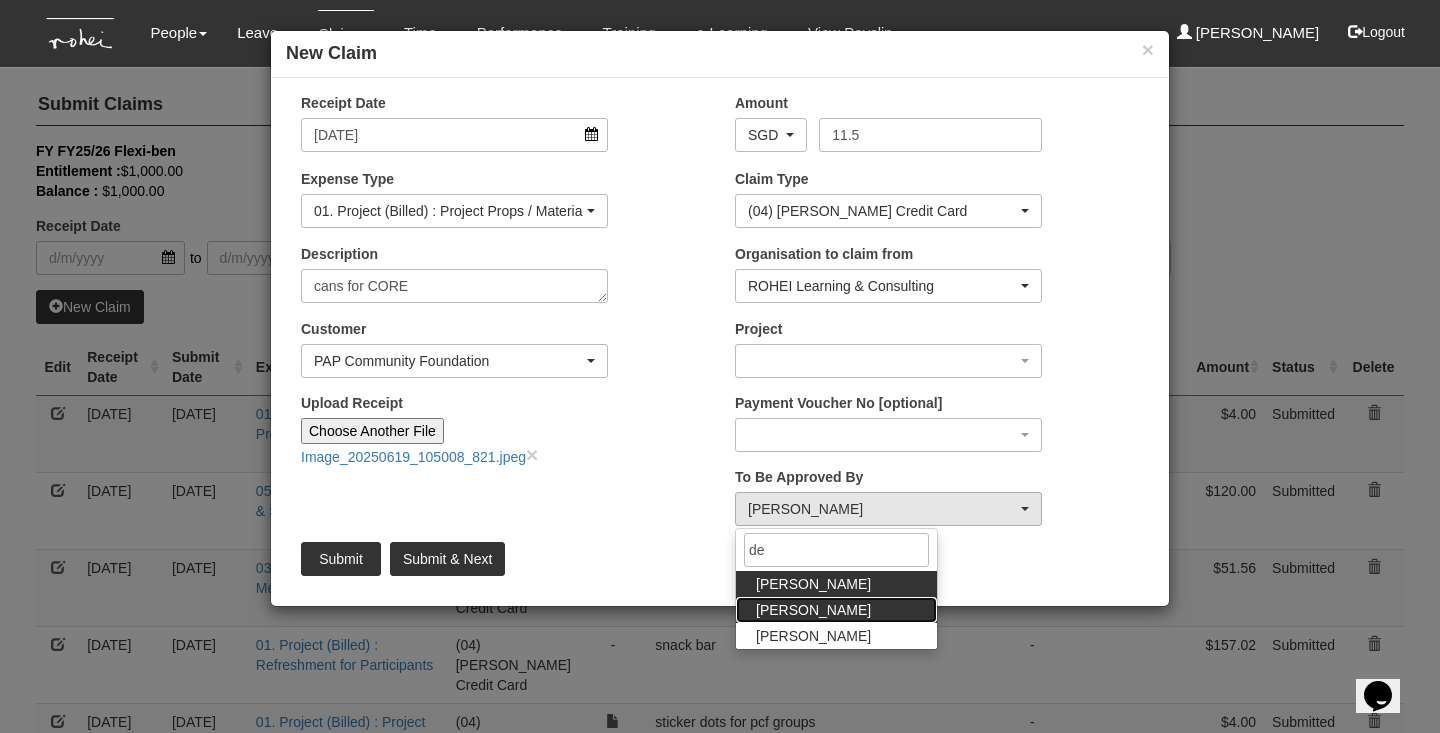 click on "[PERSON_NAME]" at bounding box center (813, 610) 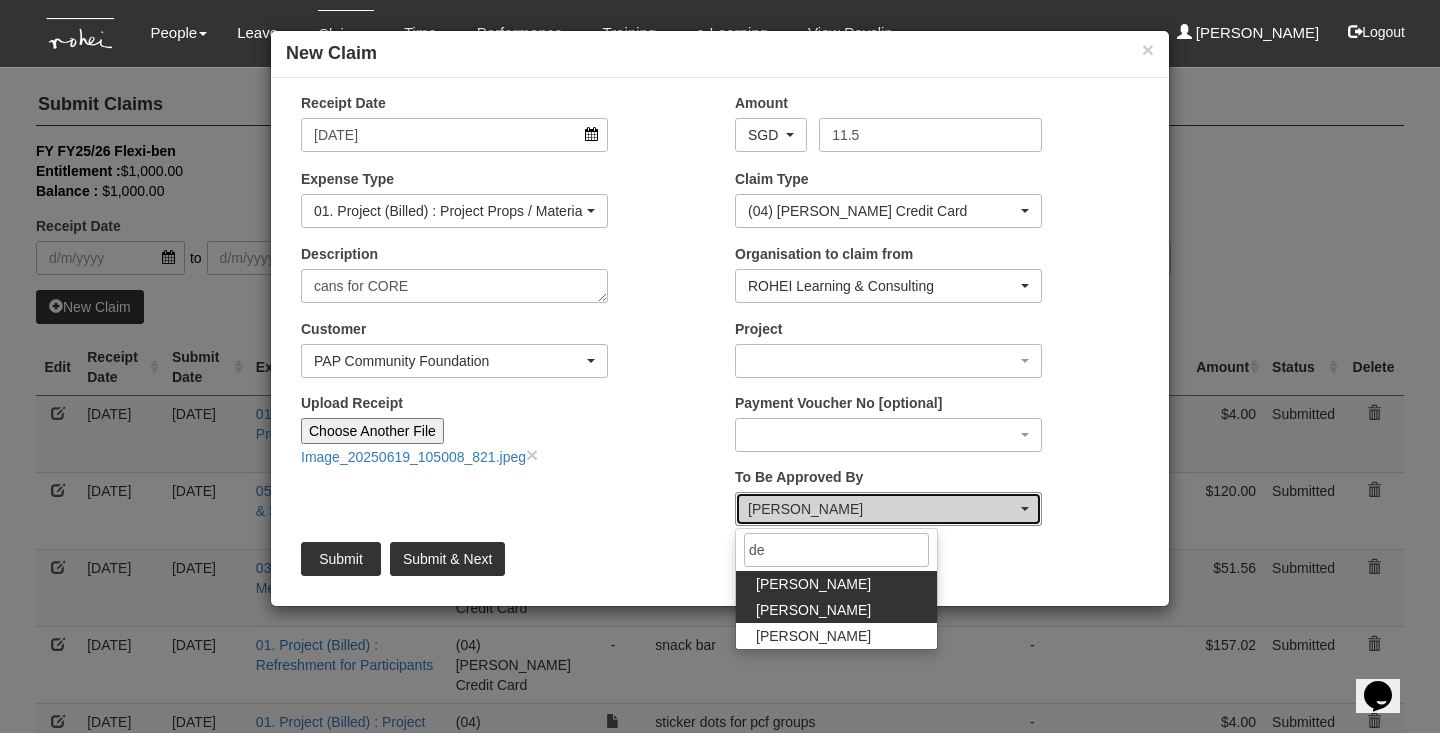 select on "f331697c-cbb2-464d-abb4-1ca8aa6cad1d" 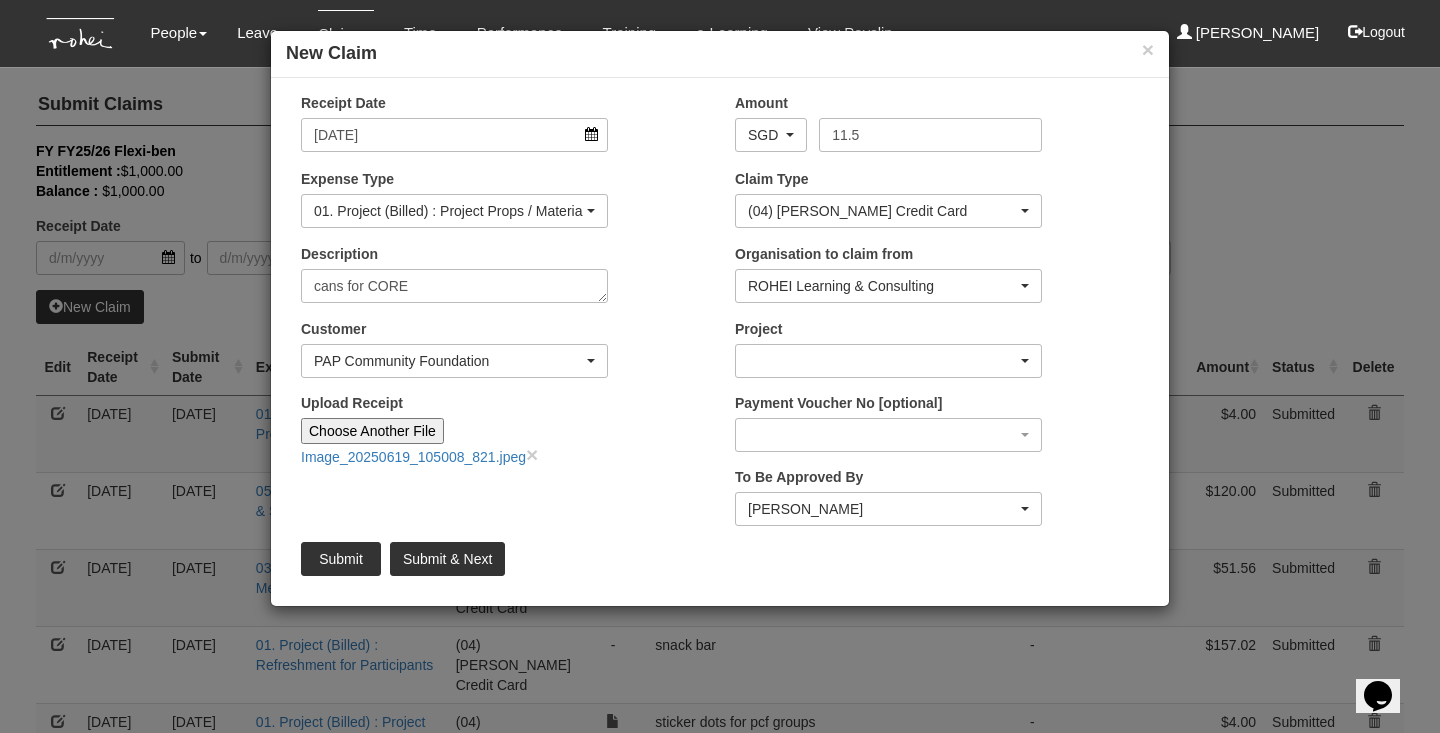 click at bounding box center [888, 361] 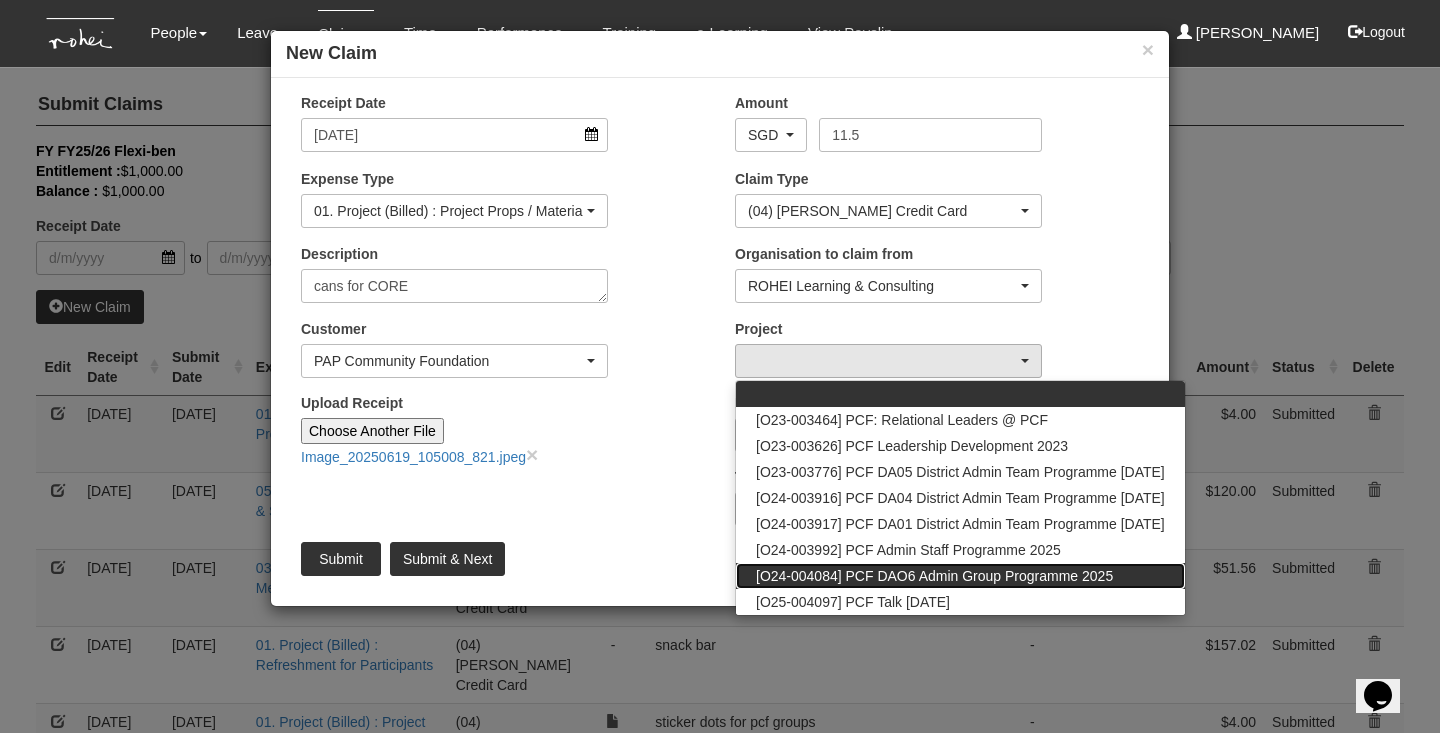 click on "[O24-004084] PCF DAO6 Admin Group Programme 2025" at bounding box center [934, 576] 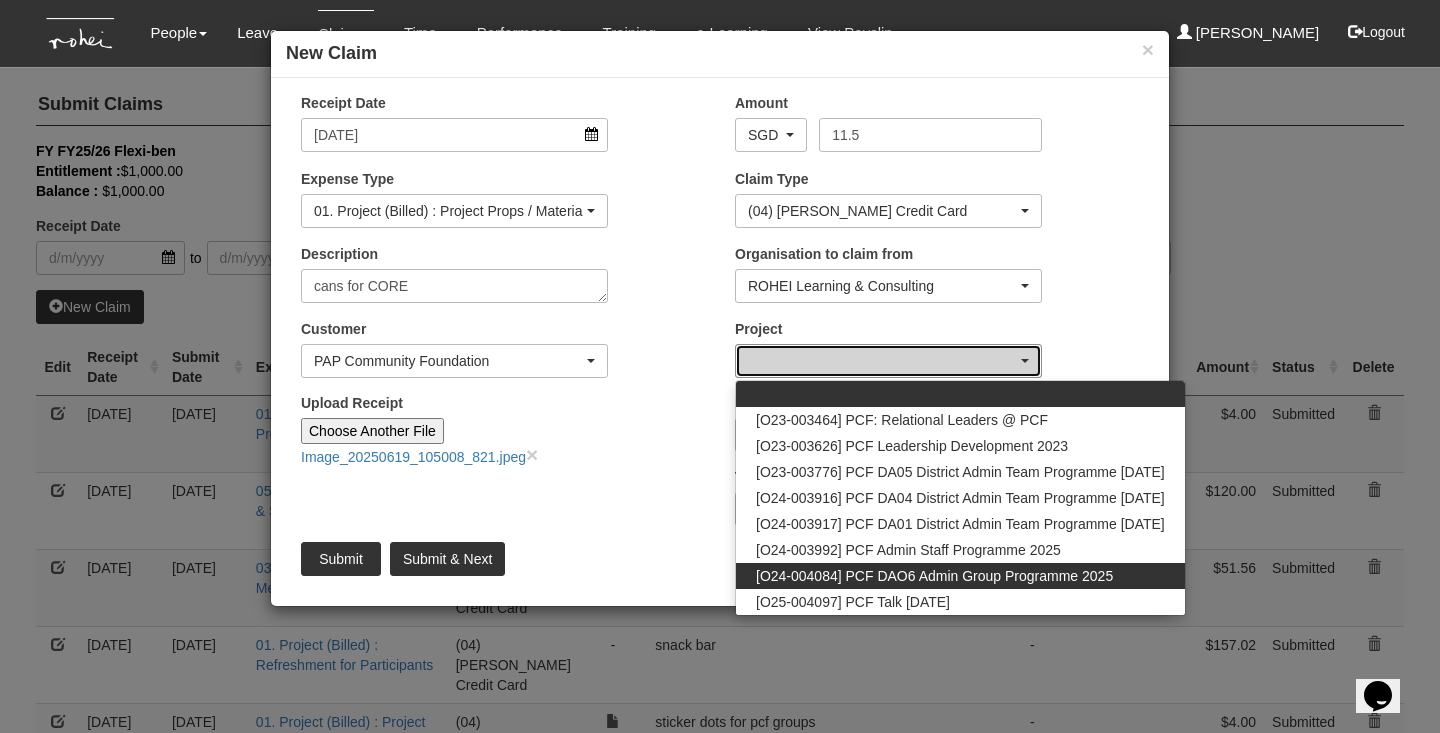 select on "2694" 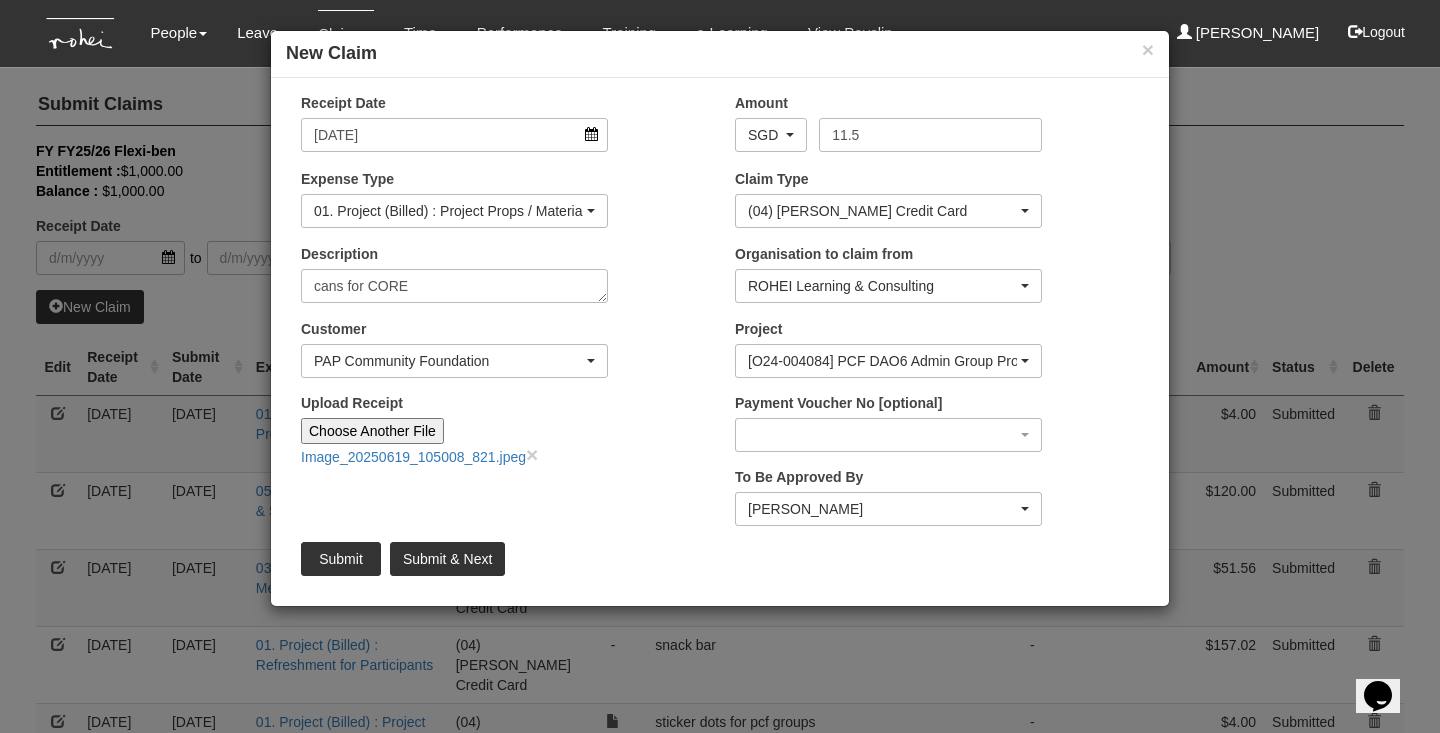 click on "Submit & Next" at bounding box center [447, 559] 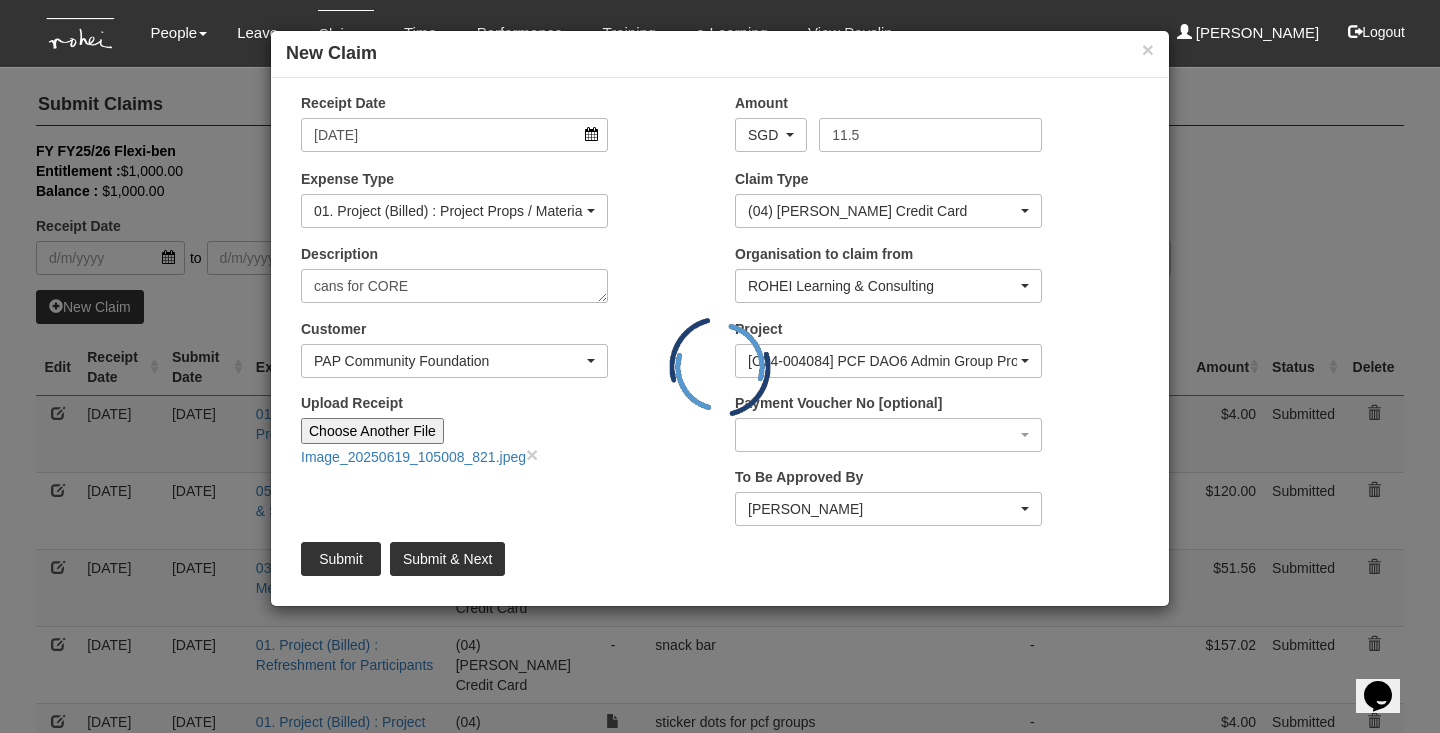 type 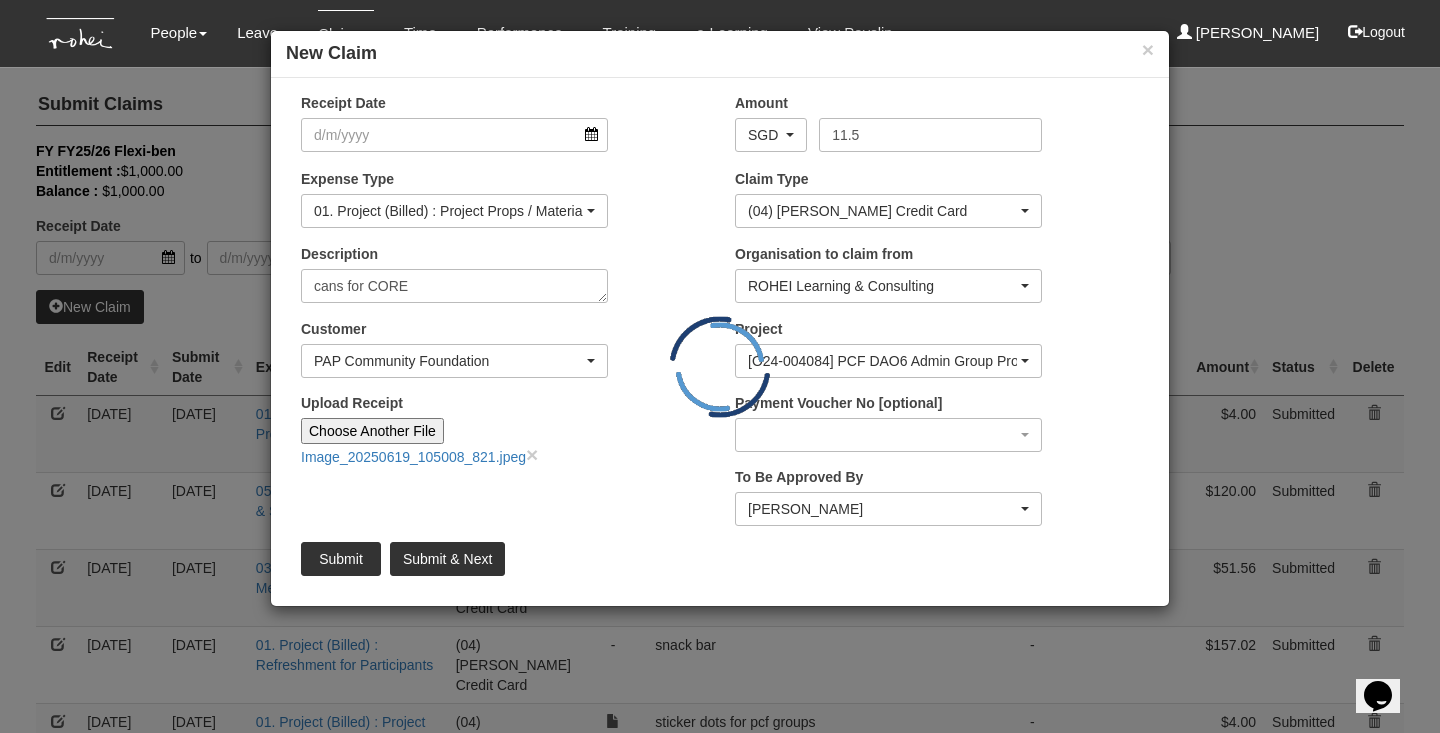 type 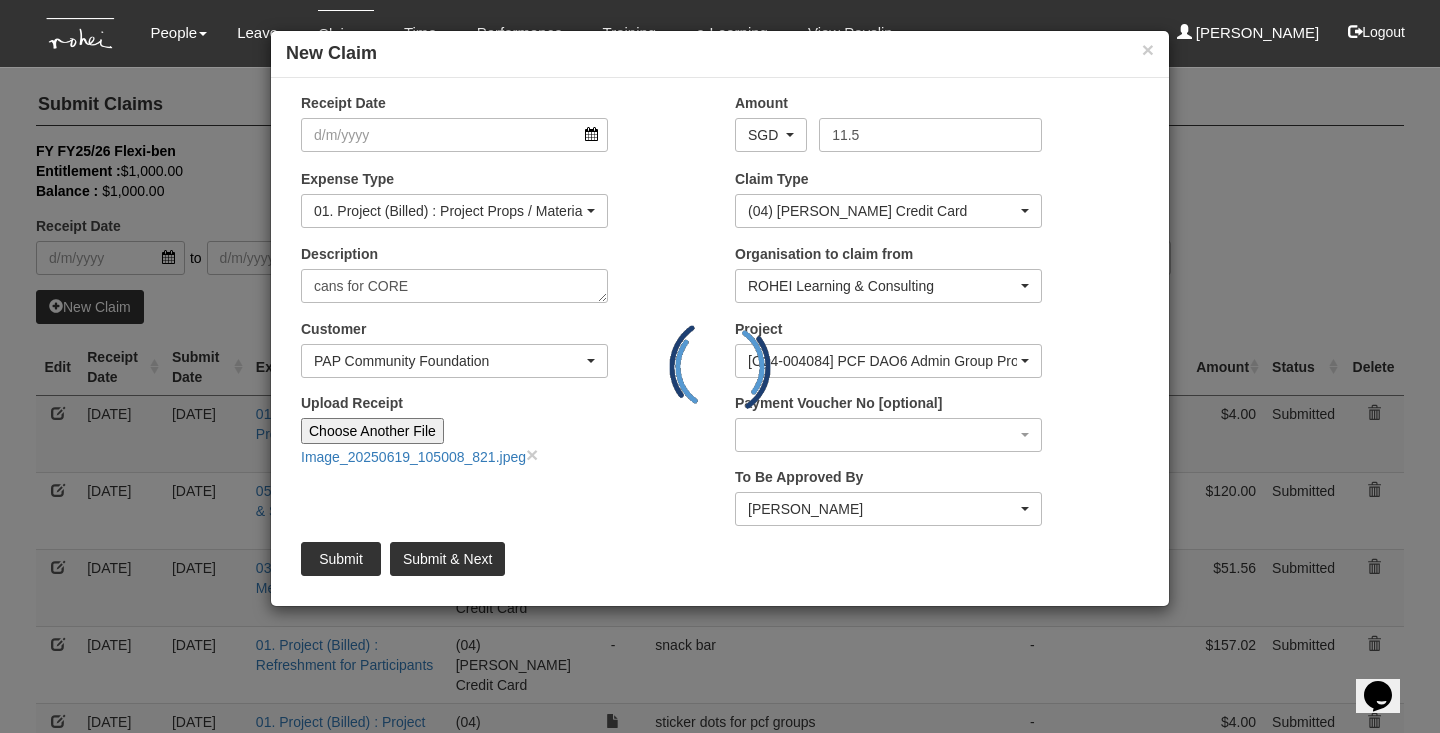type 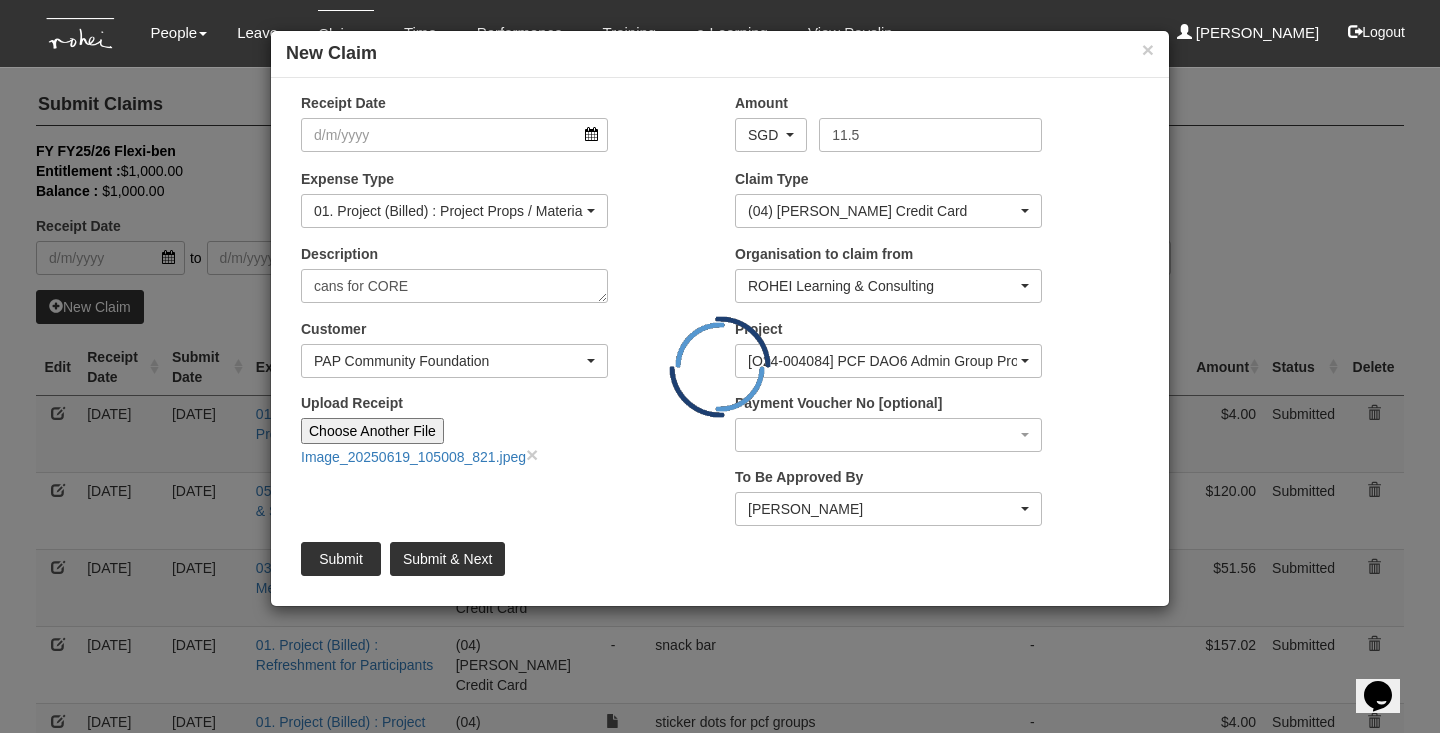type on "Choose File" 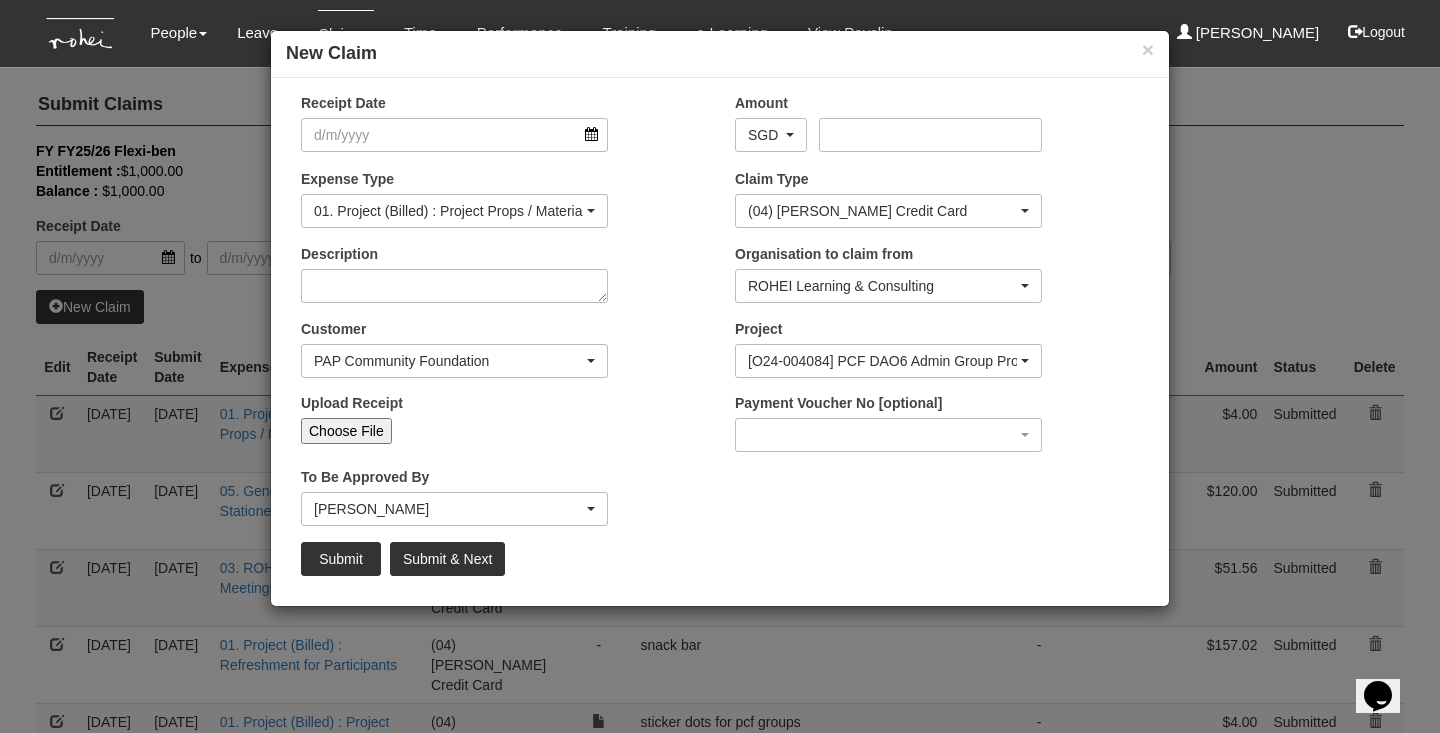 select on "50" 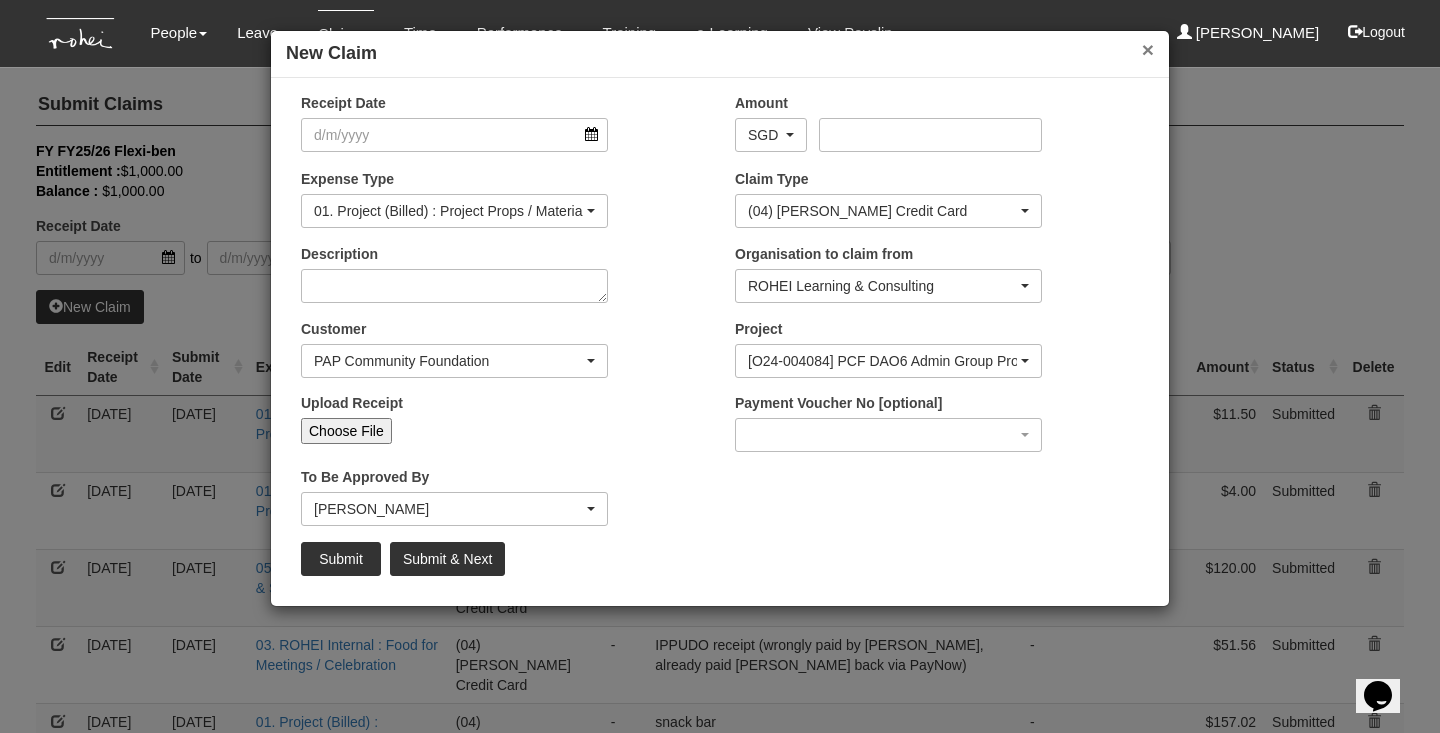 click on "×" at bounding box center (1148, 49) 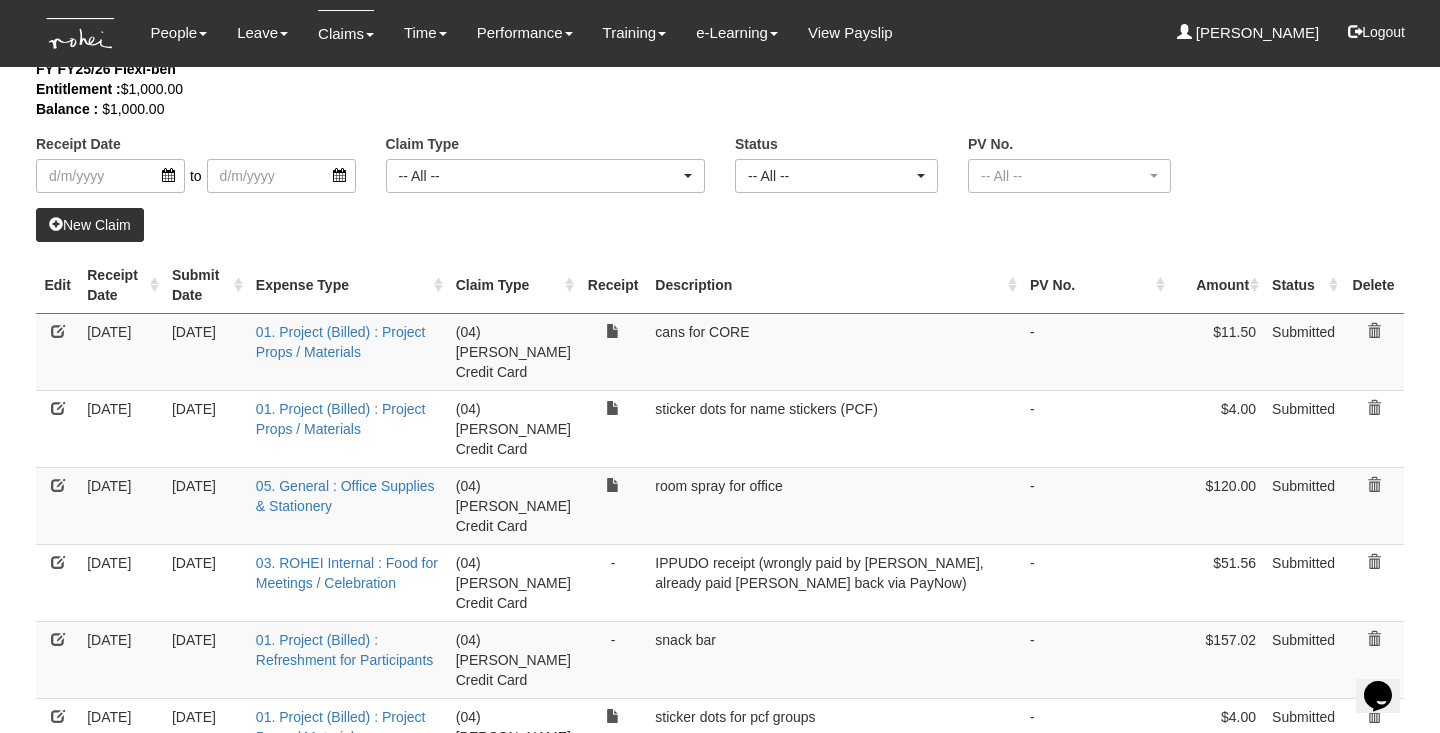 scroll, scrollTop: 84, scrollLeft: 0, axis: vertical 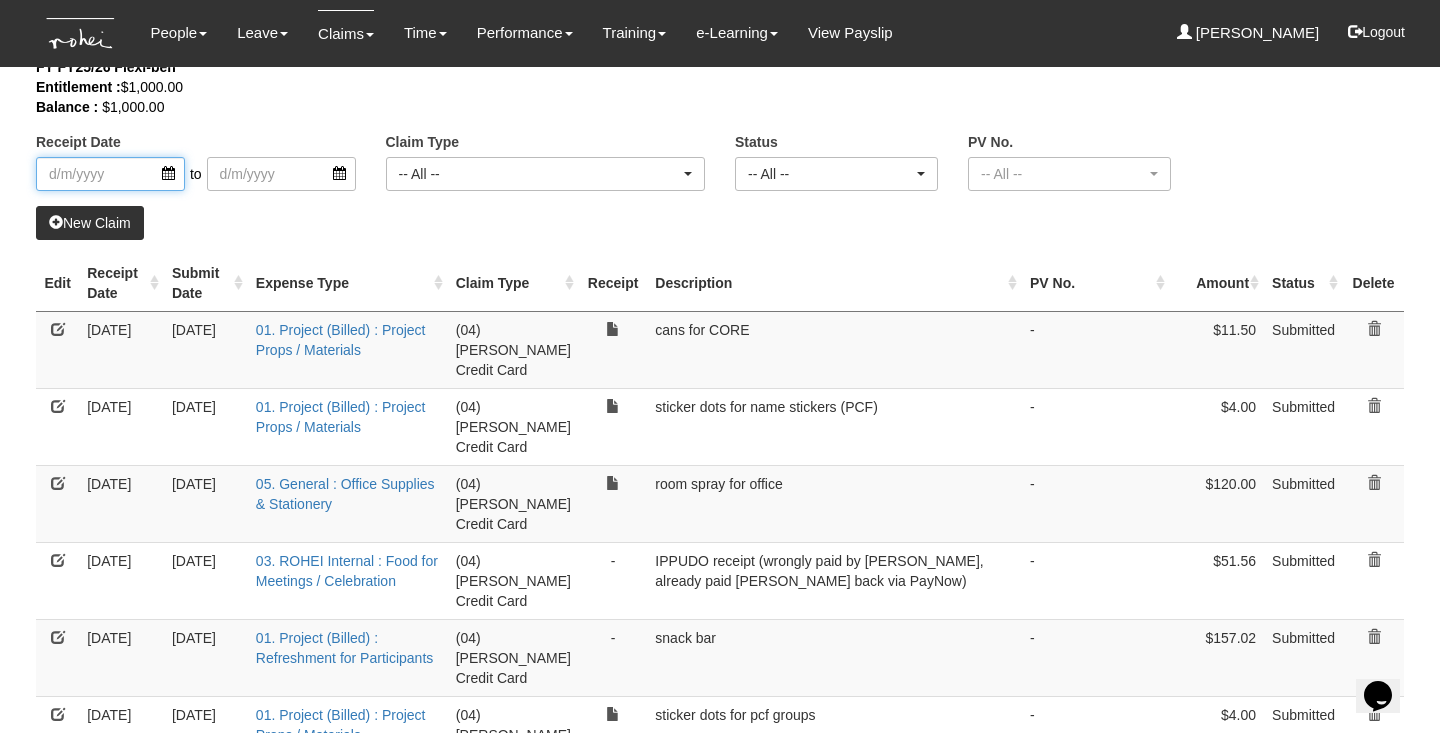 click at bounding box center [110, 174] 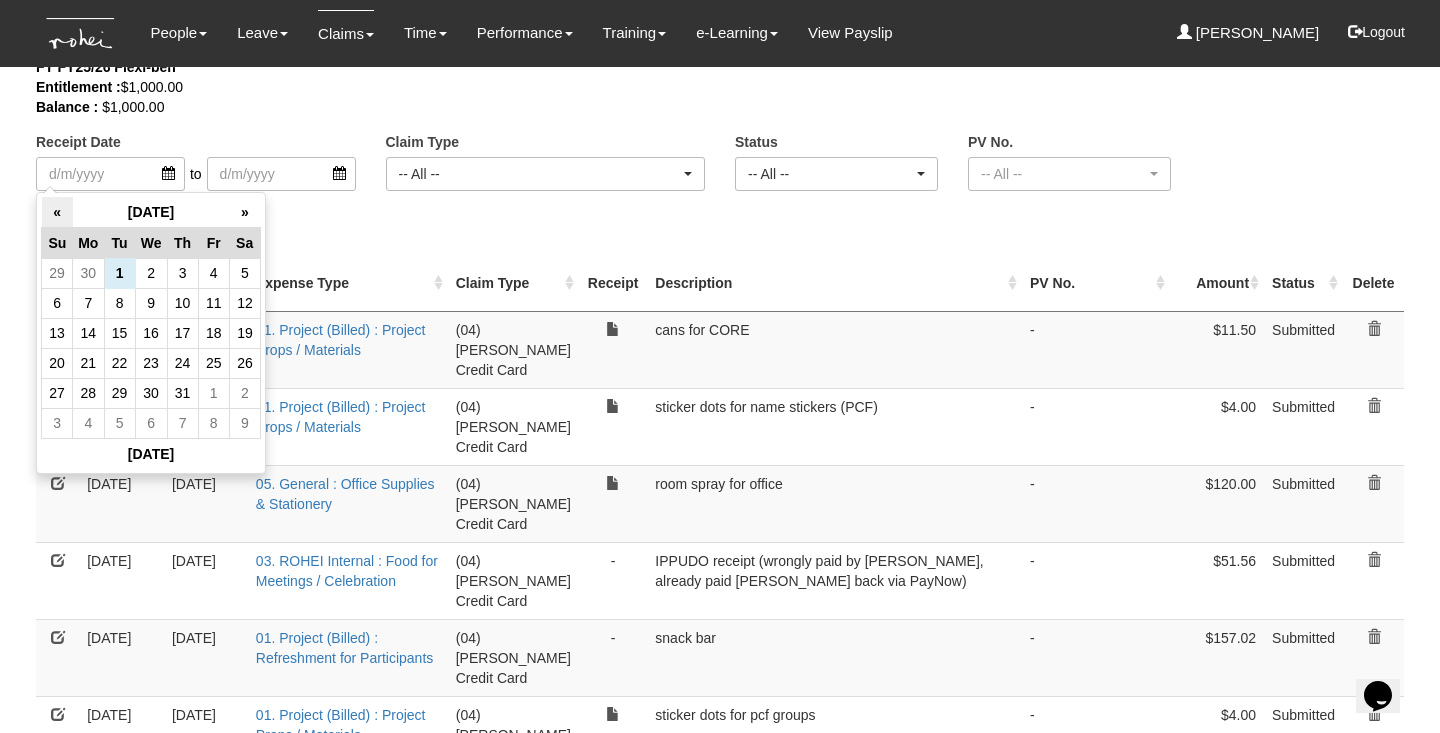 click on "«" at bounding box center (57, 212) 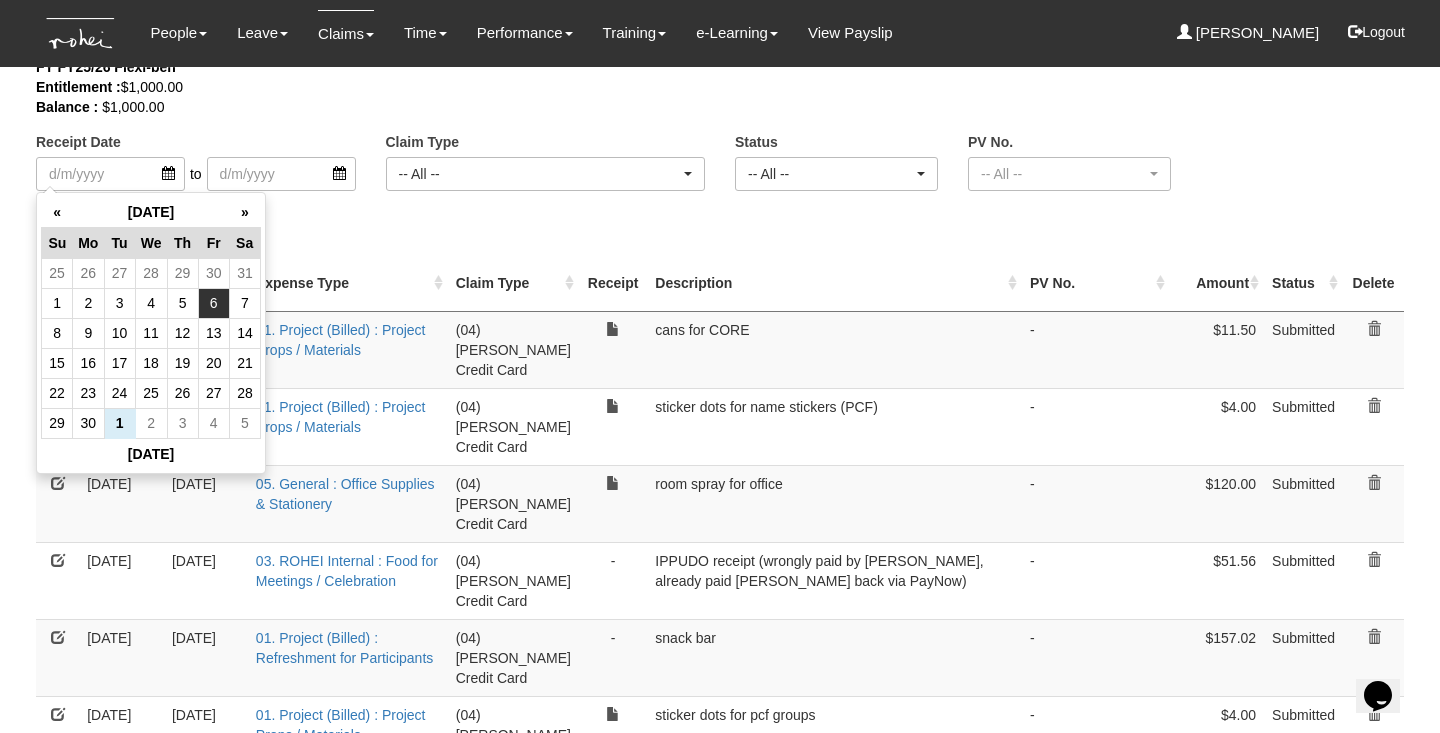 click on "6" at bounding box center (213, 303) 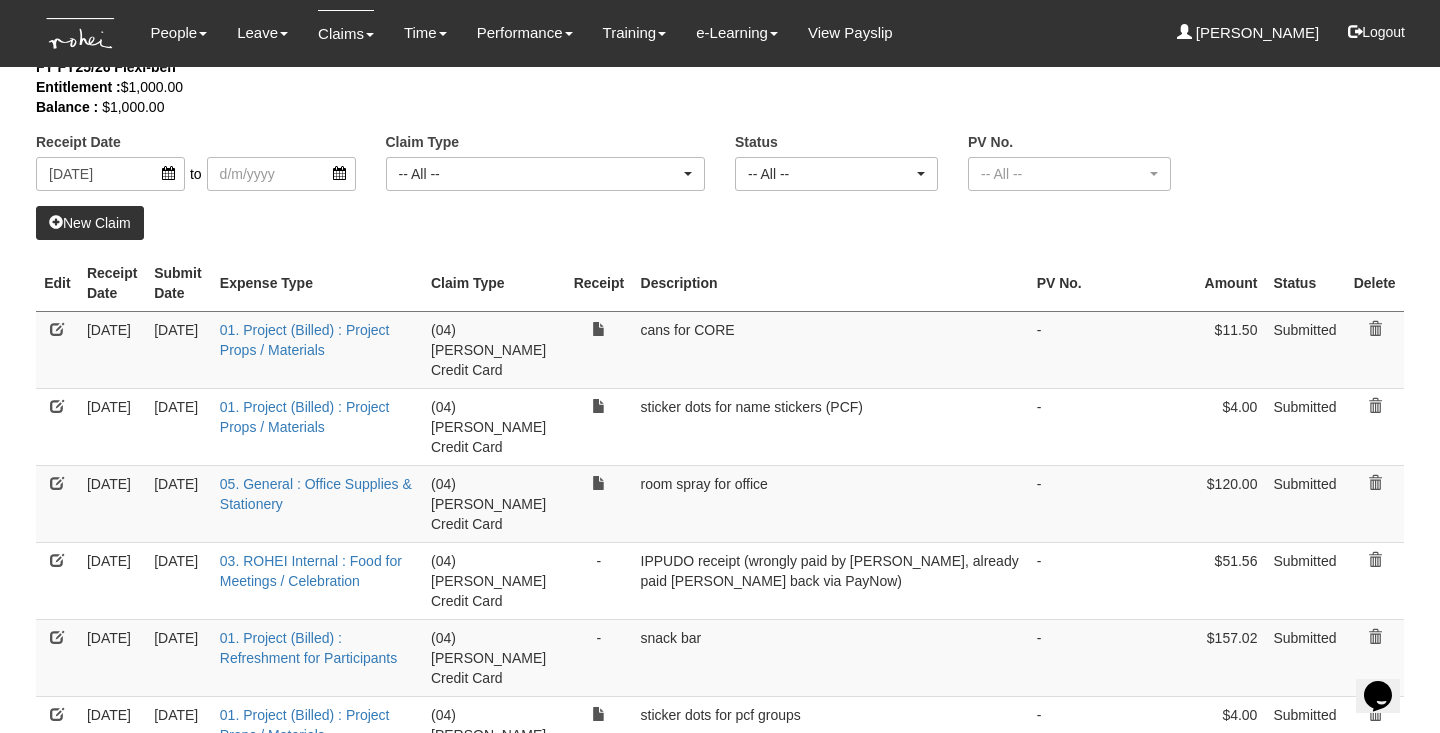 select on "50" 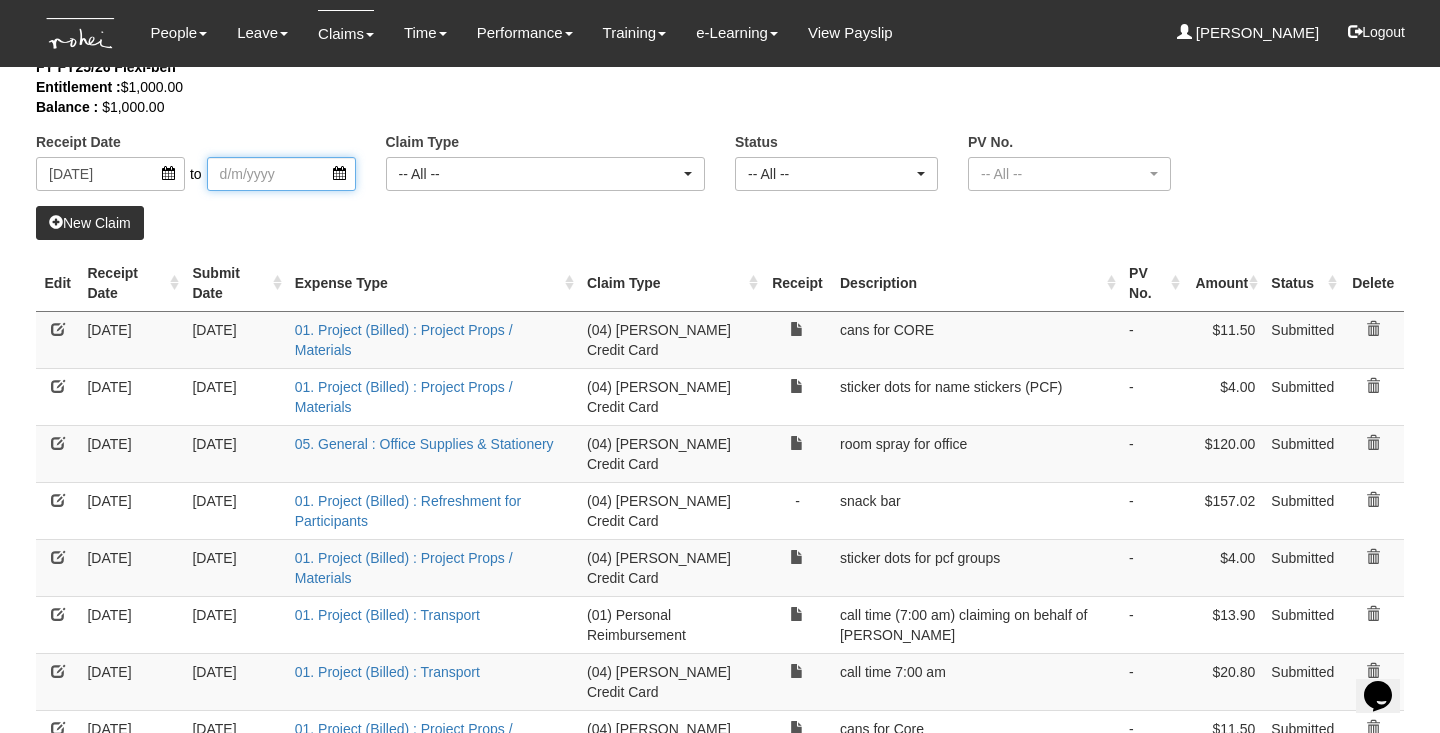click at bounding box center (281, 174) 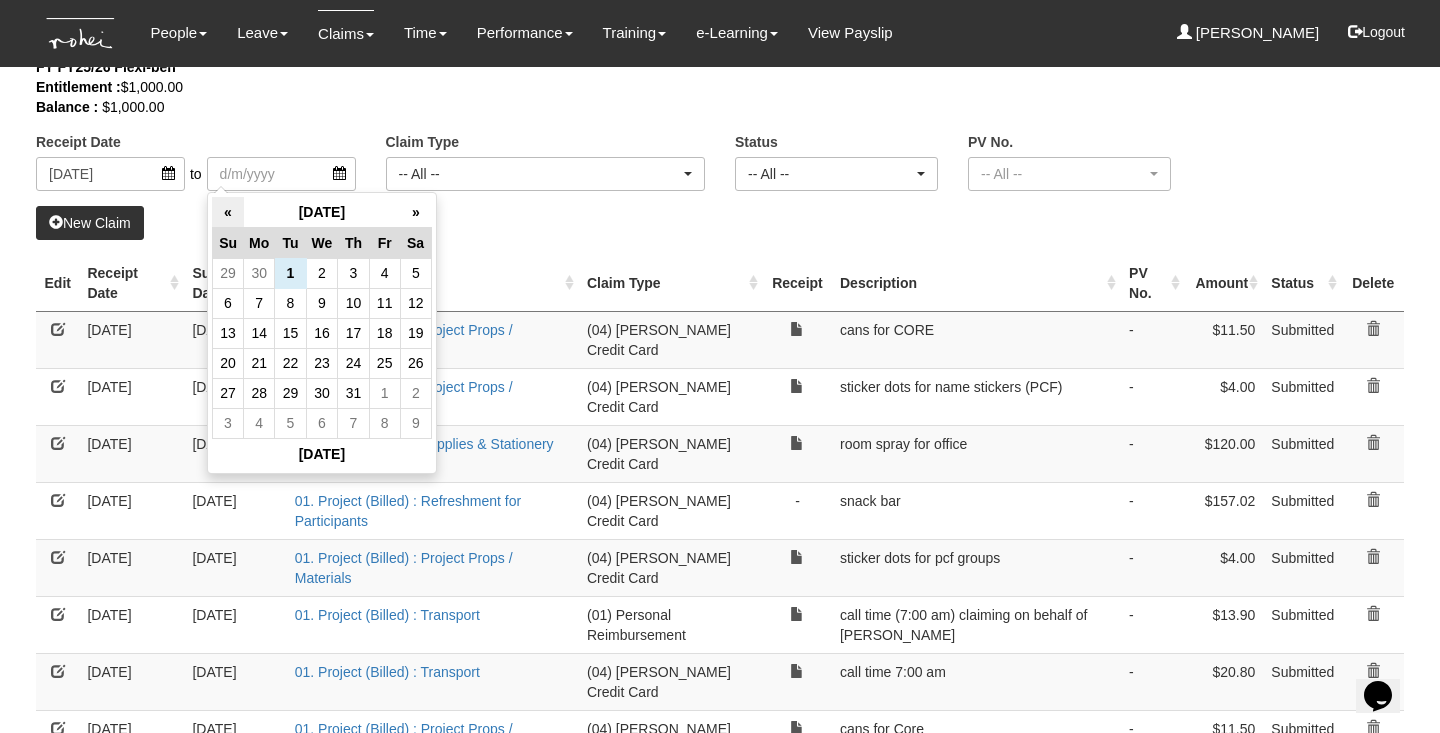 click on "«" at bounding box center (227, 212) 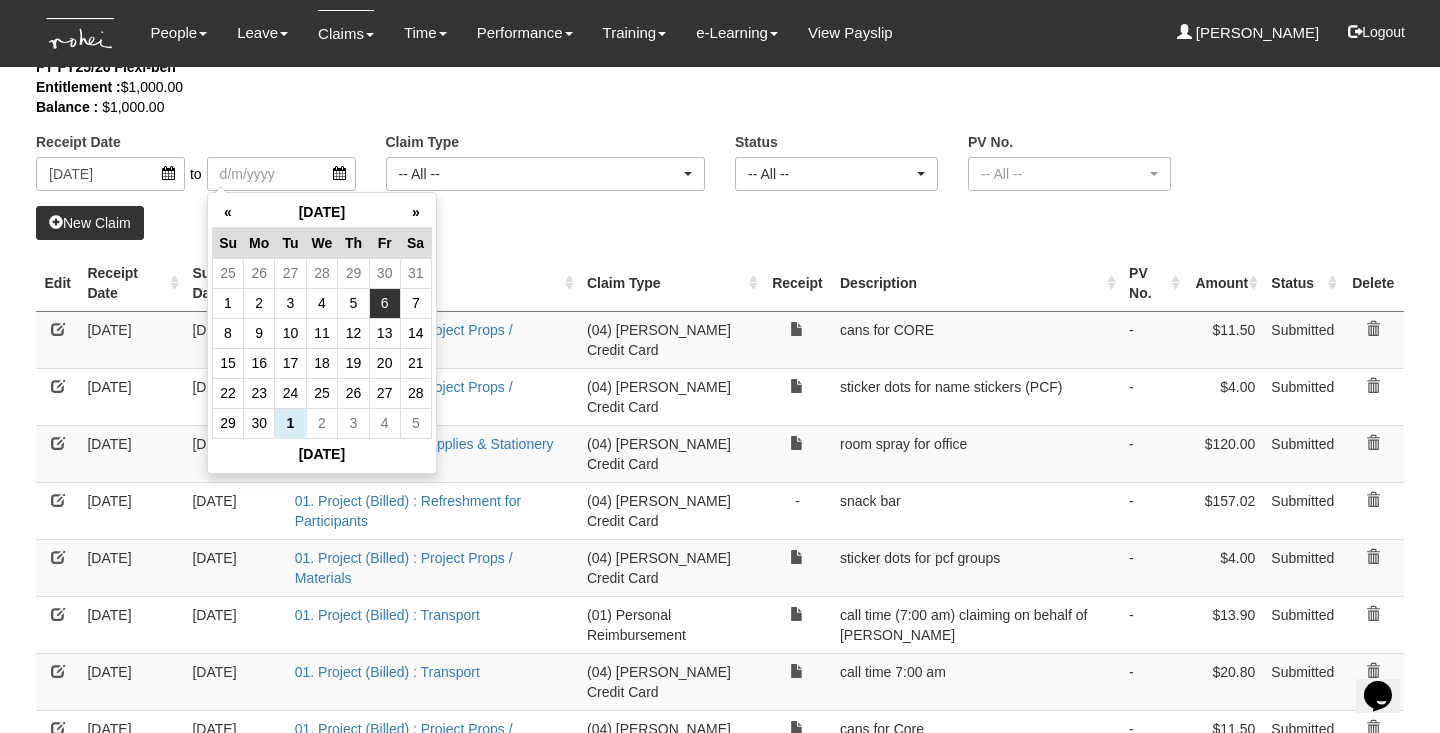 click on "6" at bounding box center (384, 303) 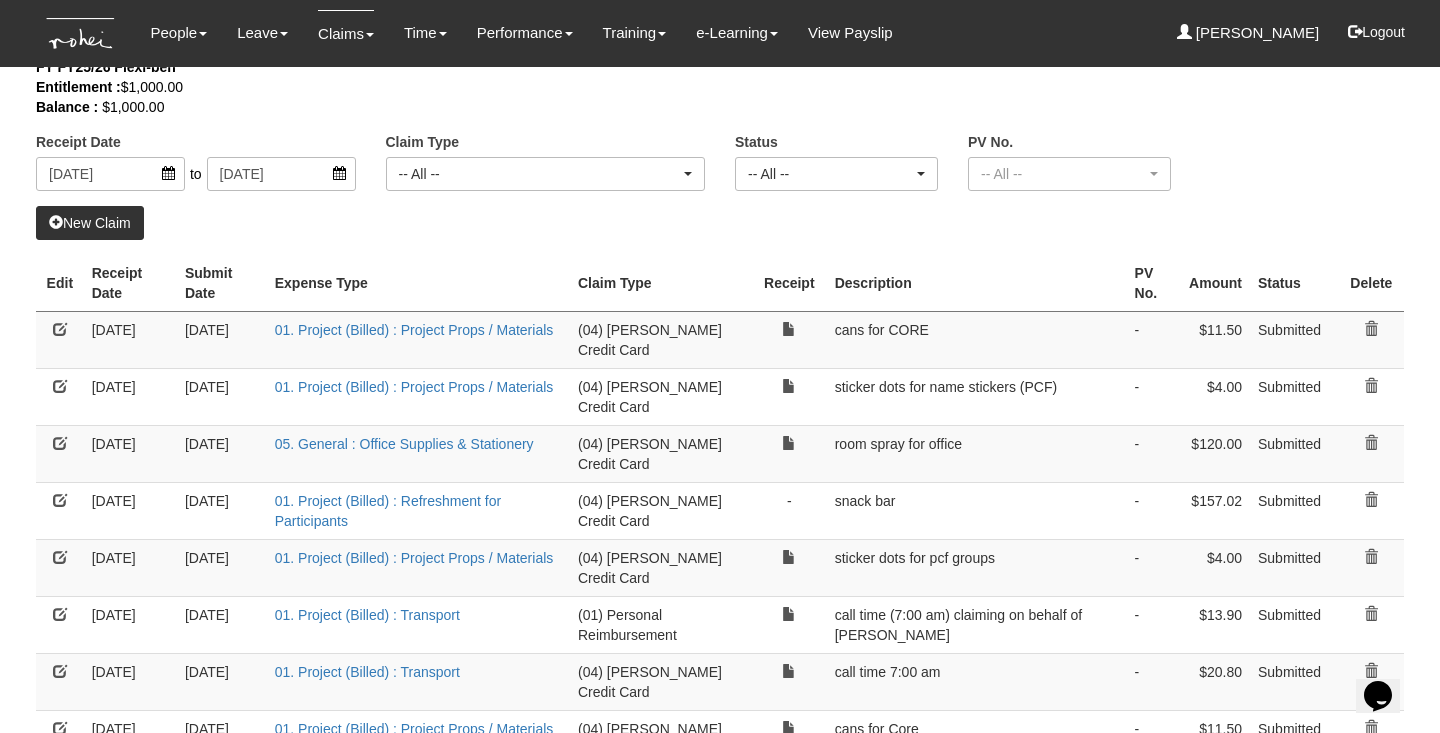 scroll, scrollTop: 0, scrollLeft: 0, axis: both 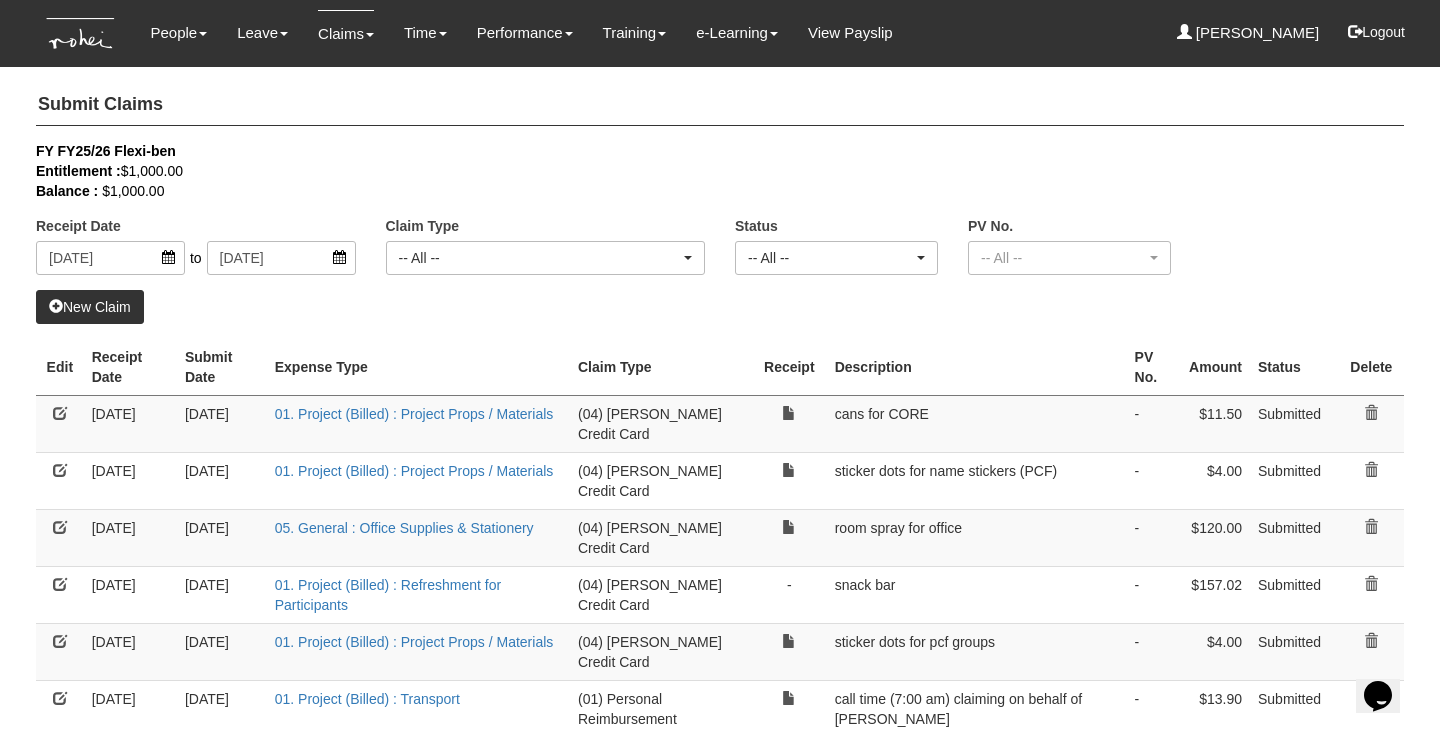 select on "50" 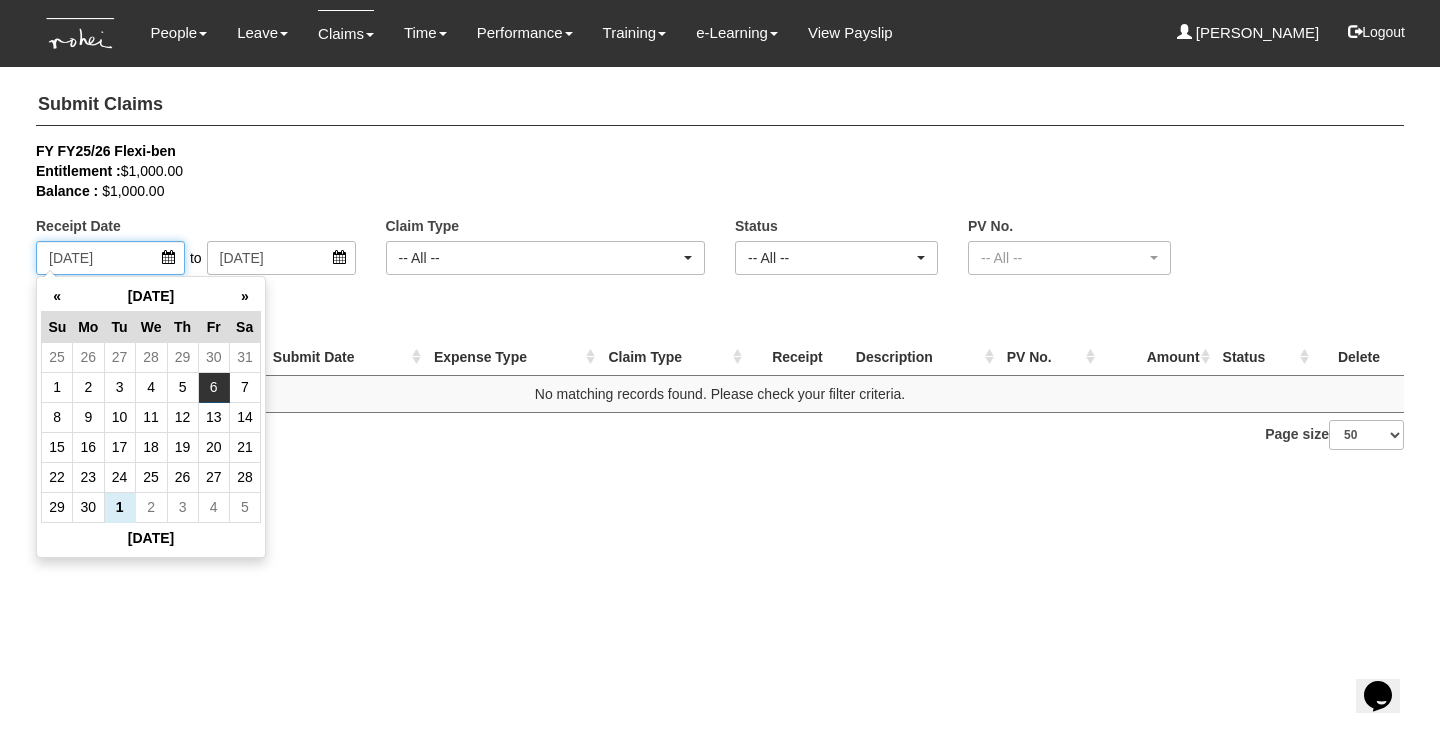 click on "[DATE]" at bounding box center [110, 258] 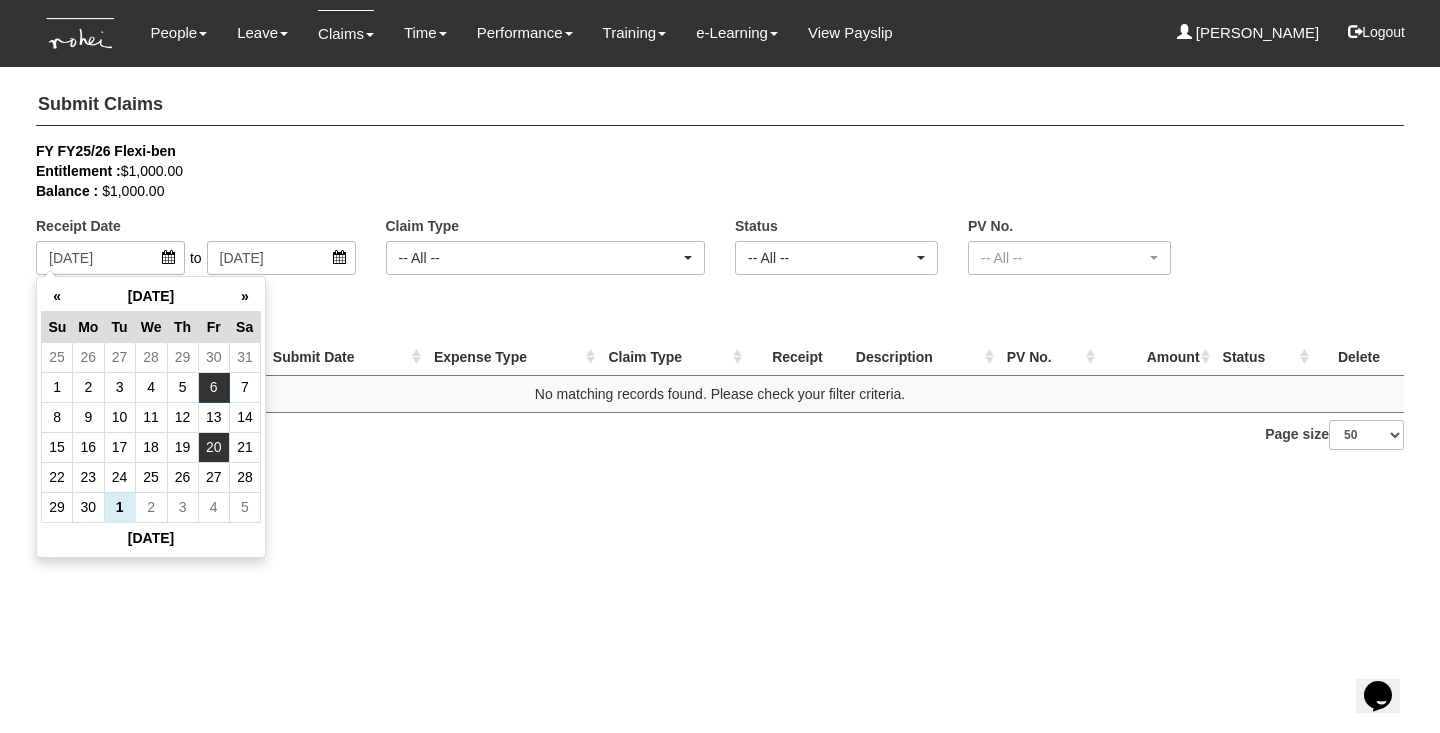 click on "20" at bounding box center [213, 447] 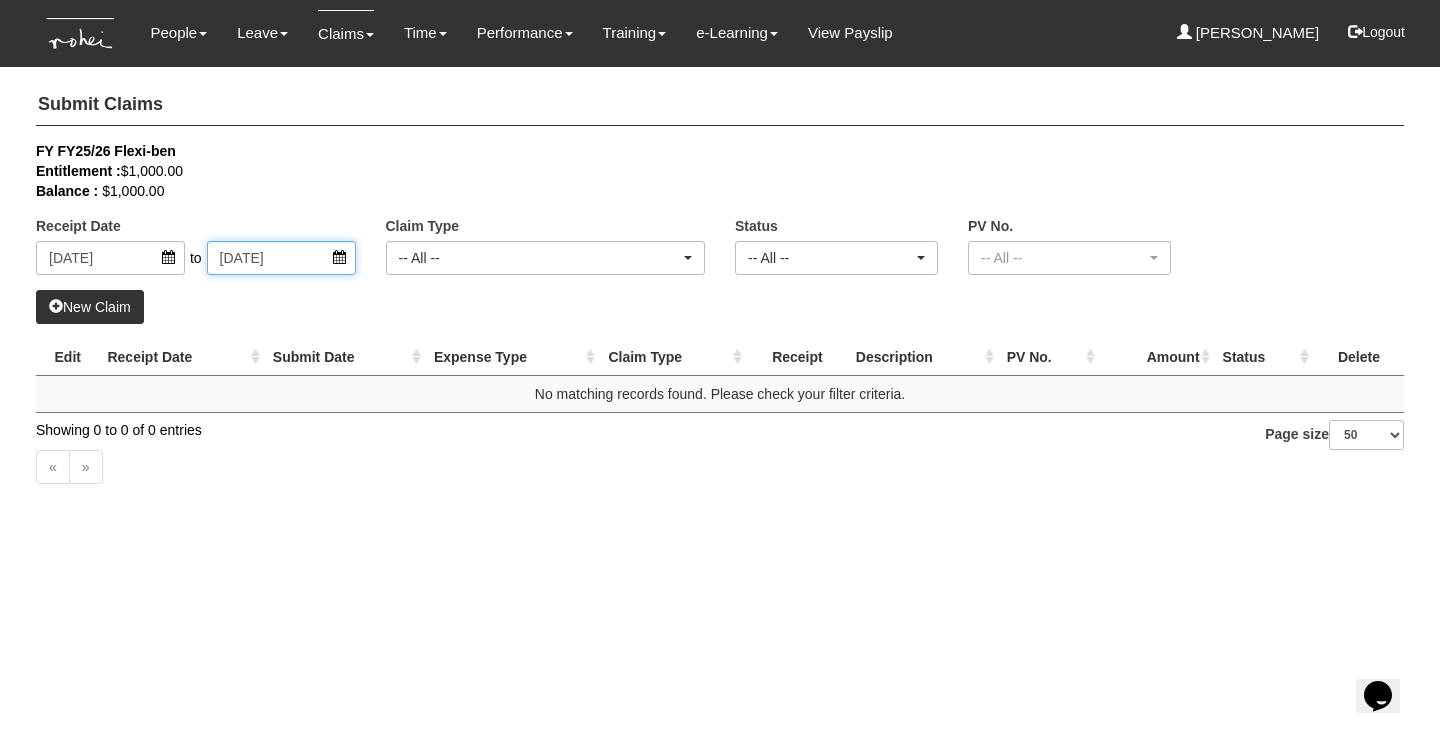 click on "[DATE]" at bounding box center [281, 258] 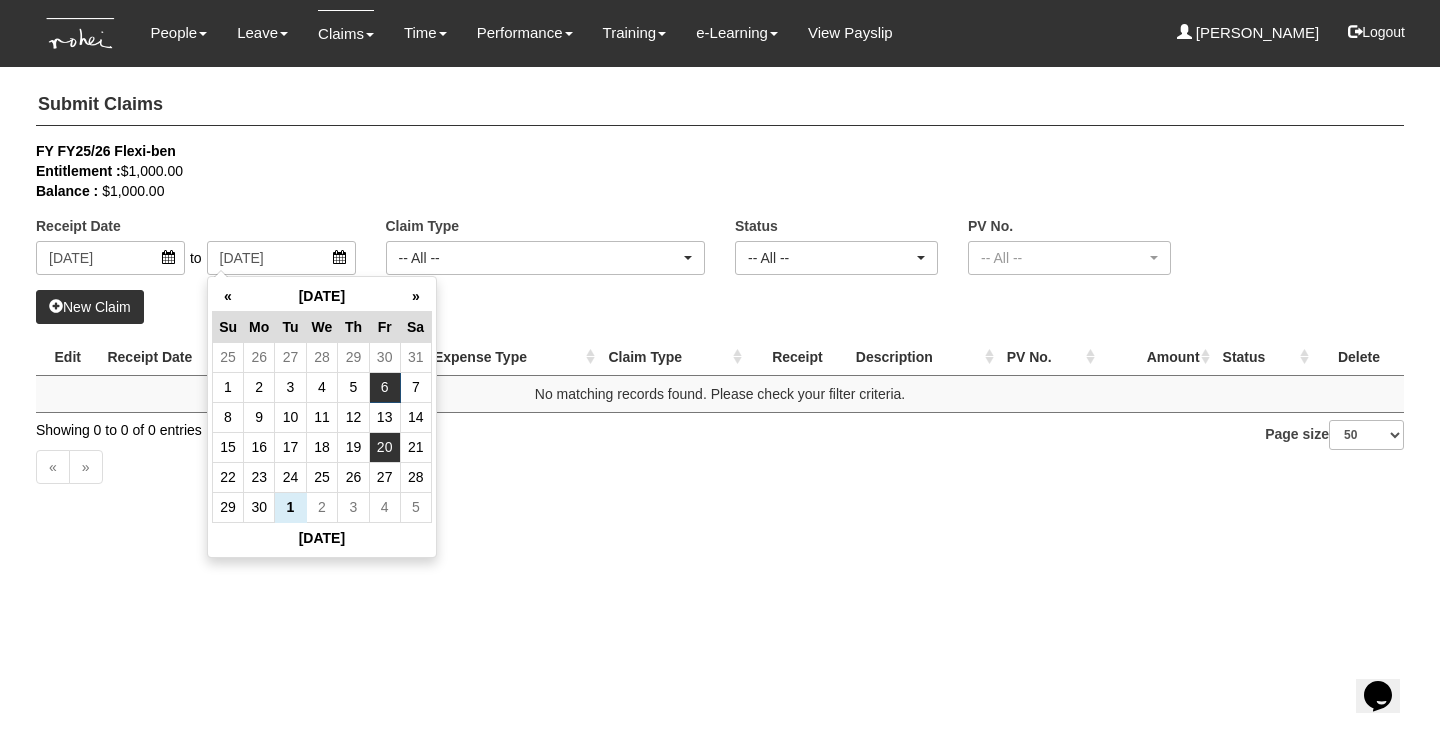 click on "20" at bounding box center (384, 447) 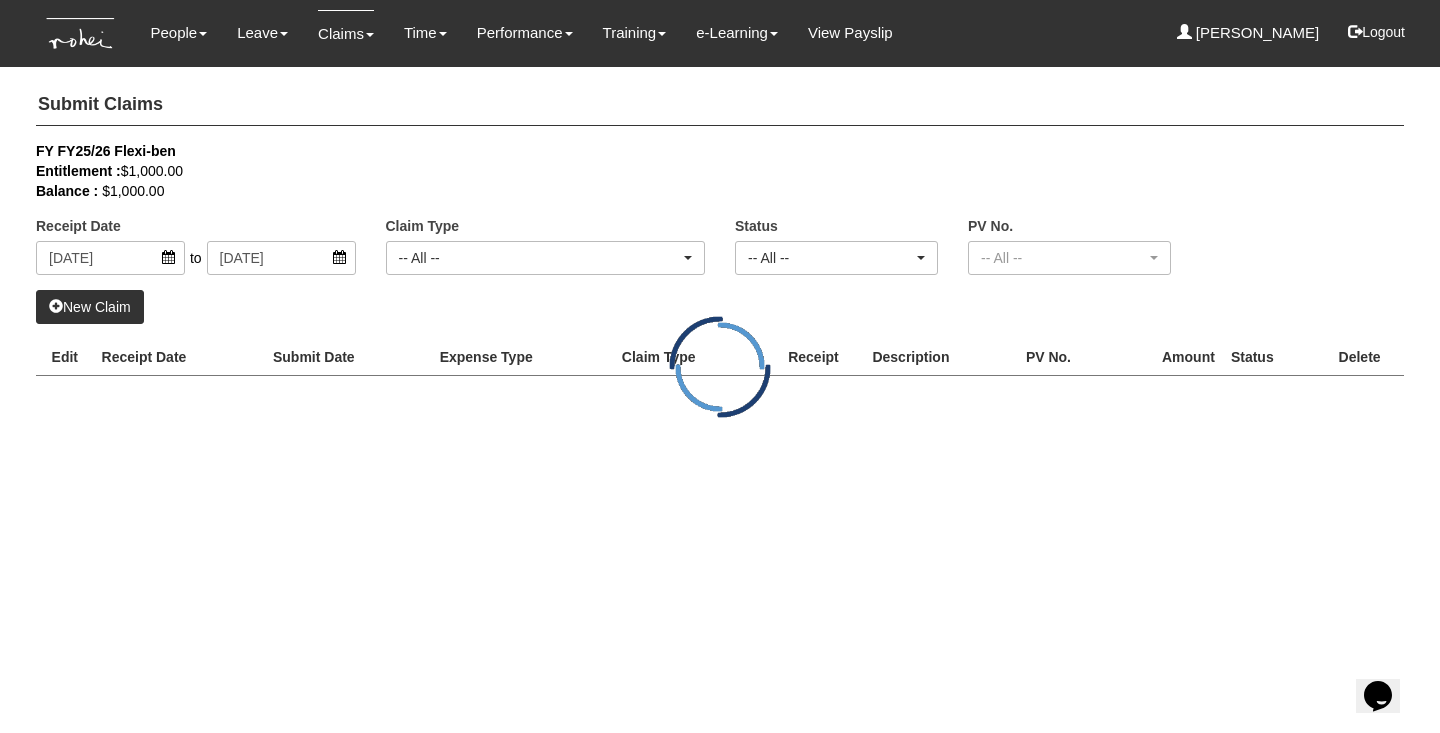 select on "50" 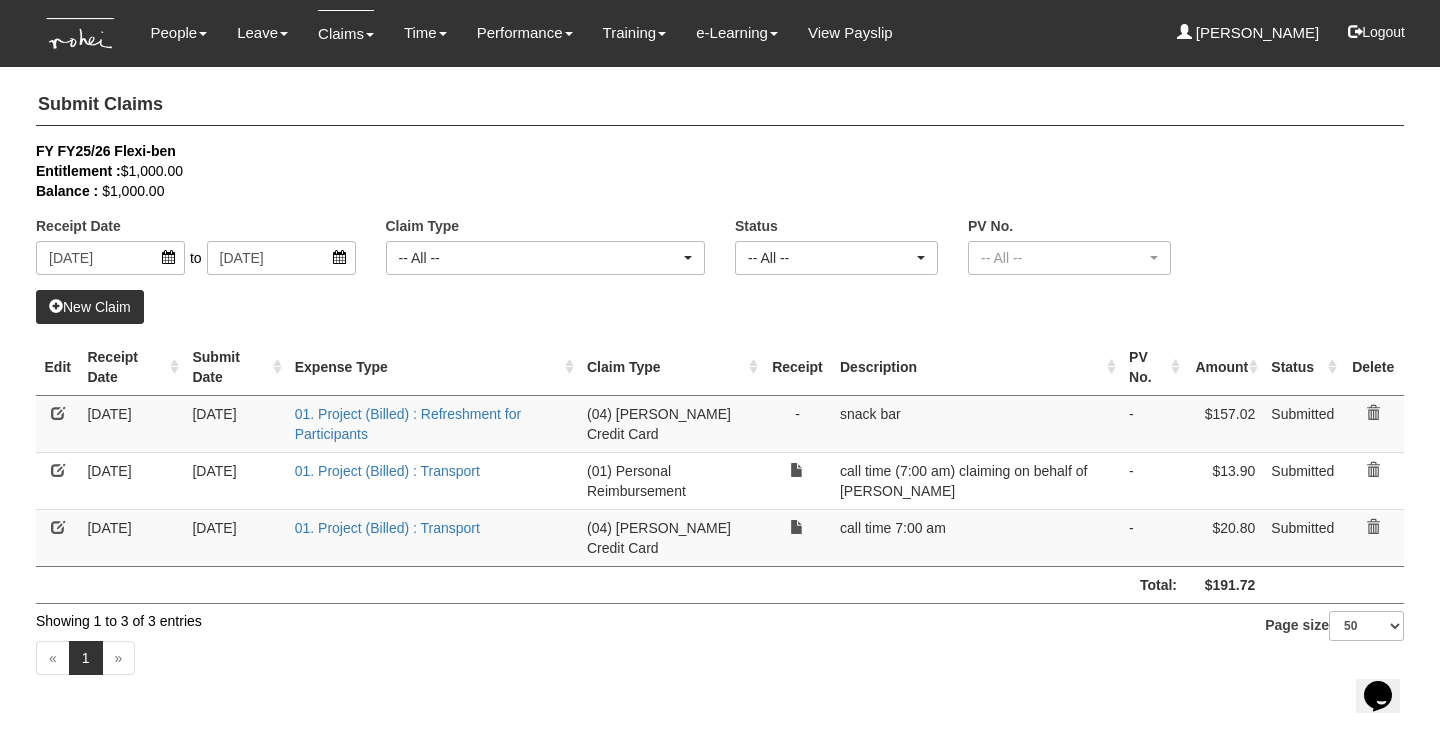 click at bounding box center [58, 413] 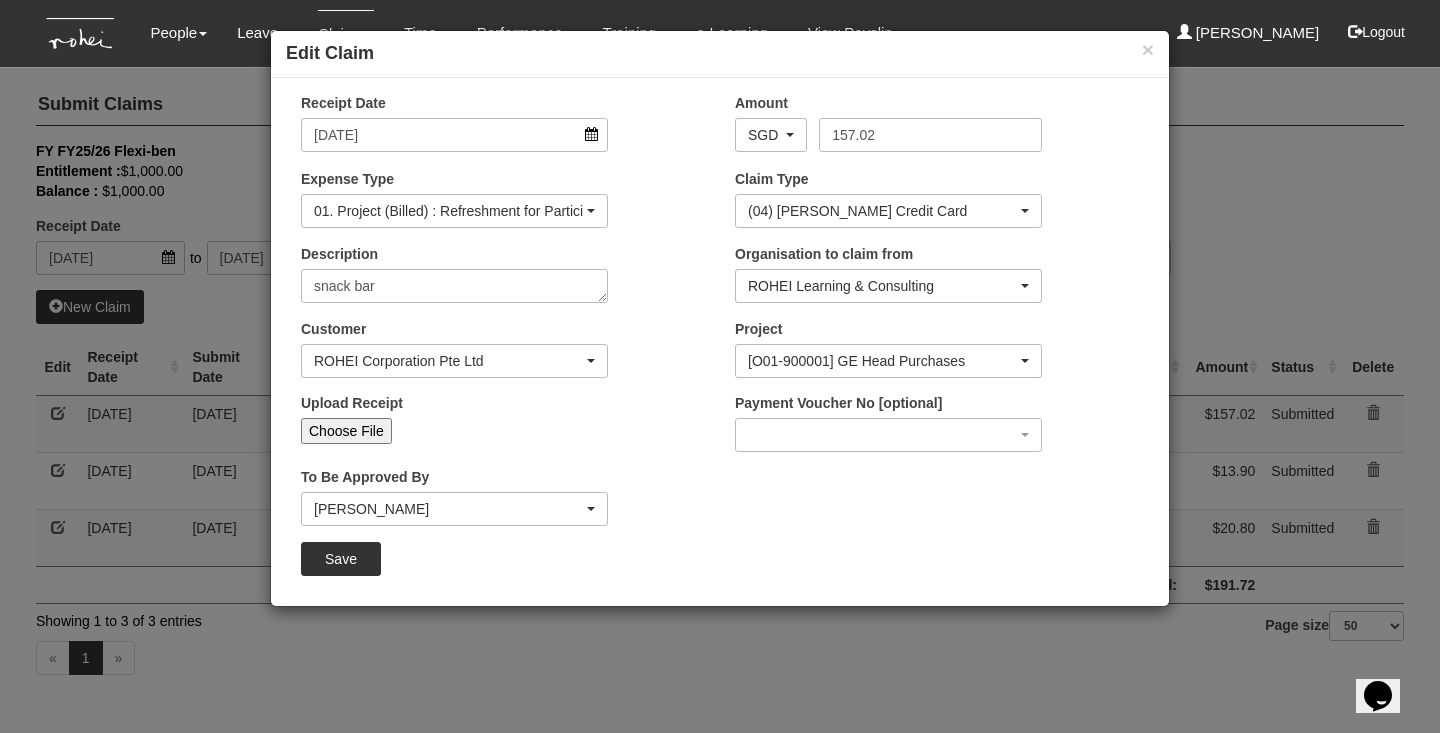 click on "Save" at bounding box center [341, 559] 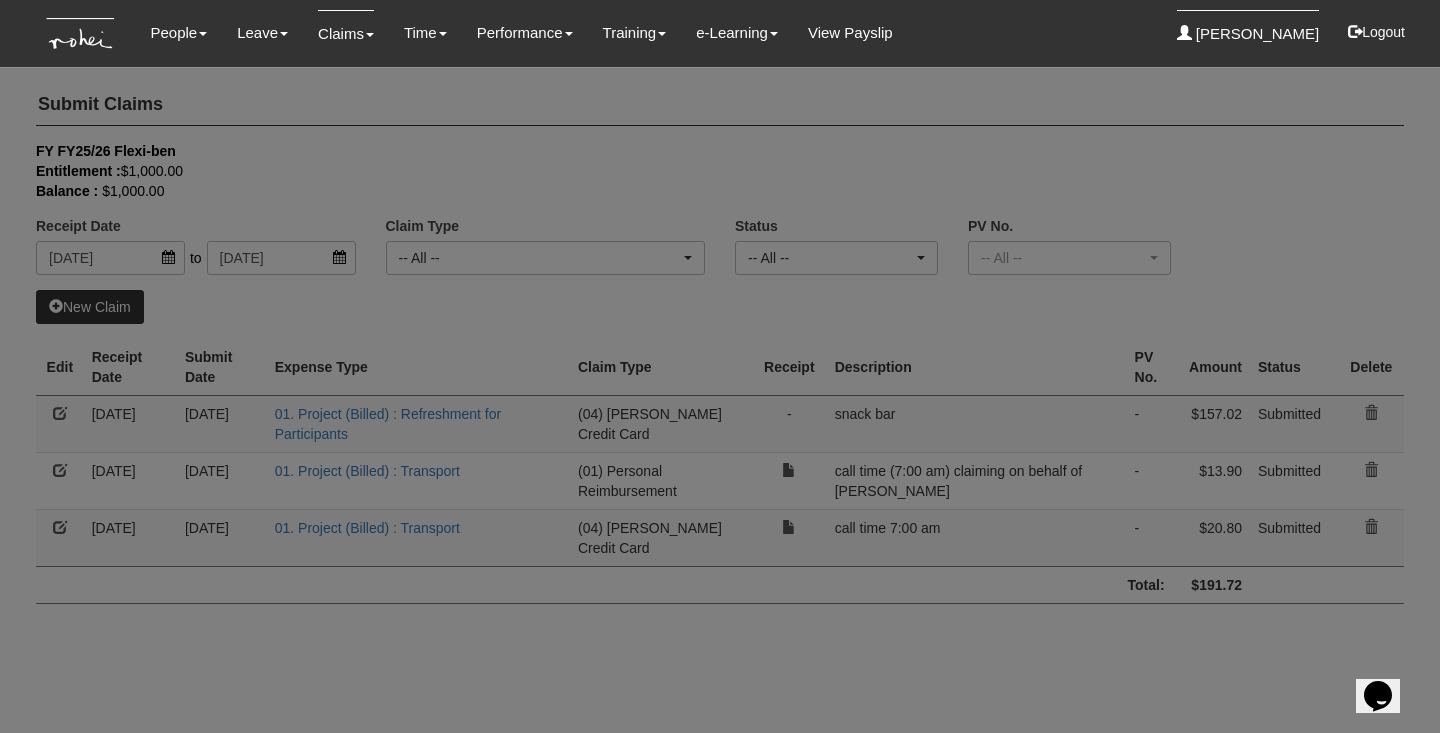select on "50" 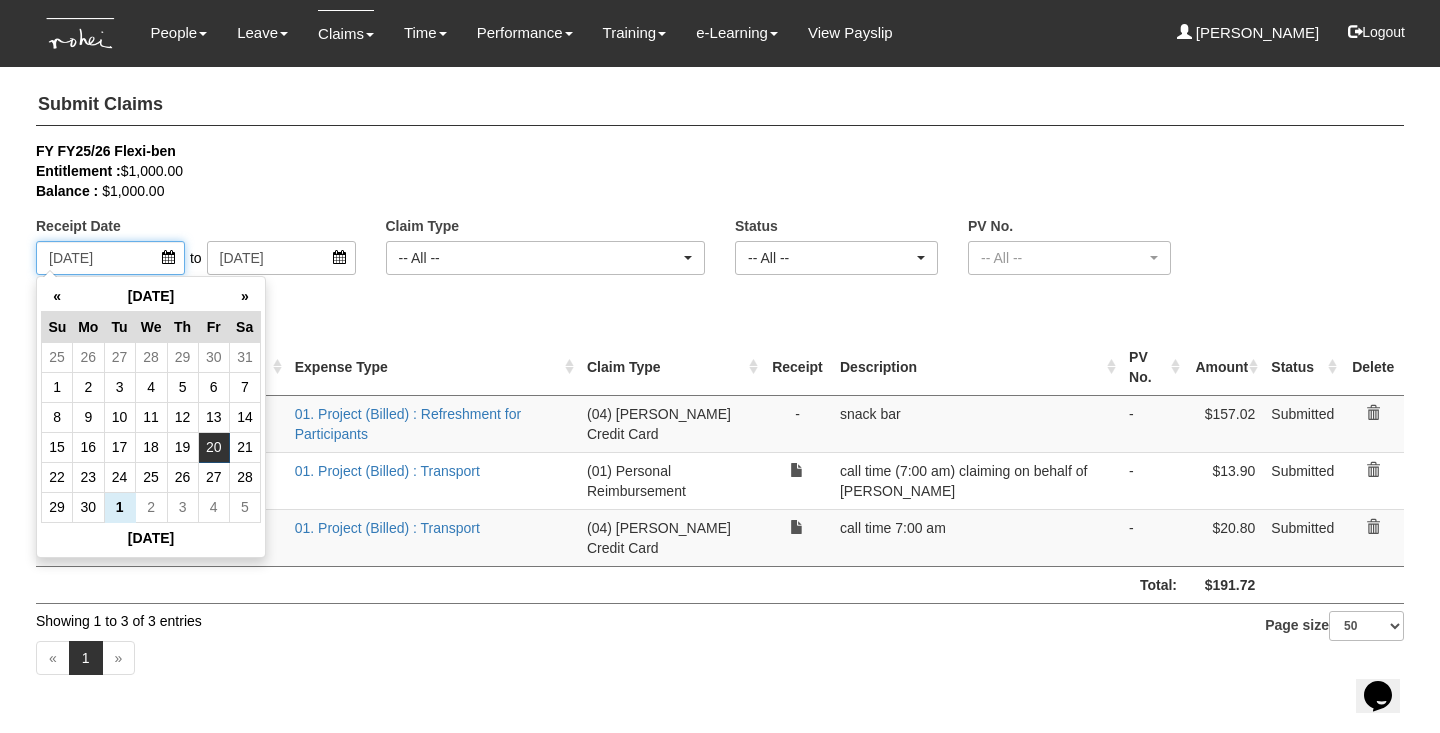 click on "[DATE]" at bounding box center (110, 258) 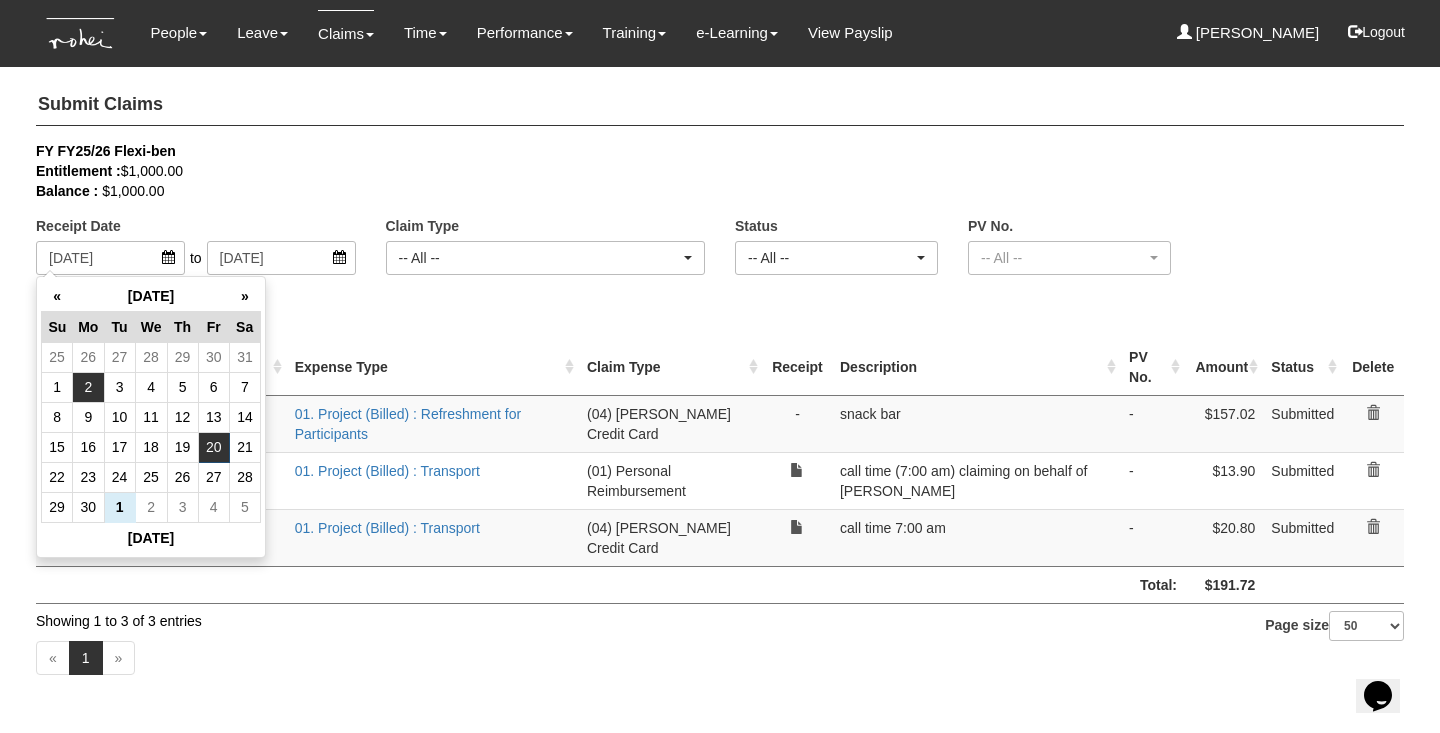 click on "2" at bounding box center (88, 387) 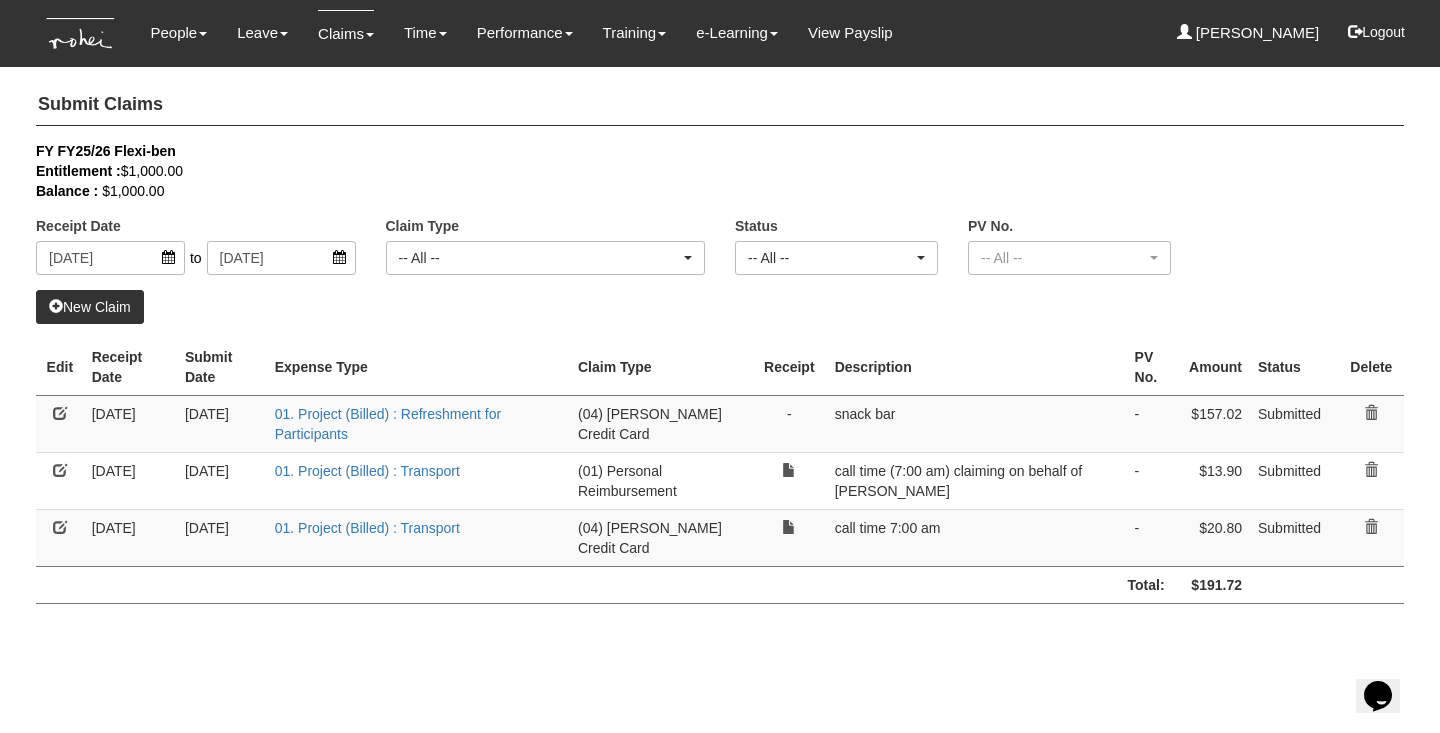select on "50" 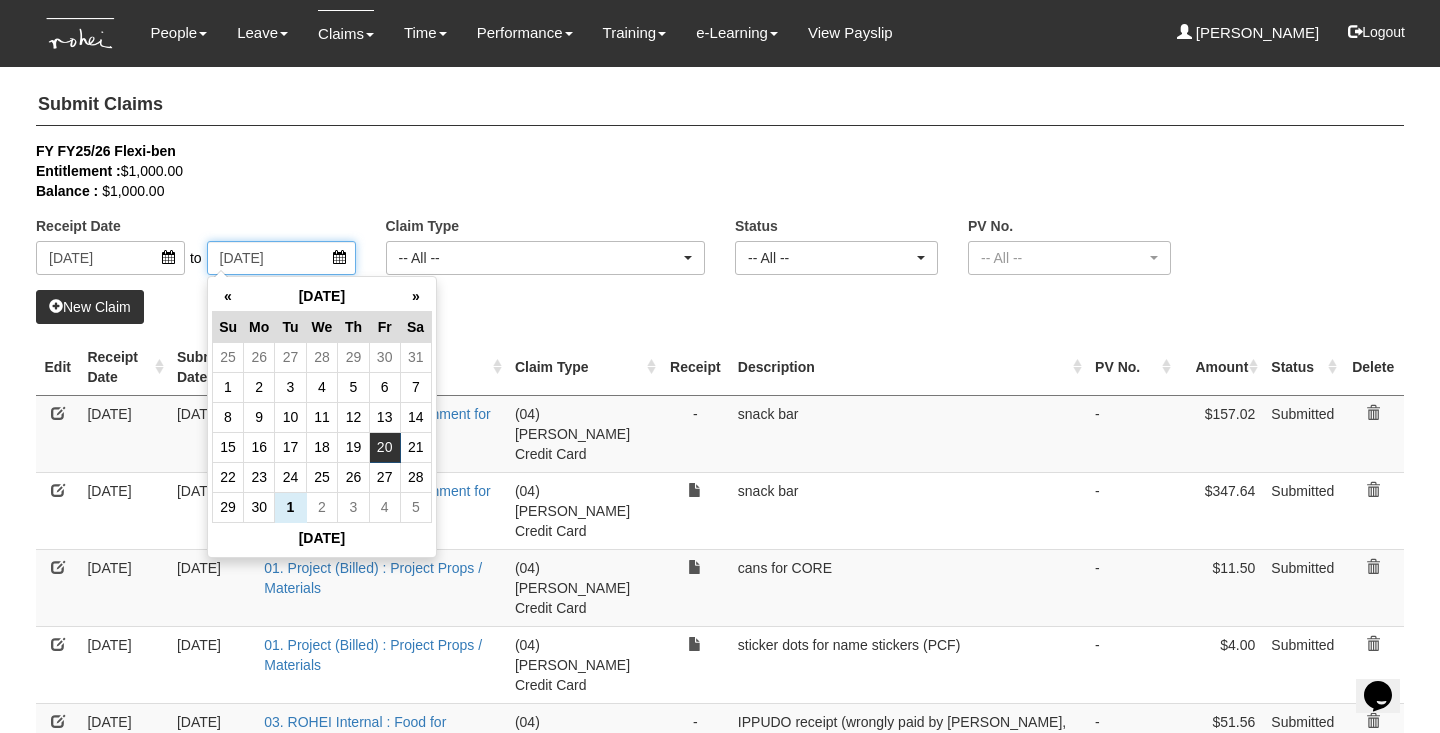 click on "[DATE]" at bounding box center (281, 258) 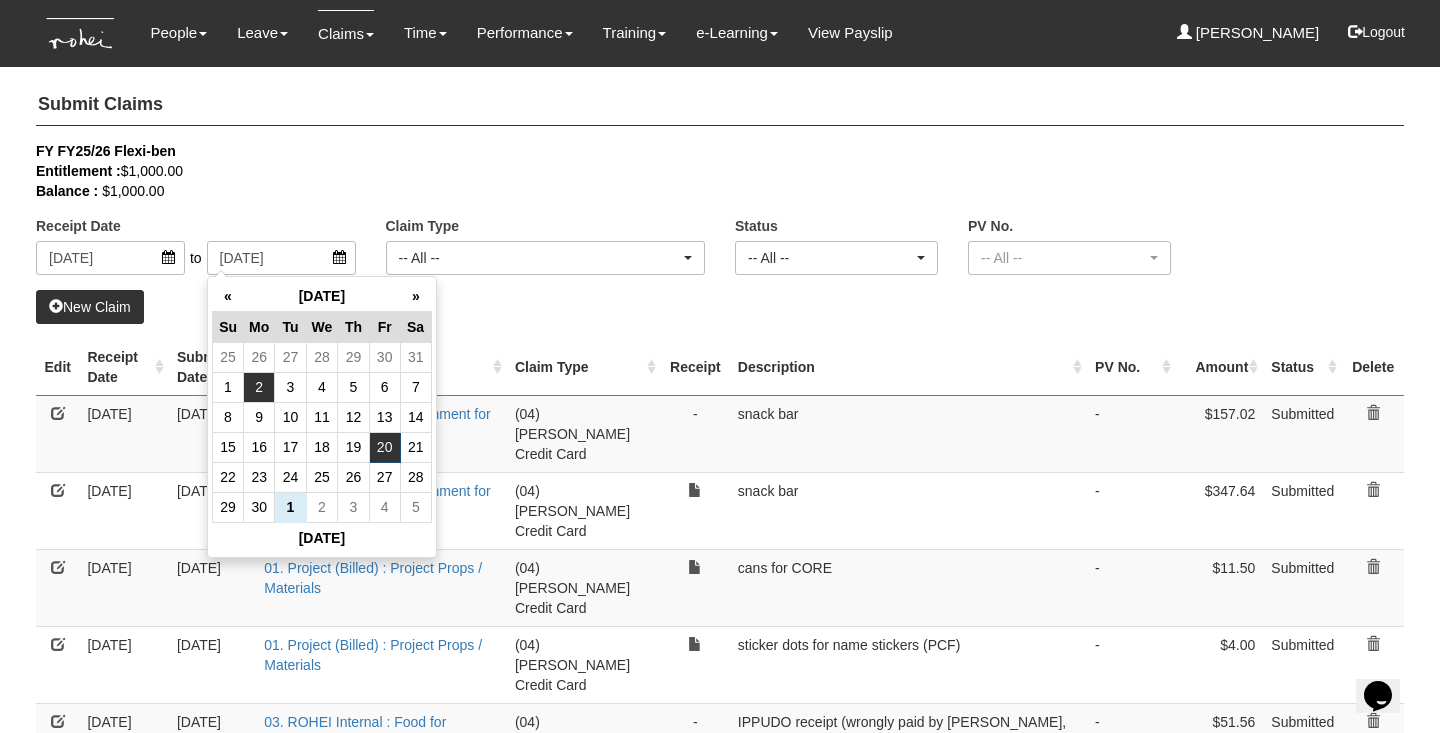 click on "2" at bounding box center (259, 387) 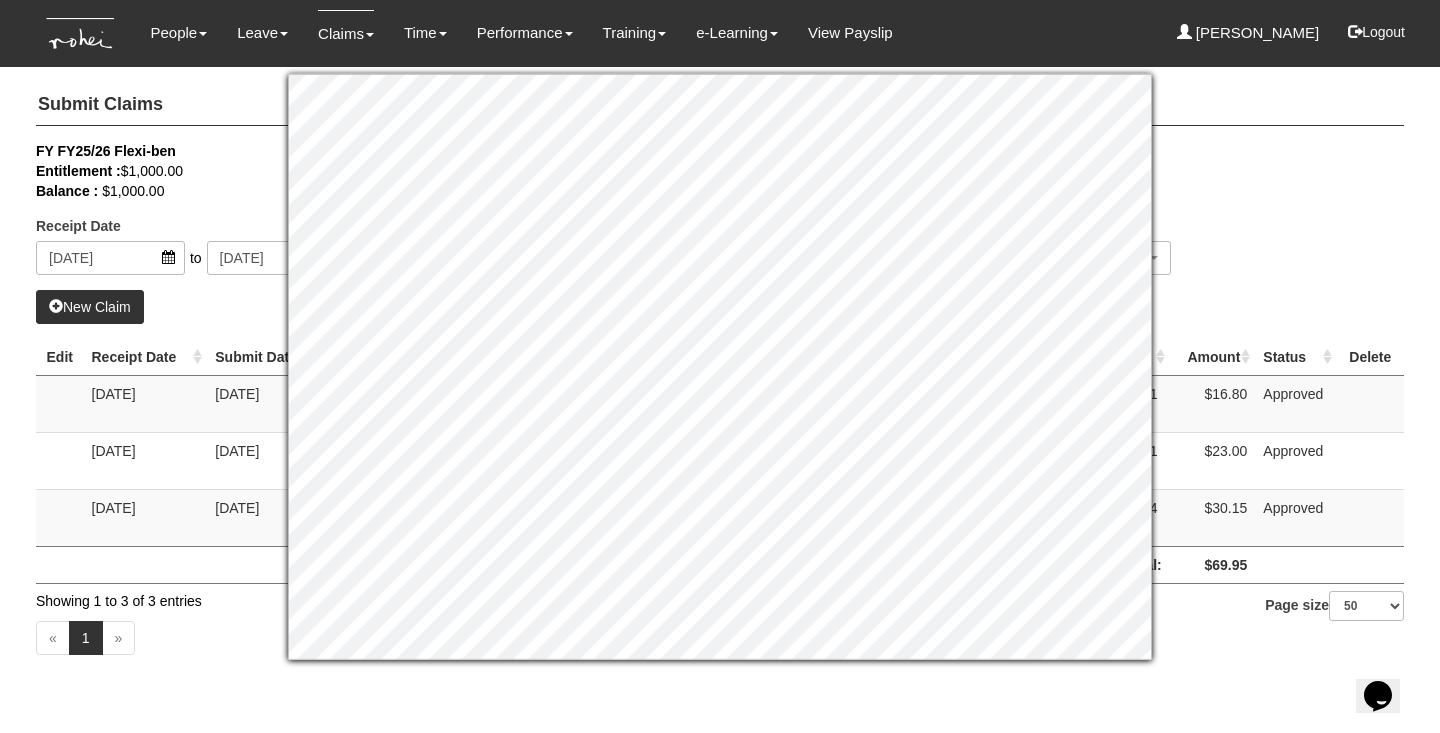 click on "Receipt Date
[DATE]
to
[DATE]
Claim Type
-- All --
(01) Personal Reimbursement
(02) Advance Disbursement
(03) [PERSON_NAME]'s Credit Card
(04) [PERSON_NAME] Credit Card
(05) [PERSON_NAME]'s Credit Card
(06) [PERSON_NAME]'s Credit Card
-- All --
Status
-- All --
Submitted
Approved
Verified
Returned
Paid
-- All --
PV No.
-- All --
PV2200048 [US_DEA_NUMBER] PV2200124" at bounding box center (720, 215) 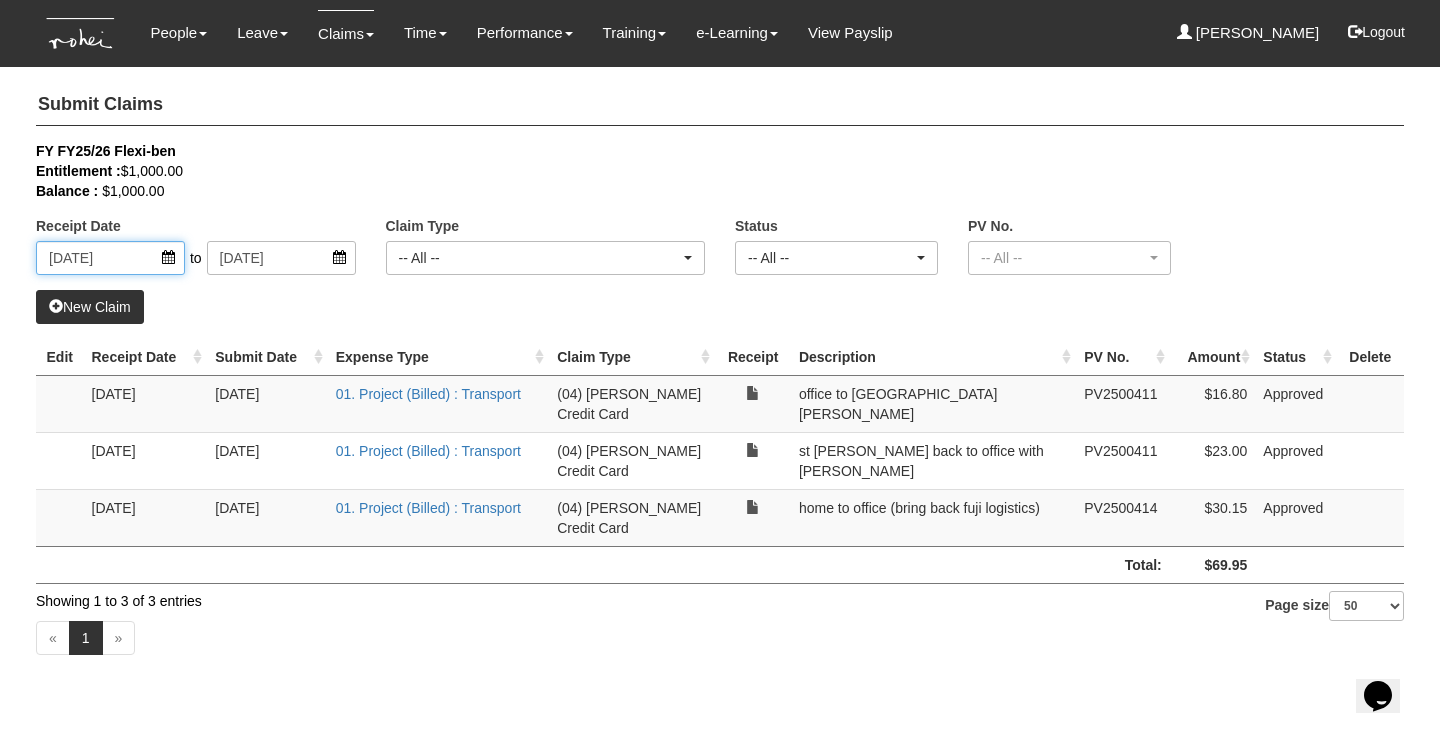 click on "[DATE]" at bounding box center [110, 258] 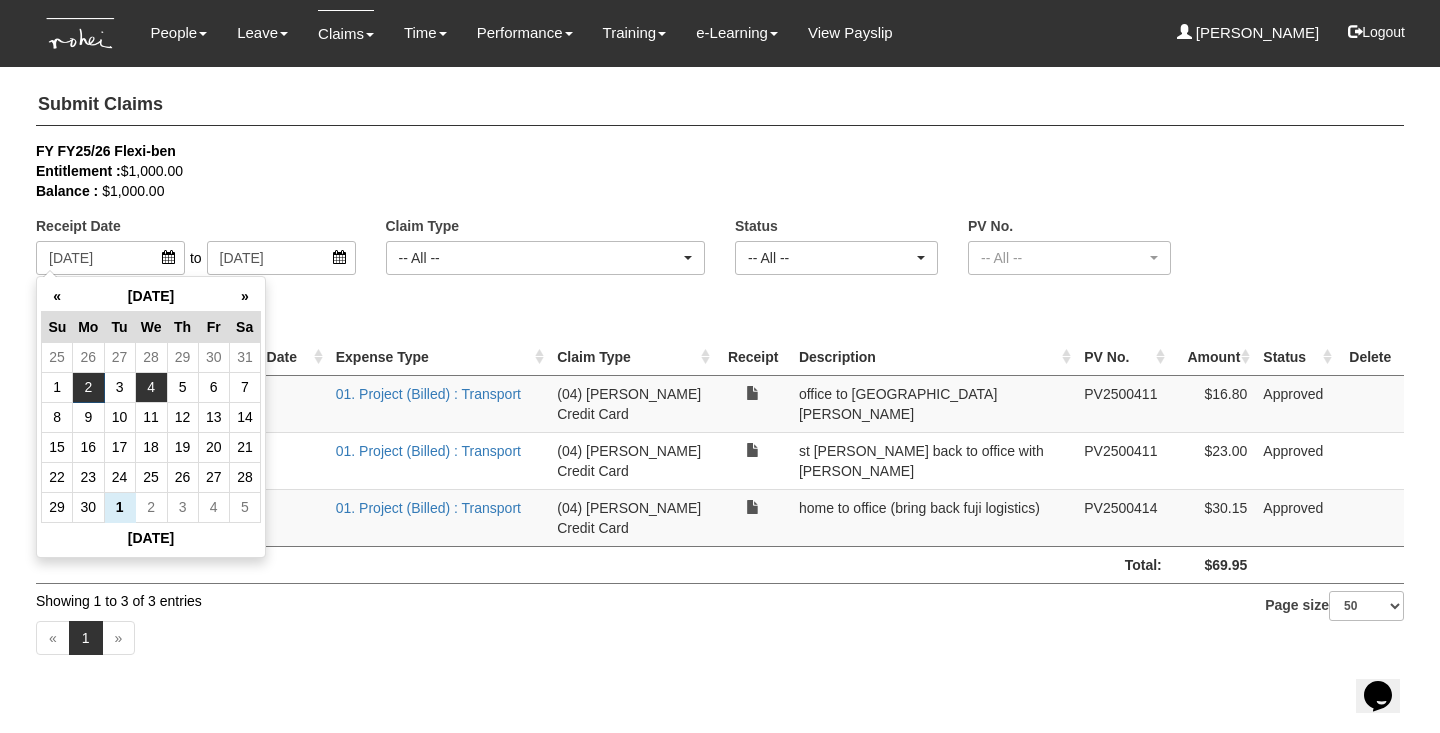click on "4" at bounding box center [151, 387] 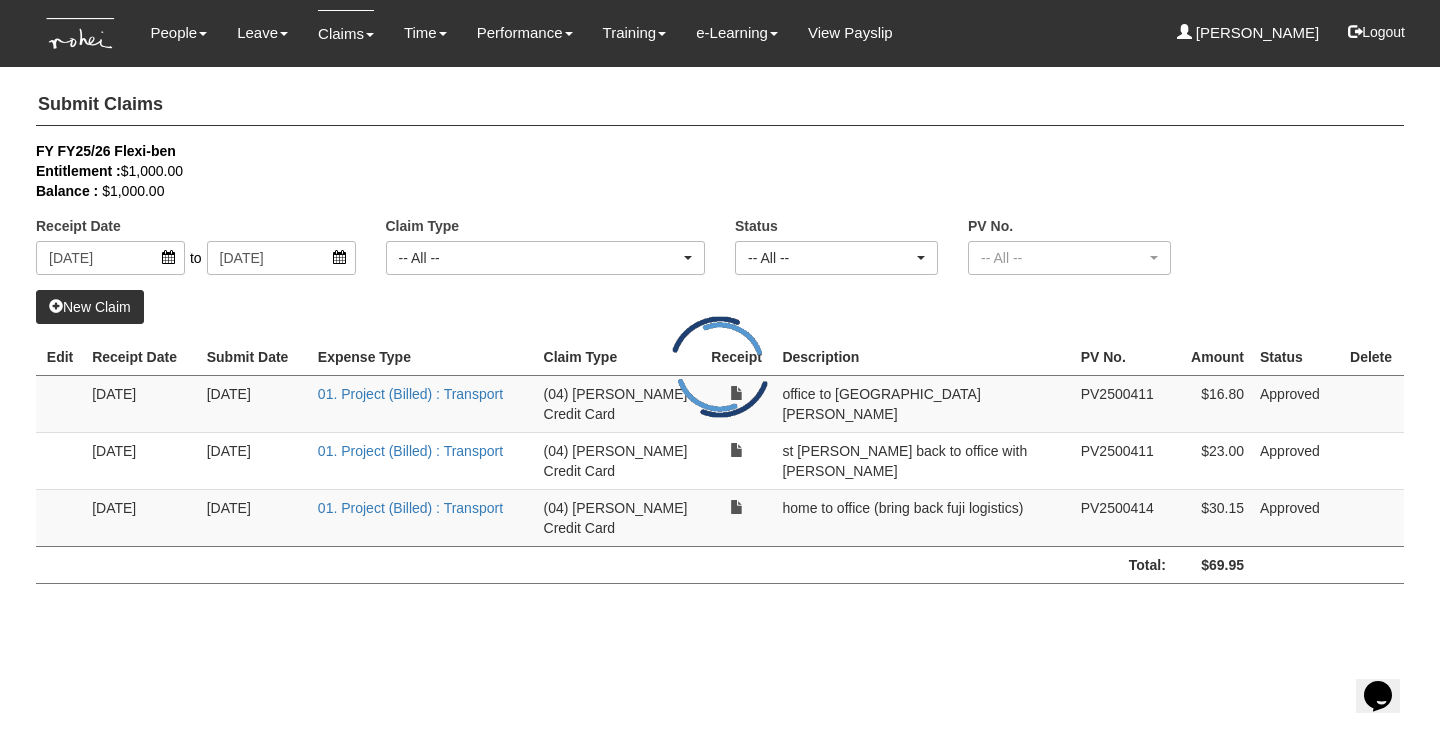 select on "50" 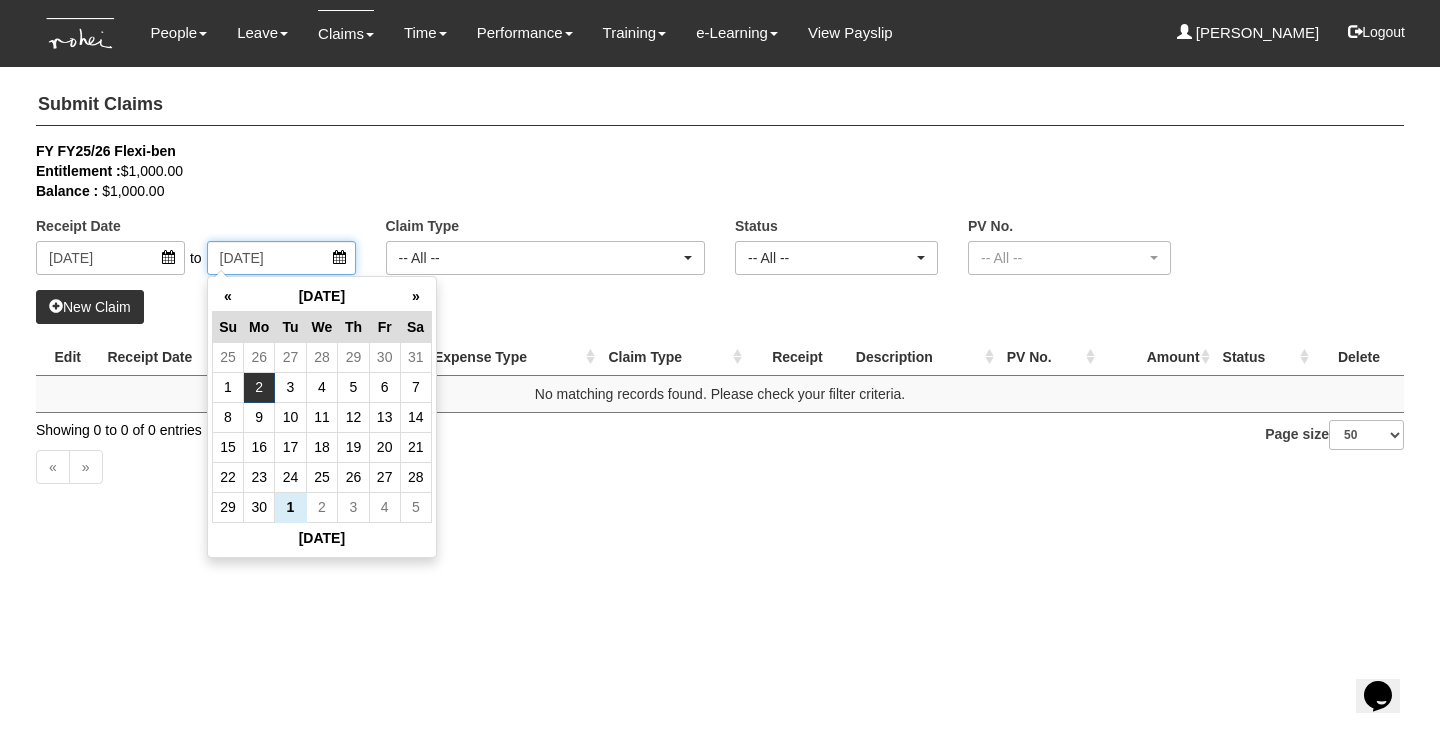 click on "[DATE]" at bounding box center (281, 258) 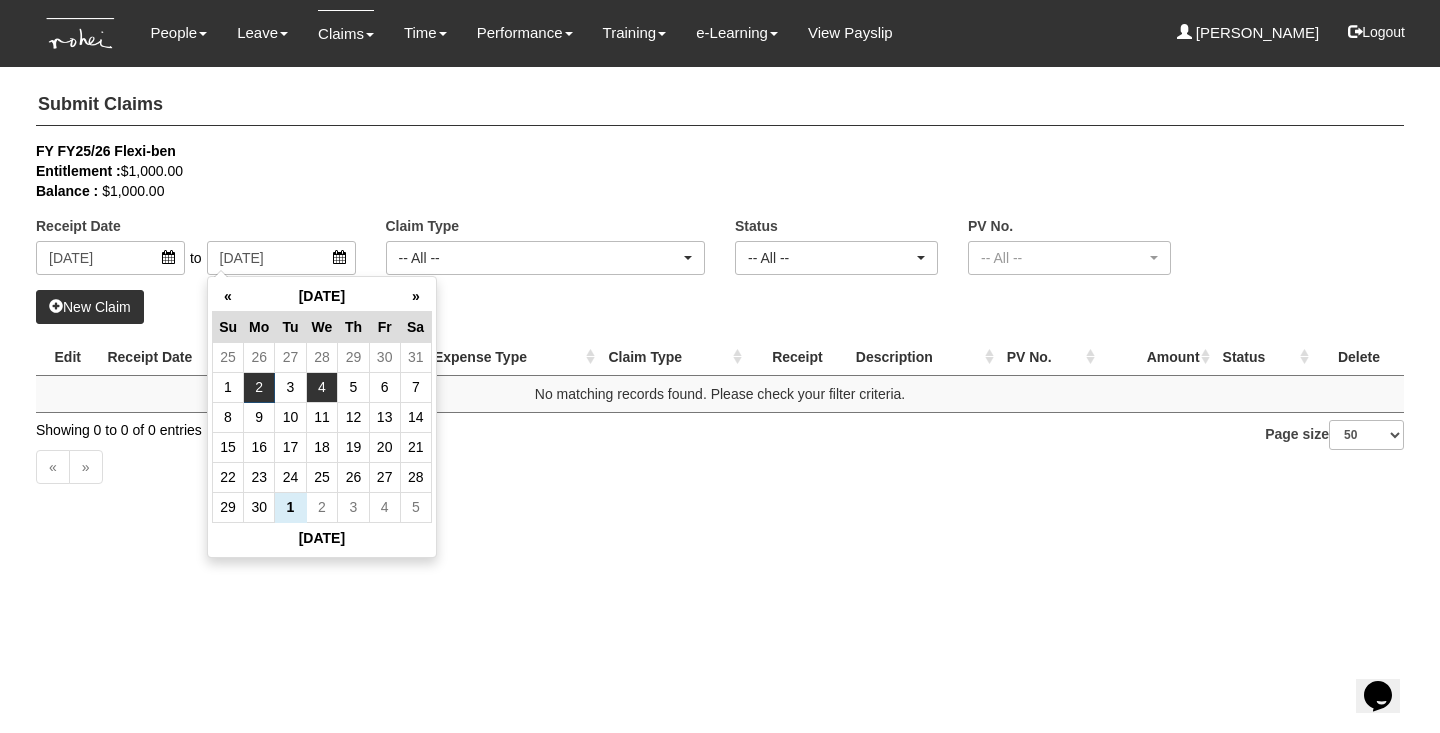 click on "4" at bounding box center (322, 387) 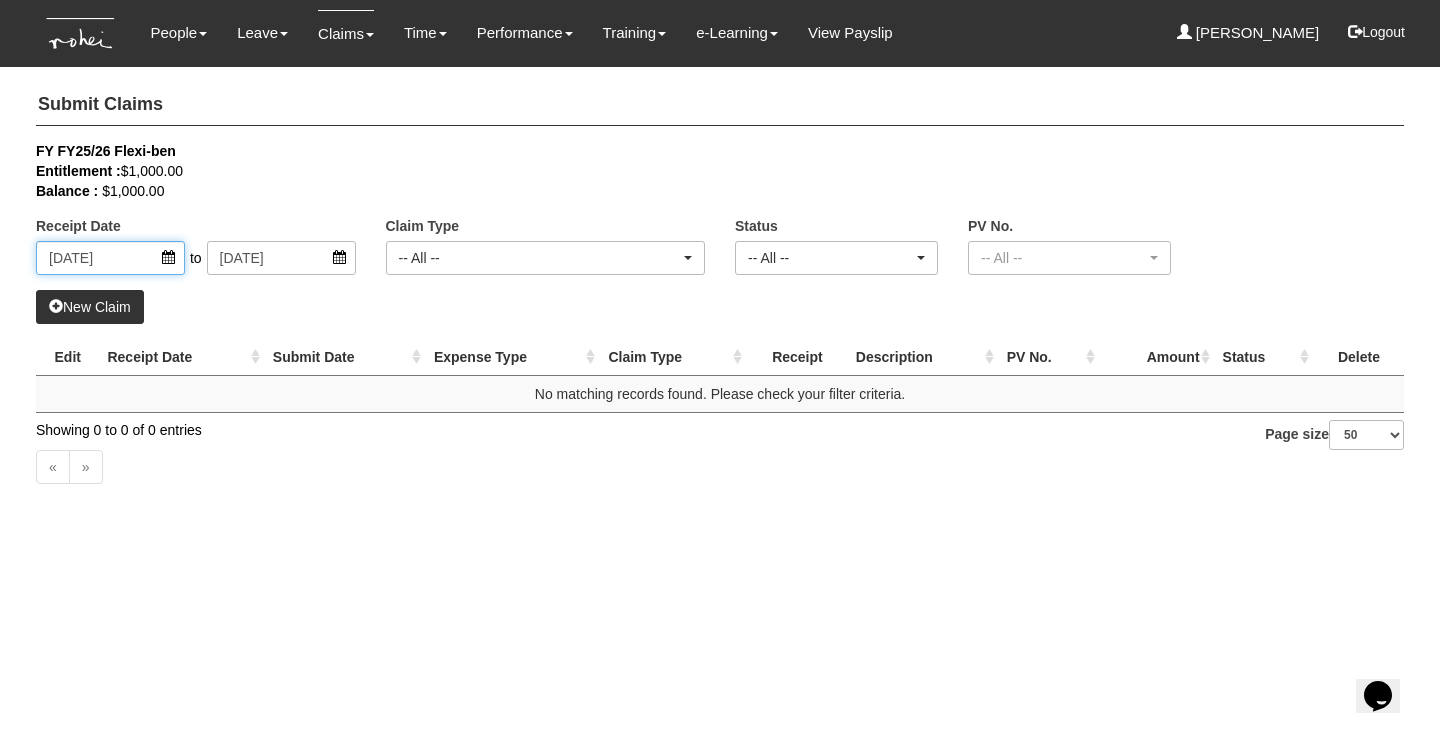 click on "[DATE]" at bounding box center [110, 258] 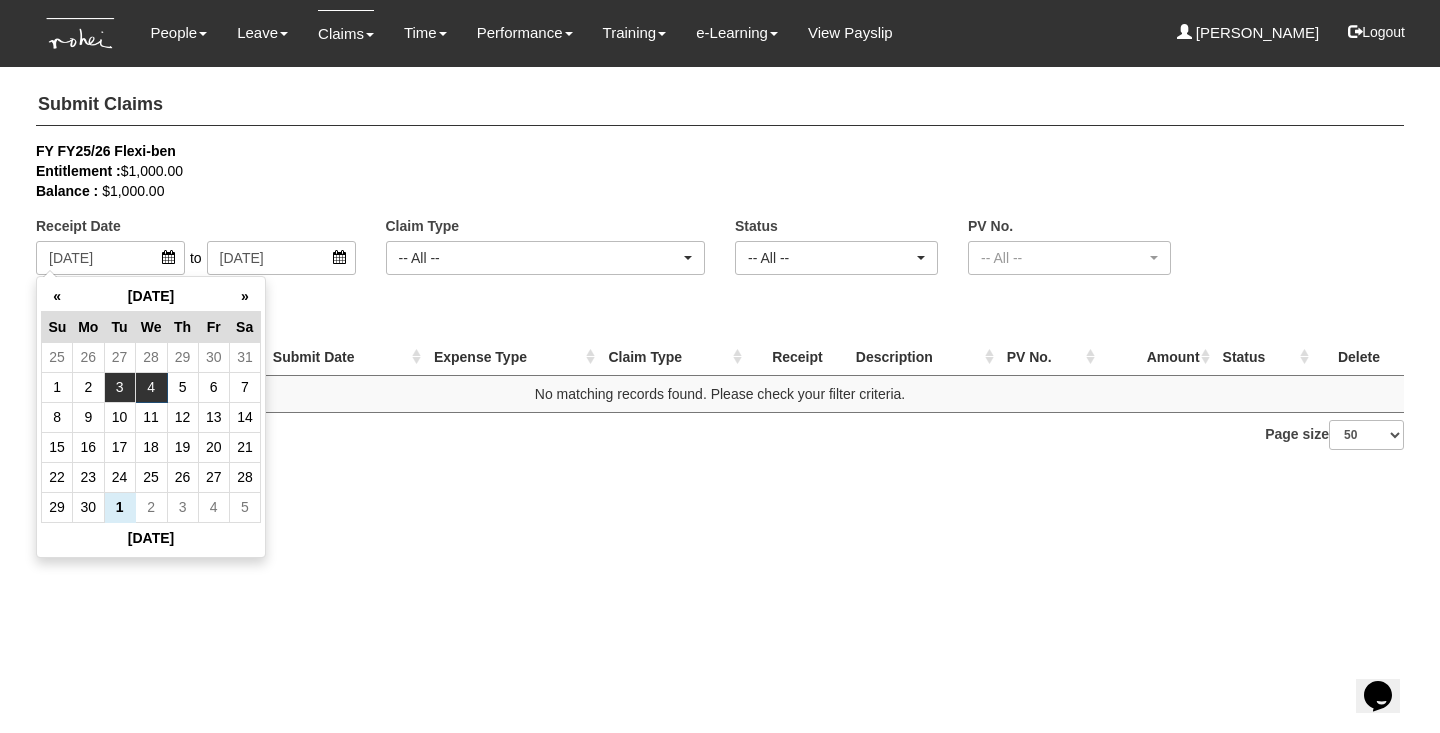 click on "3" at bounding box center [119, 387] 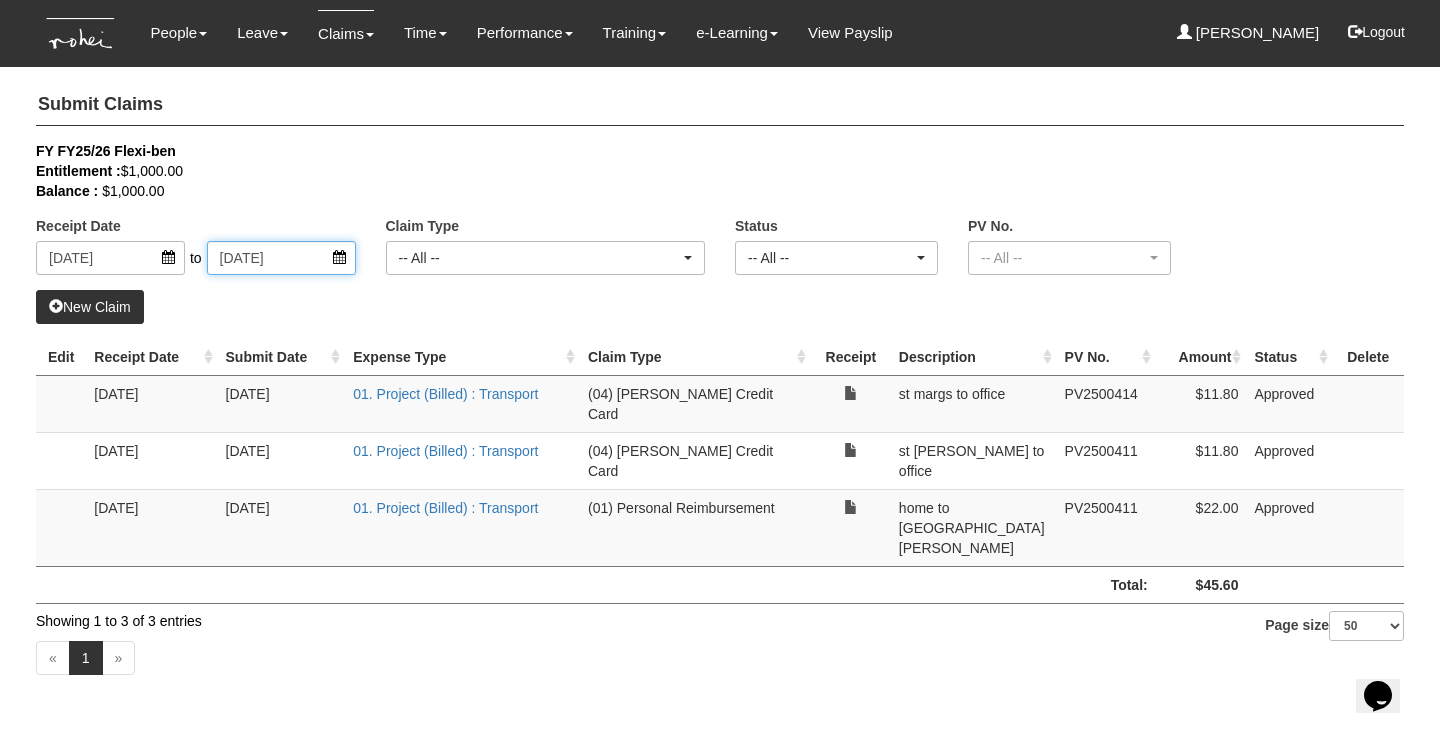 click on "[DATE]" at bounding box center (281, 258) 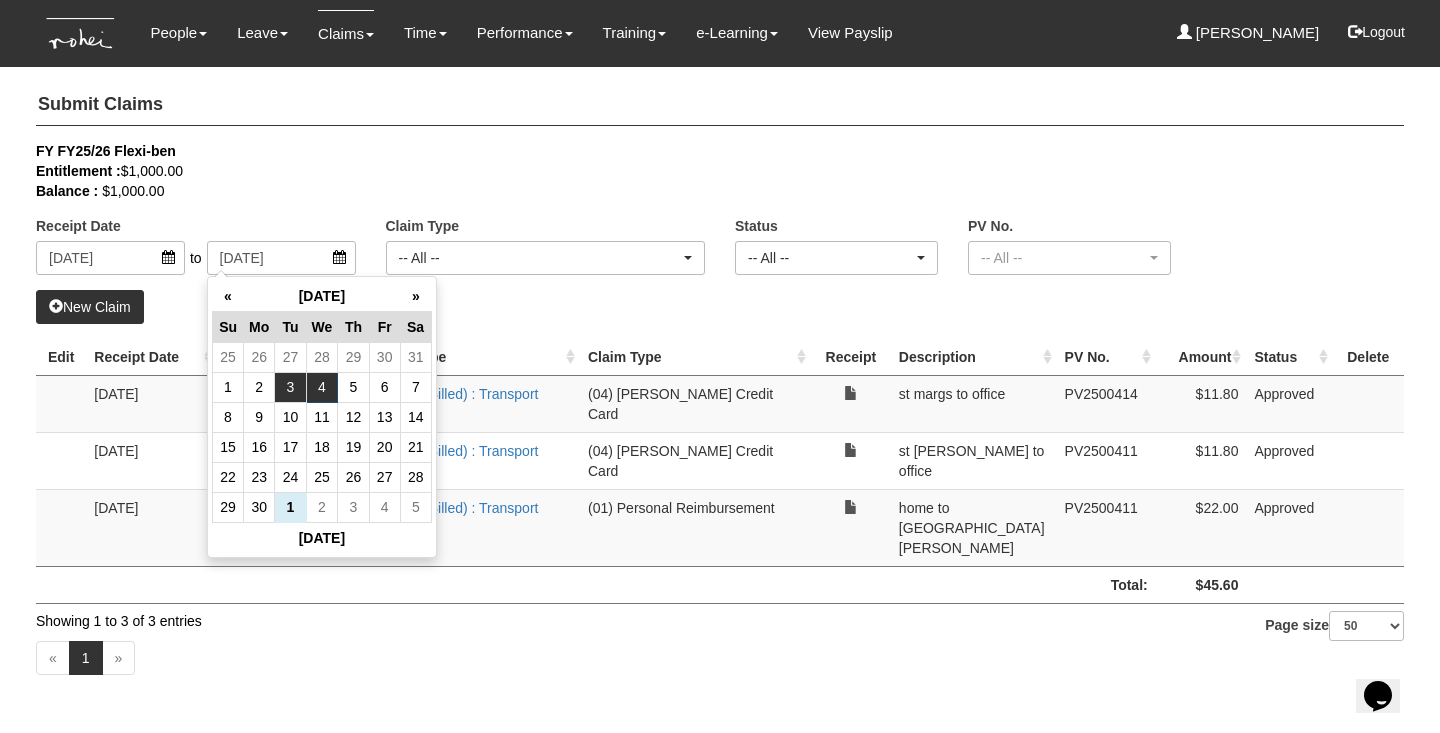click on "3" at bounding box center [290, 387] 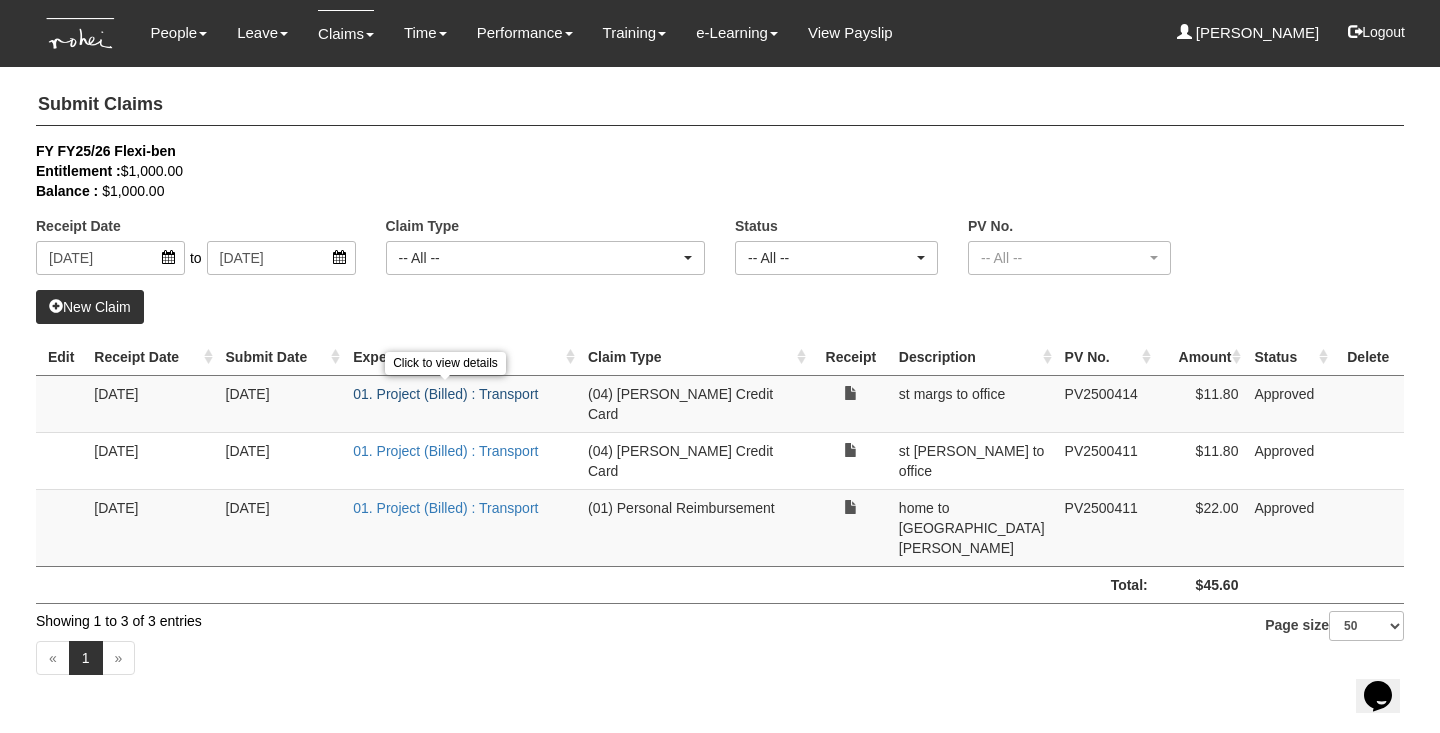 click on "01. Project (Billed) : Transport" at bounding box center [445, 394] 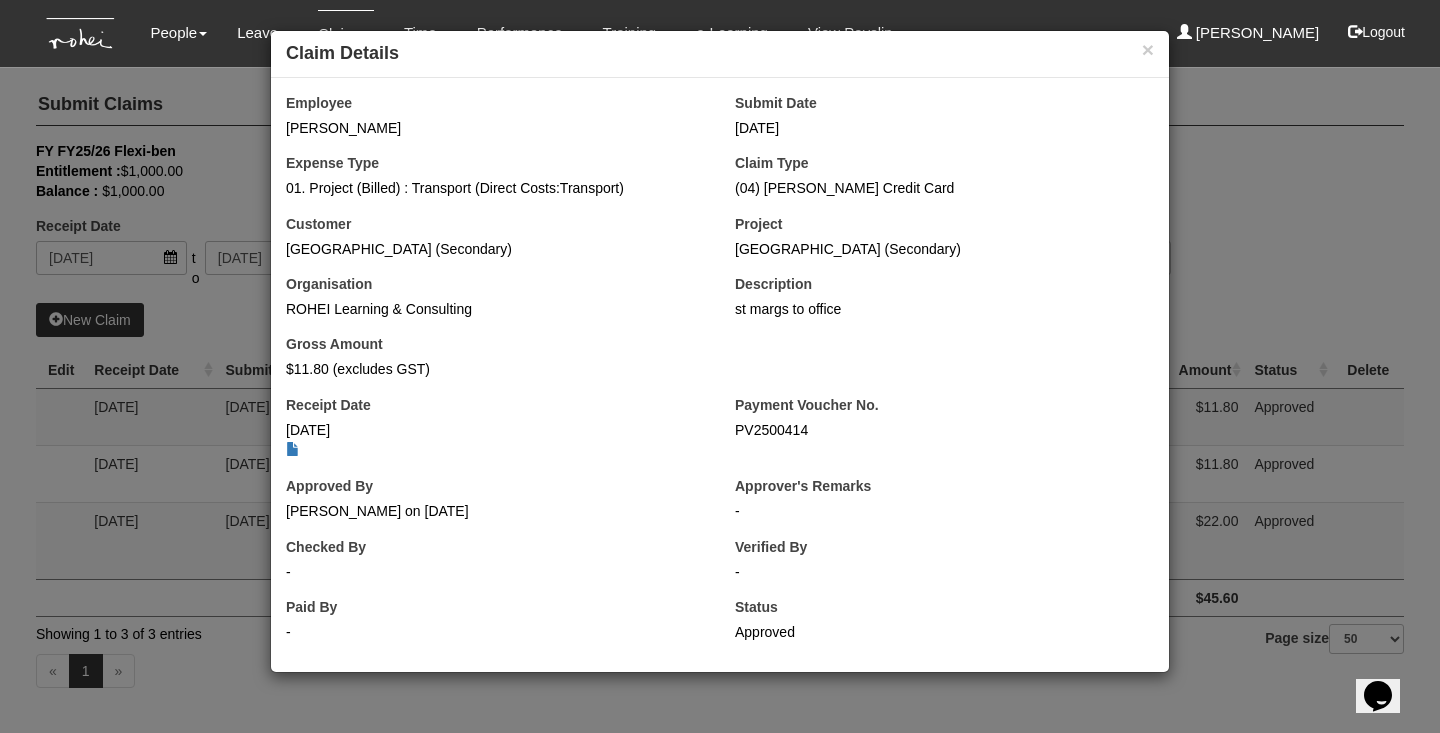click on "× Claim Details
Employee
[PERSON_NAME]
Submit Date
[DATE]
Expense Type
01. Project (Billed) : Transport (Direct Costs:Transport)
Claim Type
(04) [PERSON_NAME] Credit Card
Customer
[GEOGRAPHIC_DATA] (Secondary)
Project
[GEOGRAPHIC_DATA] (Secondary)
Organisation
ROHEI Learning & Consulting
Description
[GEOGRAPHIC_DATA] to office
Gross Amount
$11.80 (excludes GST)
Receipt Date
[DATE]" at bounding box center (720, 366) 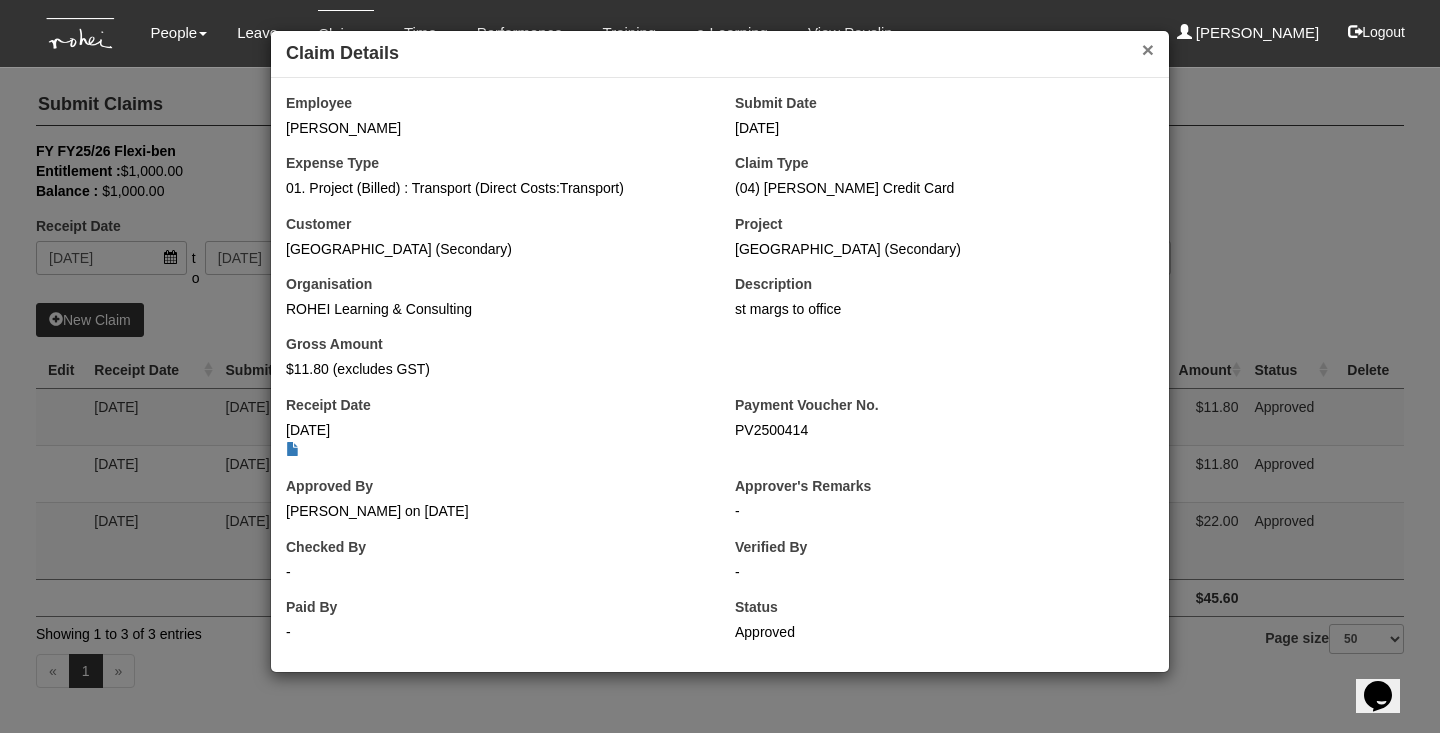 click on "×" at bounding box center (1148, 49) 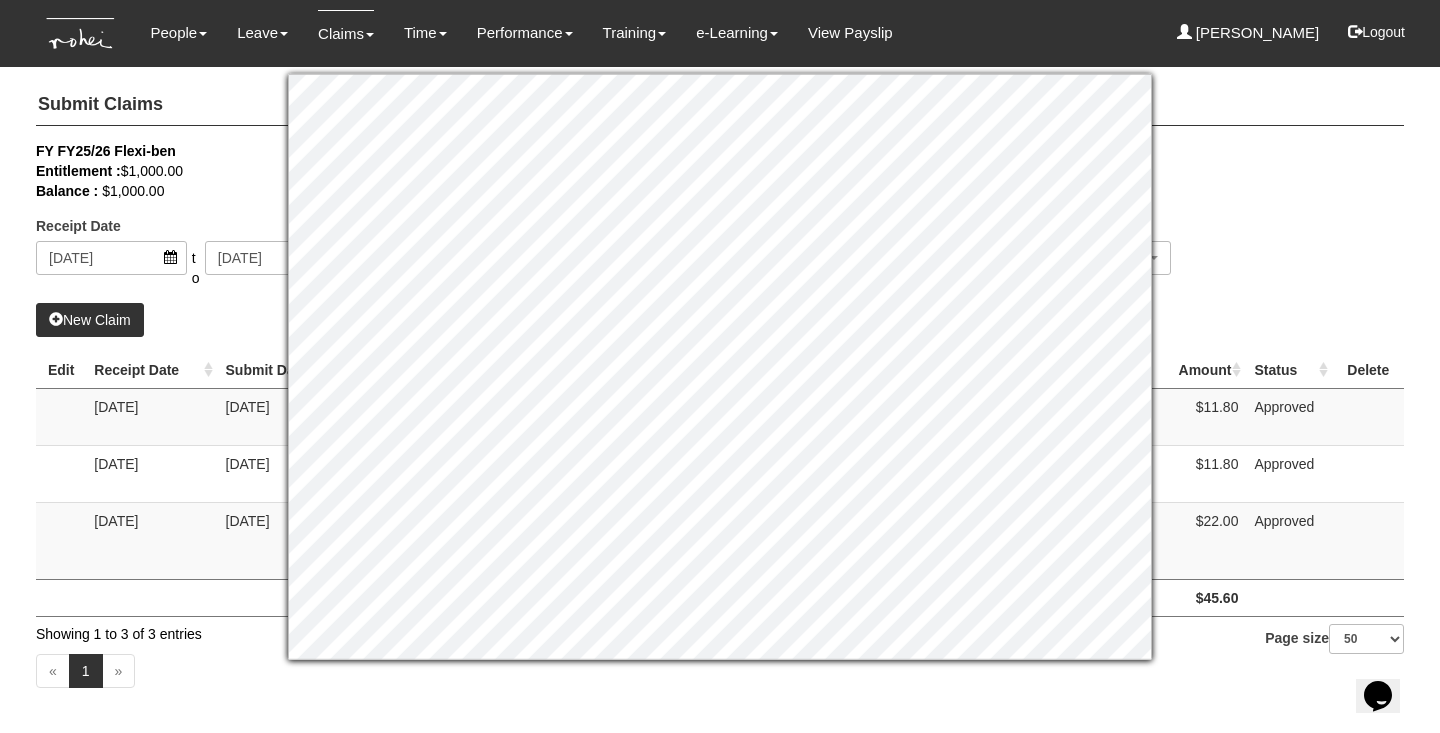 click on "Receipt Date
[DATE]
to
[DATE]
Claim Type
-- All --
(01) Personal Reimbursement
(02) Advance Disbursement
(03) [PERSON_NAME]'s Credit Card
(04) [PERSON_NAME] Credit Card
(05) [PERSON_NAME]'s Credit Card
(06) [PERSON_NAME]'s Credit Card
-- All --
Status
-- All --
Submitted
Approved
Verified
Returned
Paid
-- All --
PV No.
-- All --
PV2200048 [US_DEA_NUMBER] PV2200124" at bounding box center [720, 222] 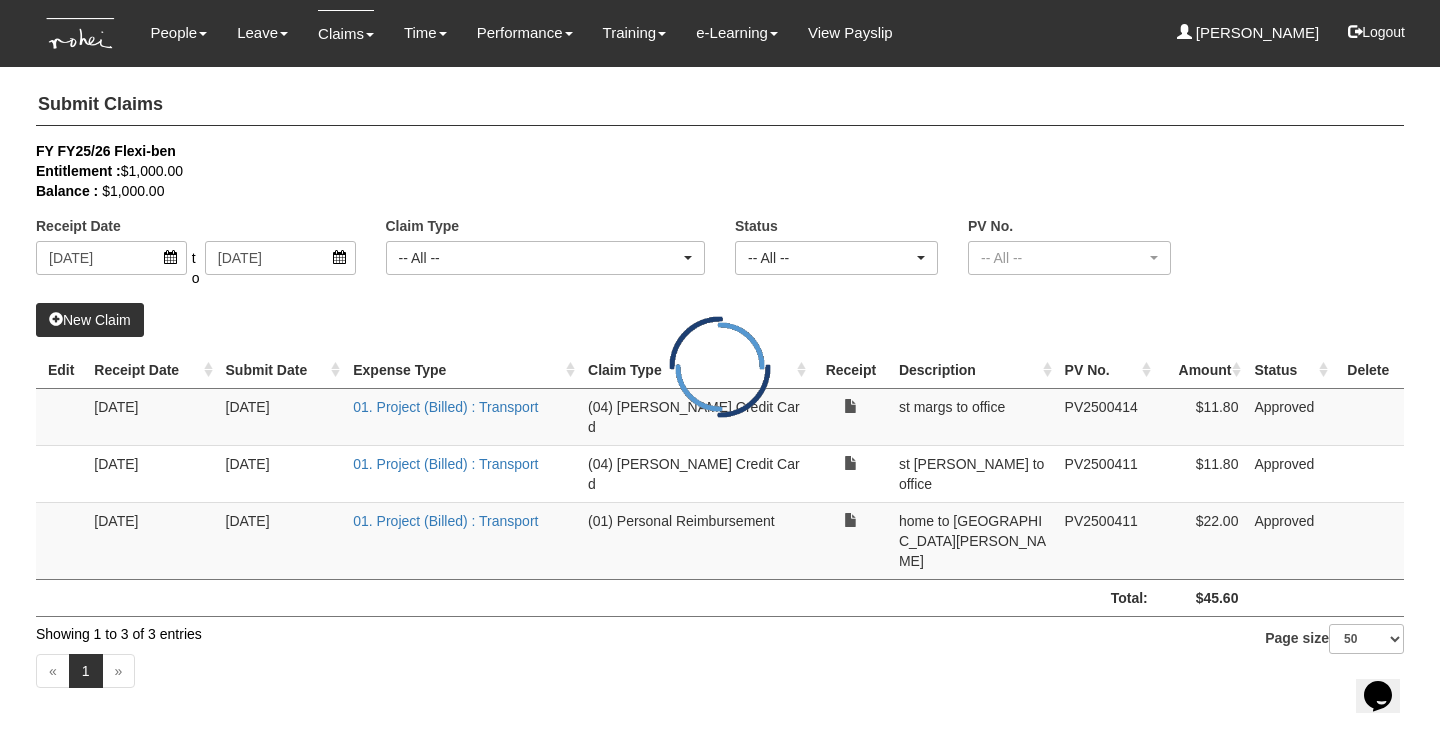 click on "Toggle navigation
People
Personal Information
Staff  Directory
Leave
Apply for Leave
Claim Time Off-in-lieu Leave Forecast" at bounding box center (720, 351) 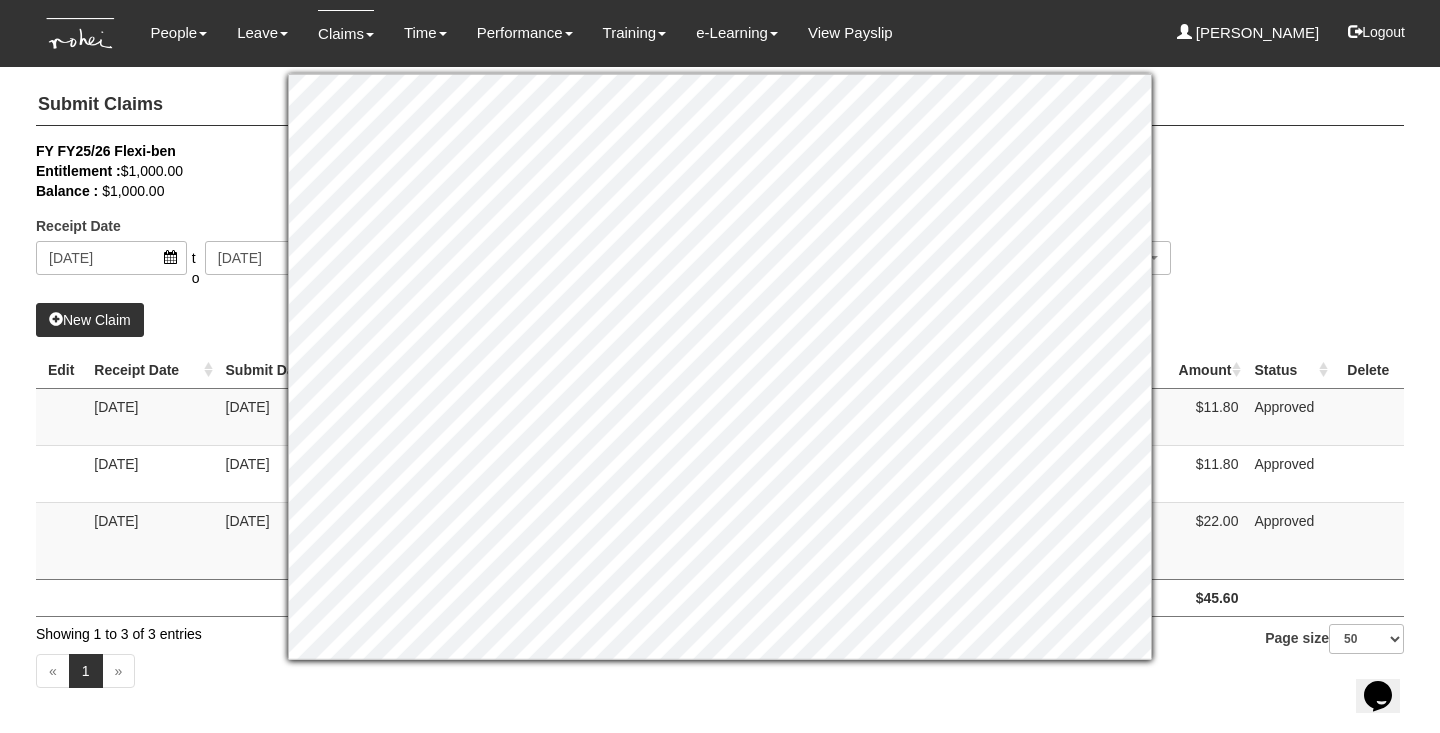 click on "Receipt Date
[DATE]
to
[DATE]
Claim Type
-- All --
(01) Personal Reimbursement
(02) Advance Disbursement
(03) [PERSON_NAME]'s Credit Card
(04) [PERSON_NAME] Credit Card
(05) [PERSON_NAME]'s Credit Card
(06) [PERSON_NAME]'s Credit Card
-- All --
Status
-- All --
Submitted
Approved
Verified
Returned
Paid
-- All --
PV No.
-- All --
PV2200048 [US_DEA_NUMBER] PV2200124" at bounding box center (720, 222) 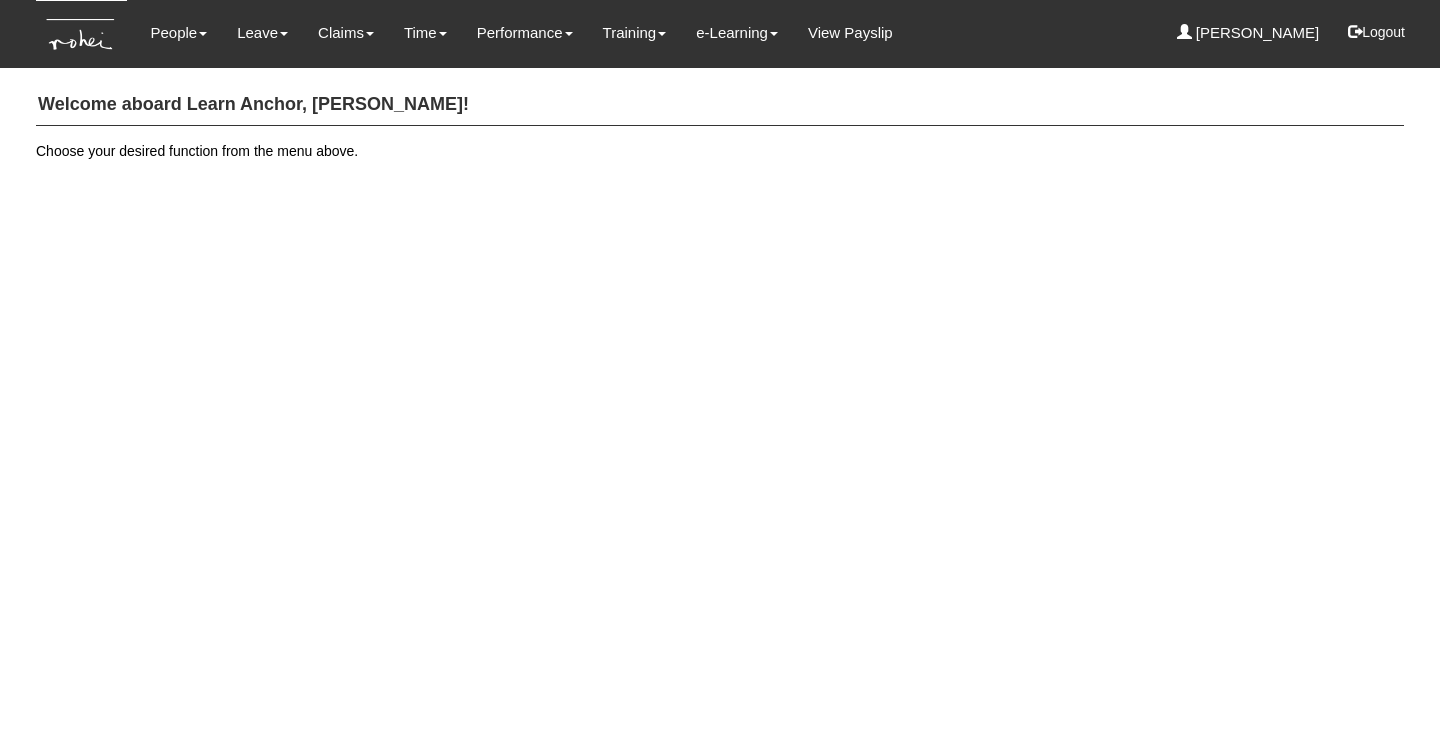 scroll, scrollTop: 0, scrollLeft: 0, axis: both 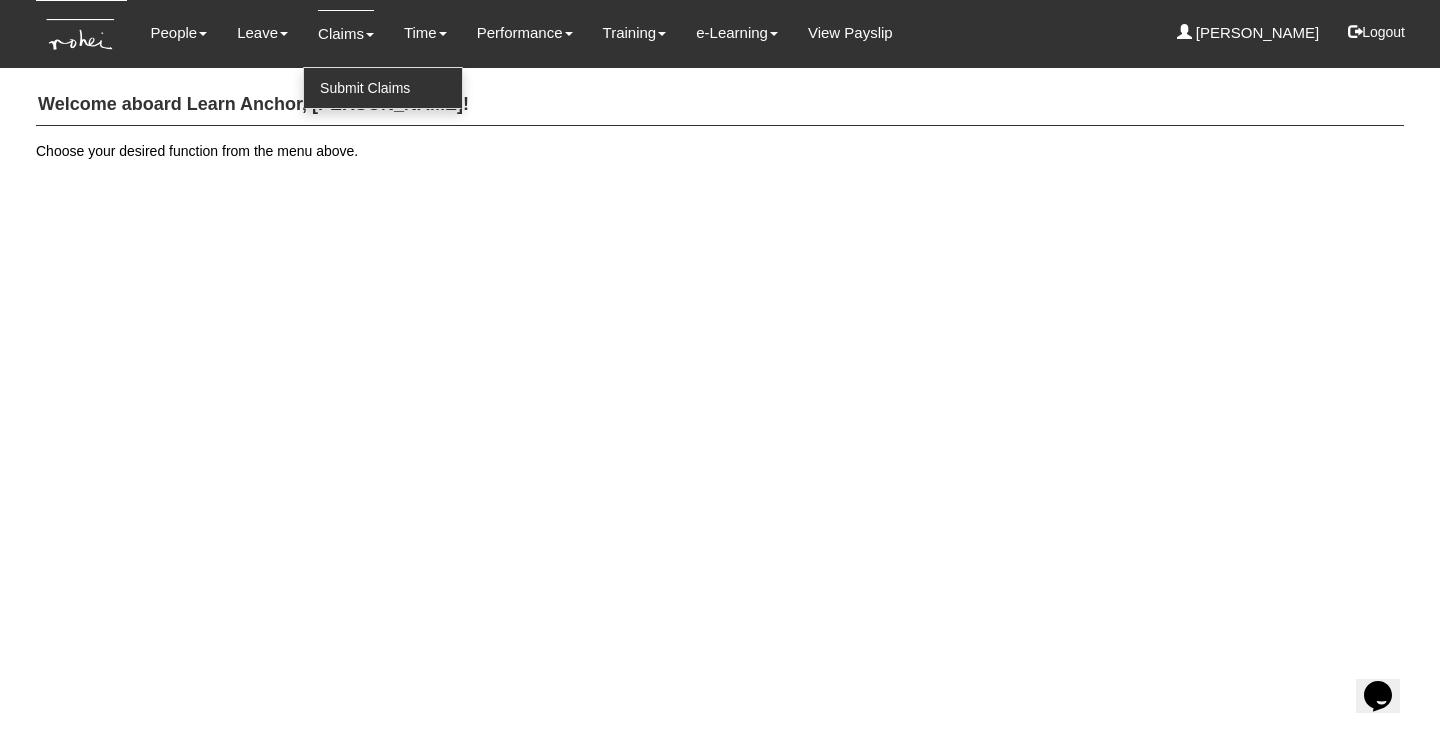 click on "Submit Claims" at bounding box center (383, 88) 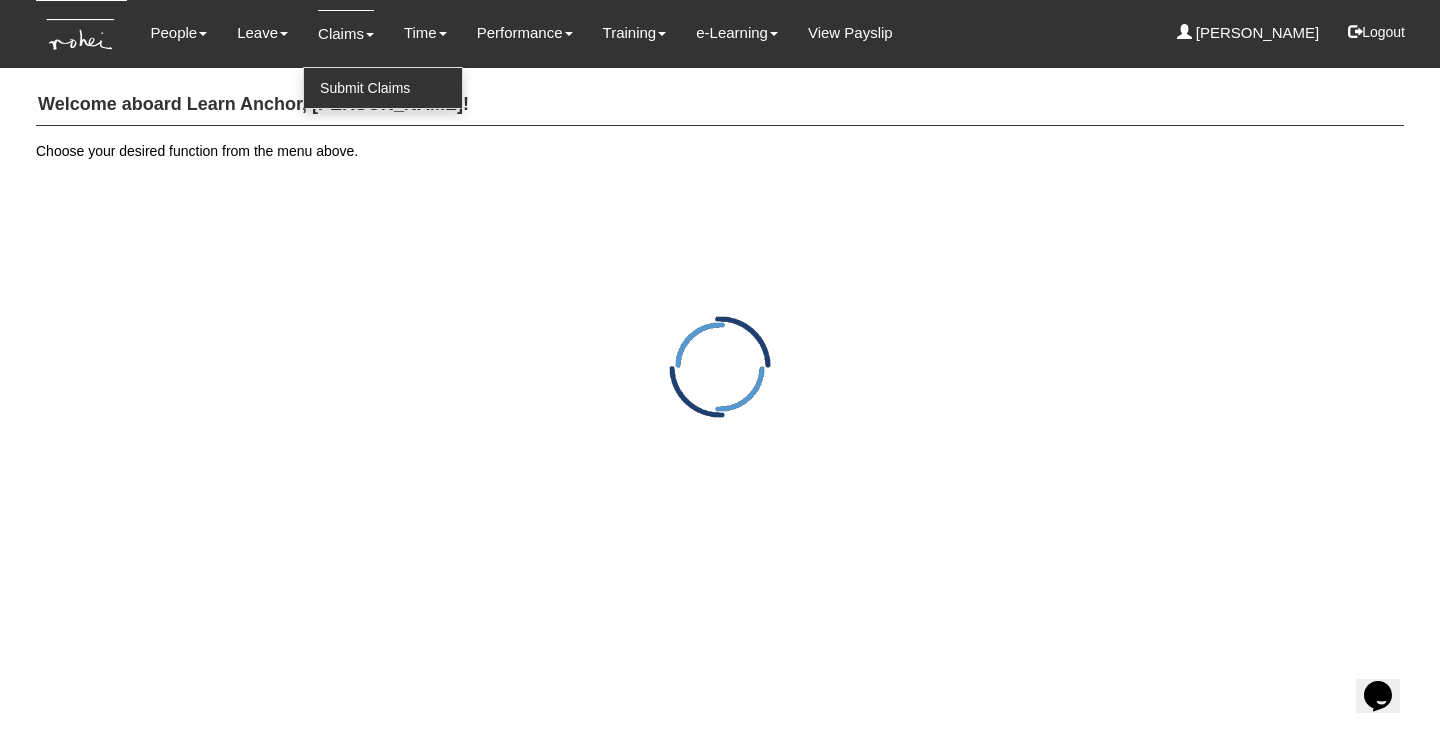 click on "Submit Claims" at bounding box center (383, 88) 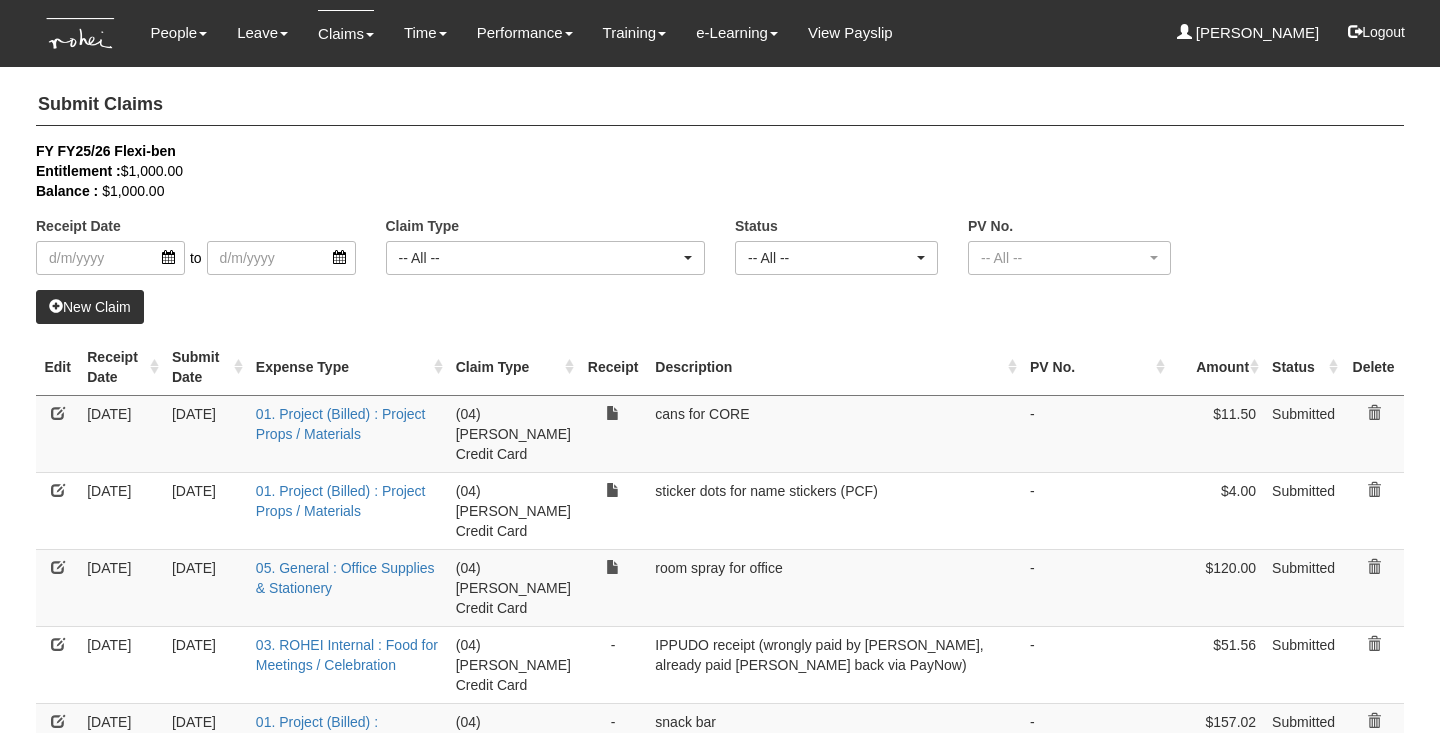 select on "50" 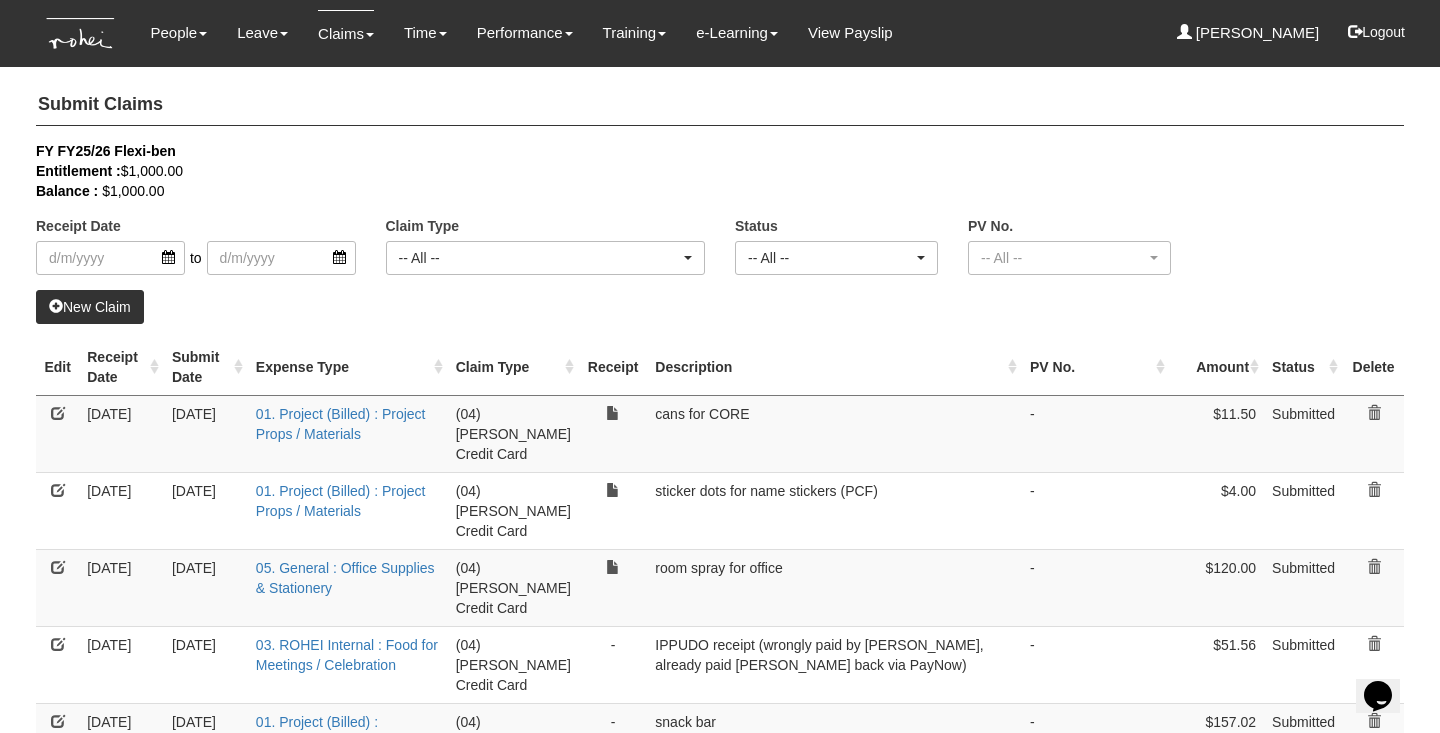 scroll, scrollTop: 0, scrollLeft: 0, axis: both 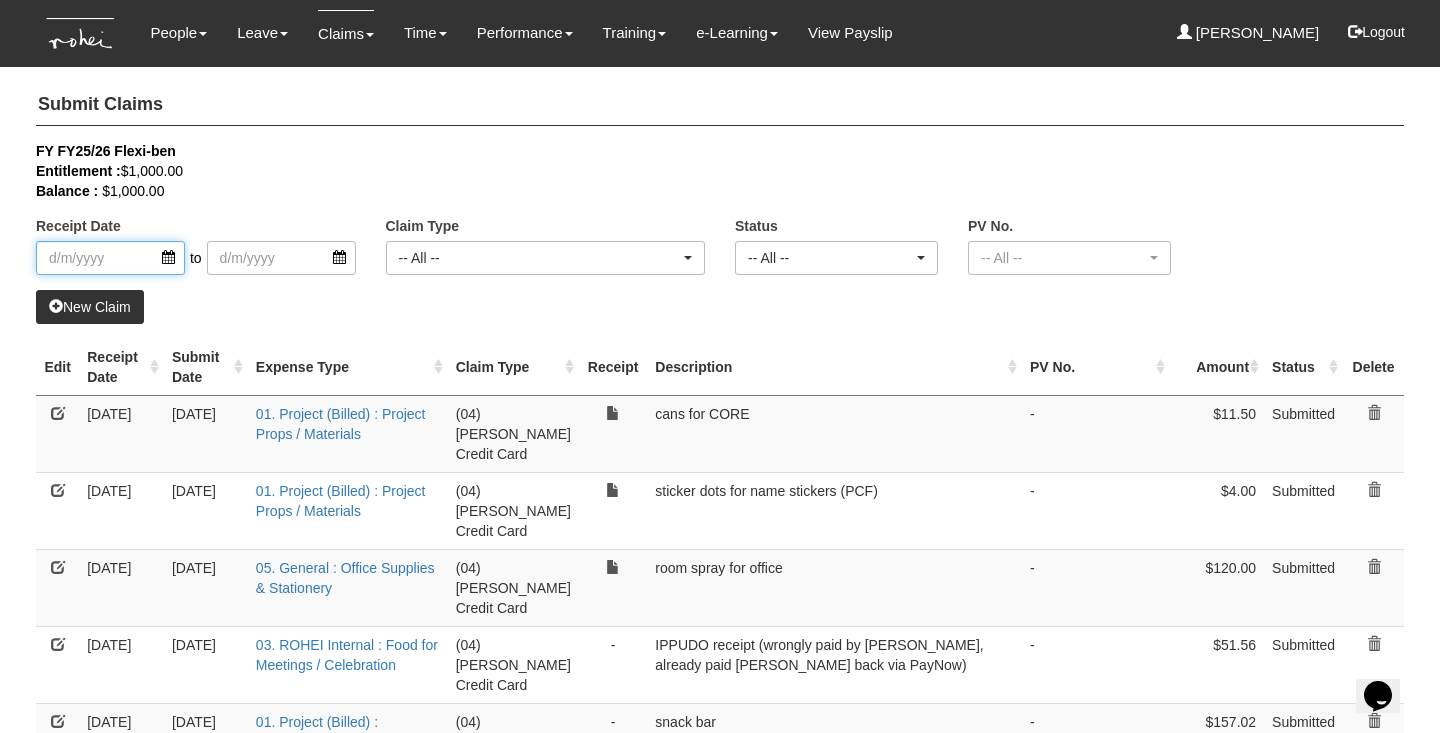 click at bounding box center [110, 258] 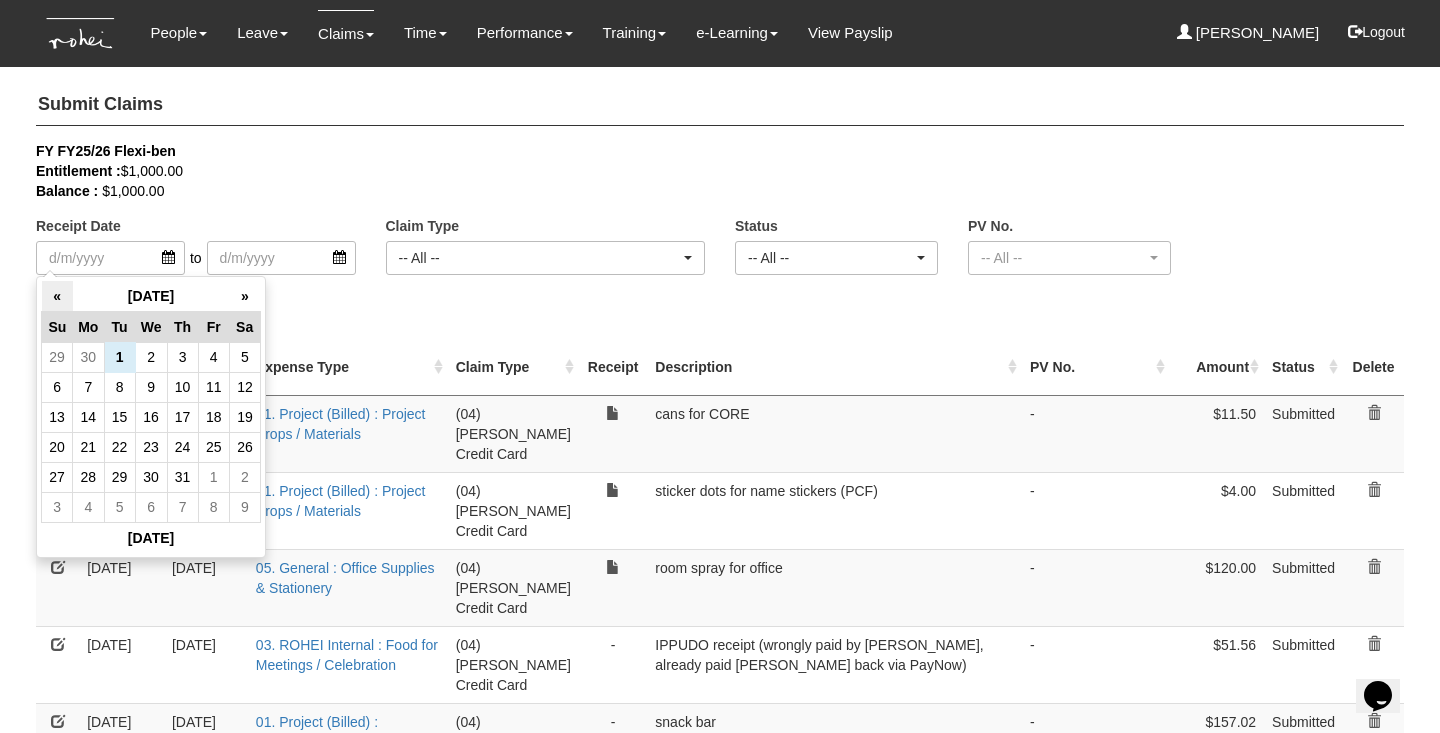 click on "«" at bounding box center (57, 296) 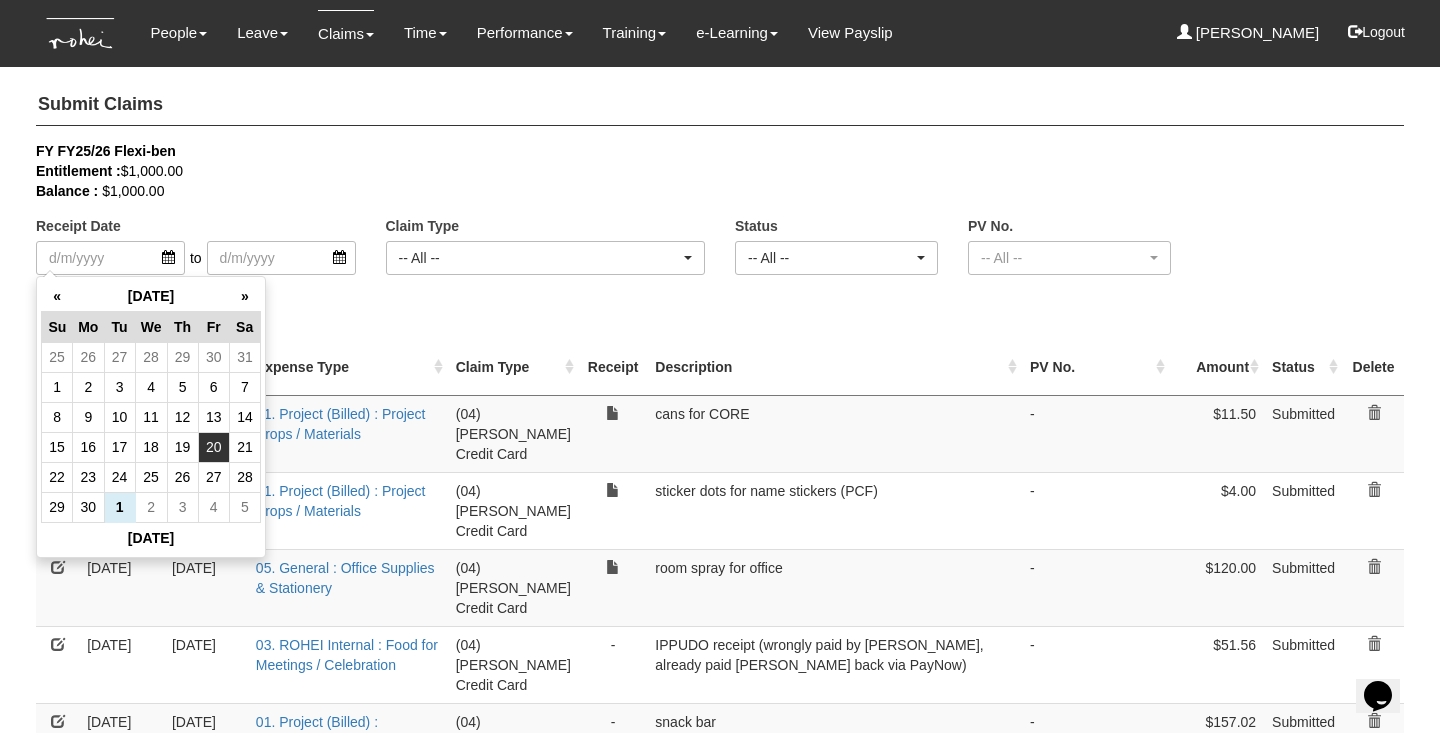 click on "20" at bounding box center [213, 447] 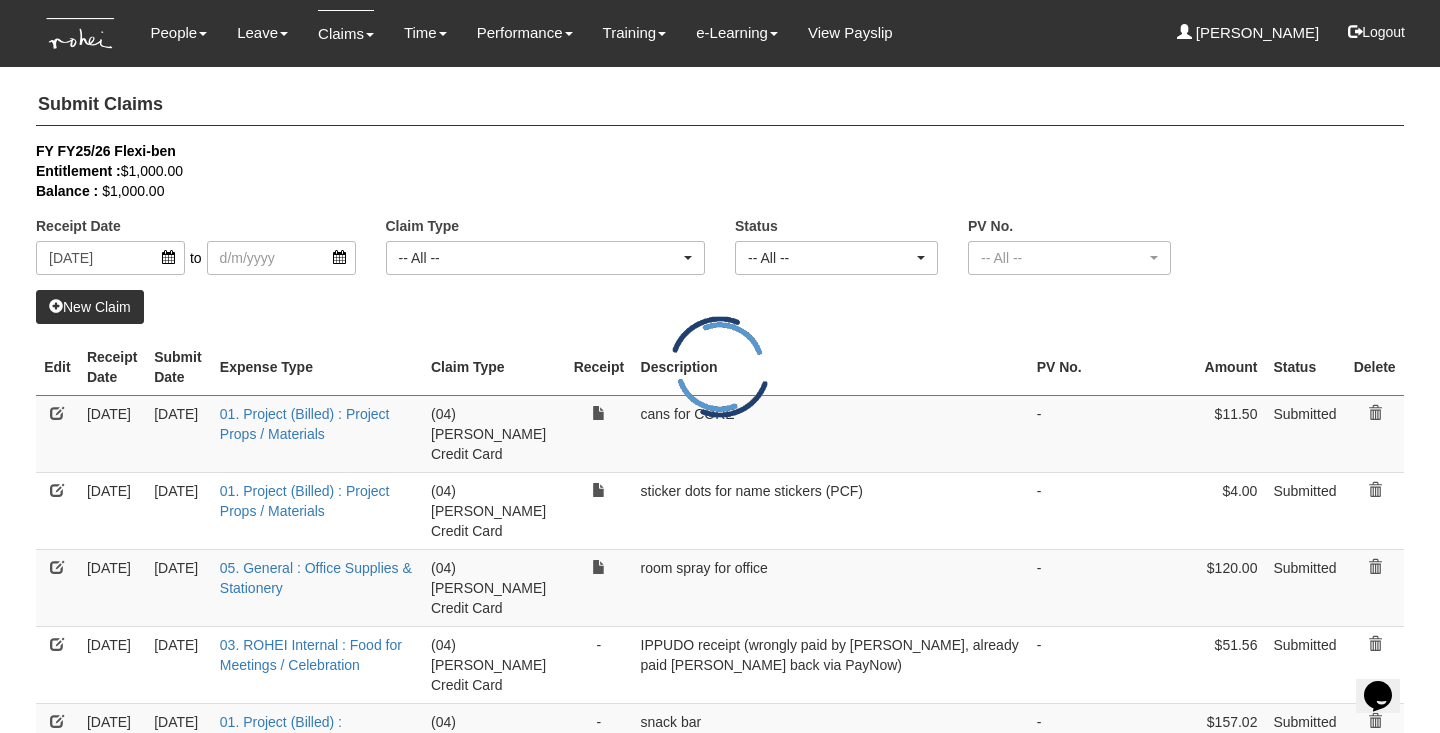 select on "50" 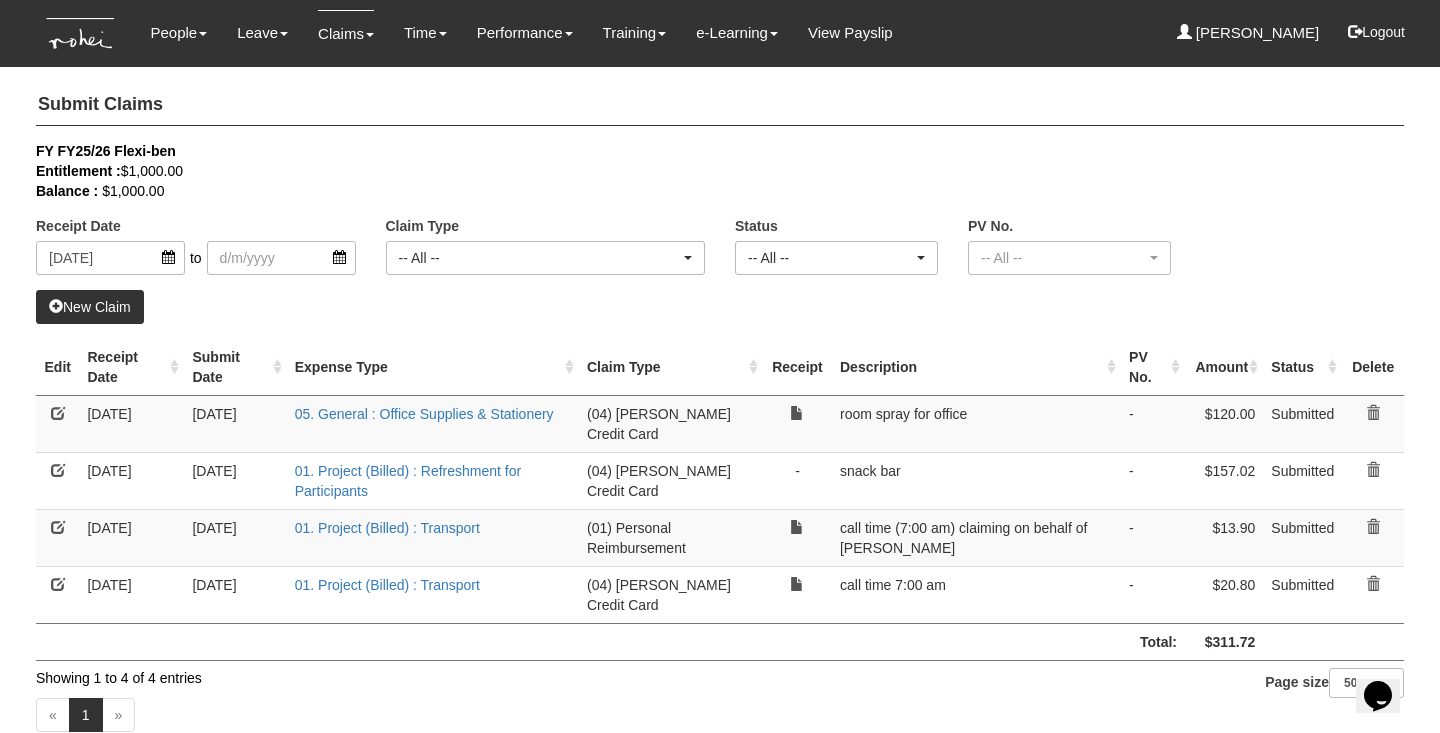 click at bounding box center [58, 470] 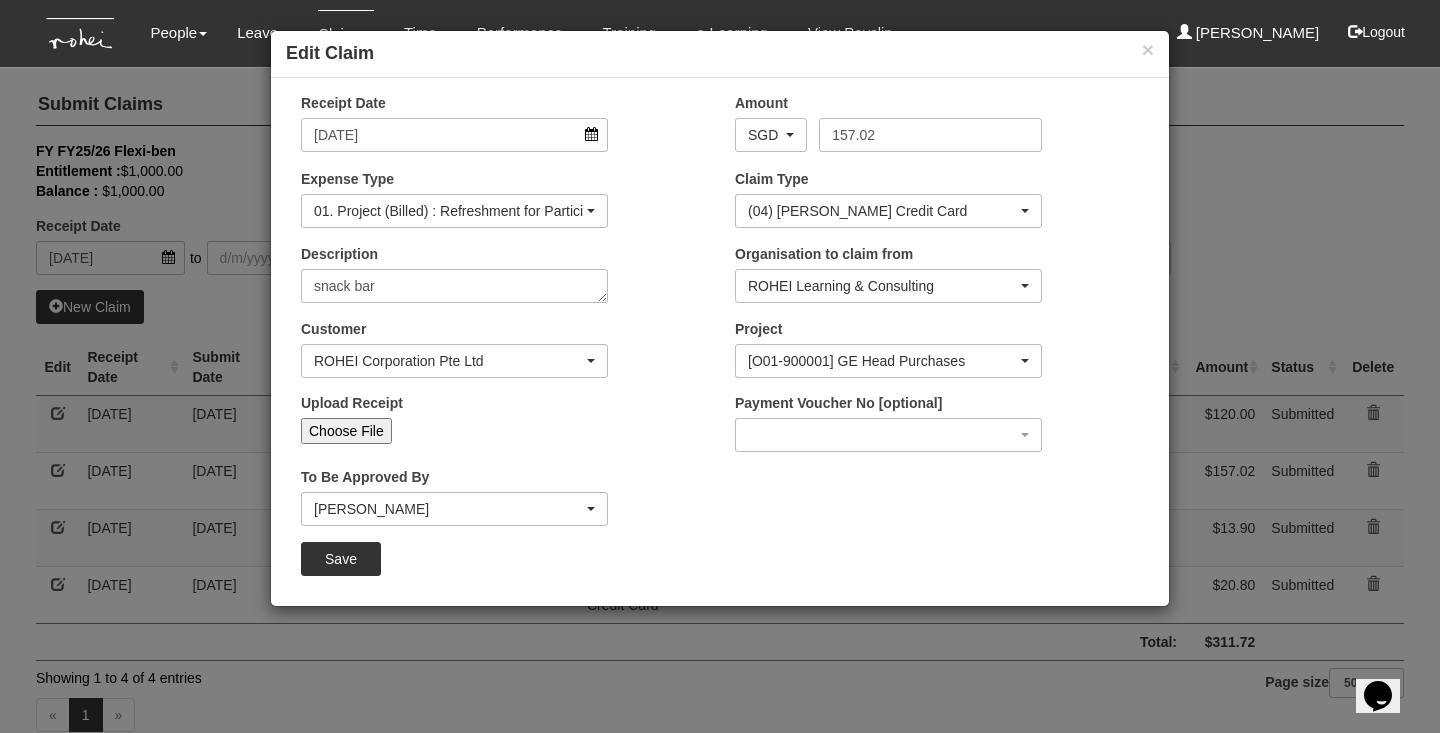 click on "Choose File" at bounding box center [346, 431] 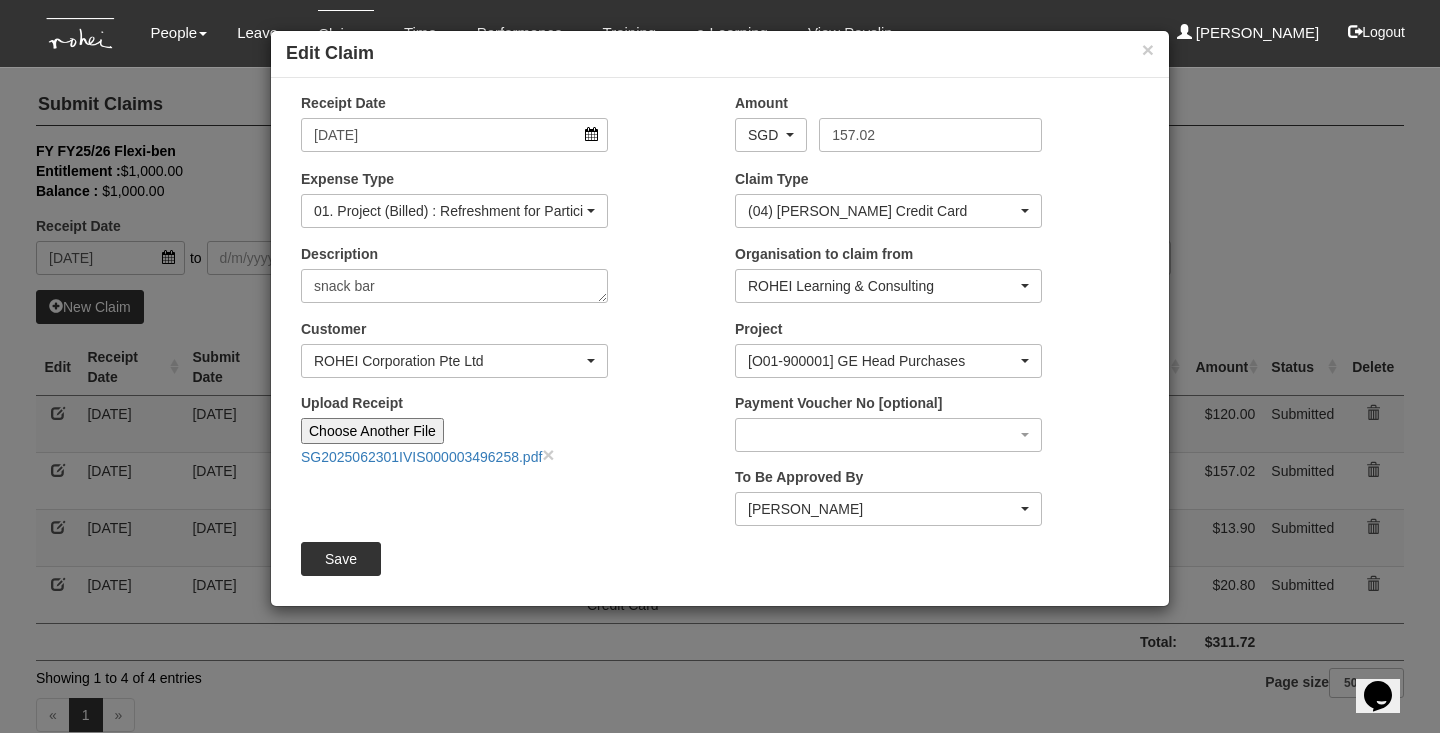 click on "Save" at bounding box center (341, 559) 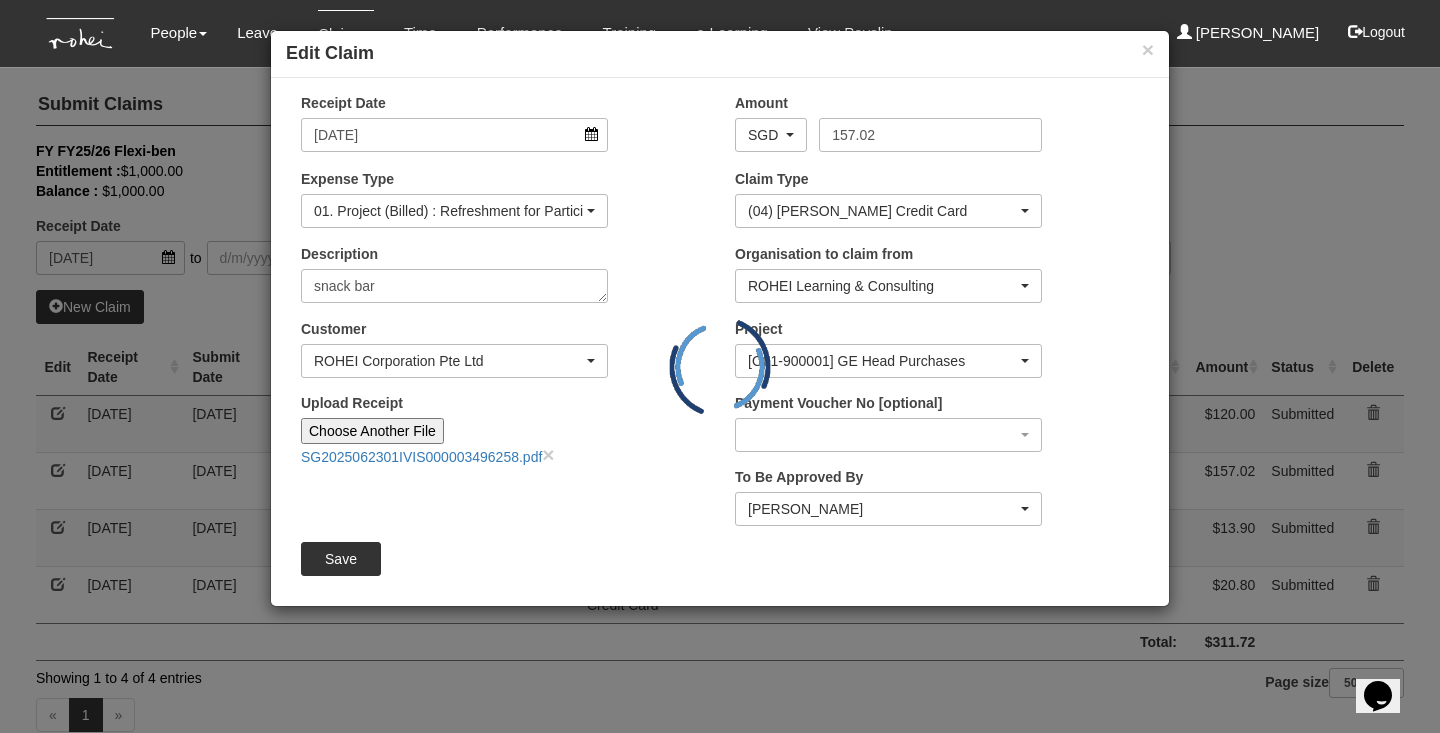 click on "Save" at bounding box center (341, 559) 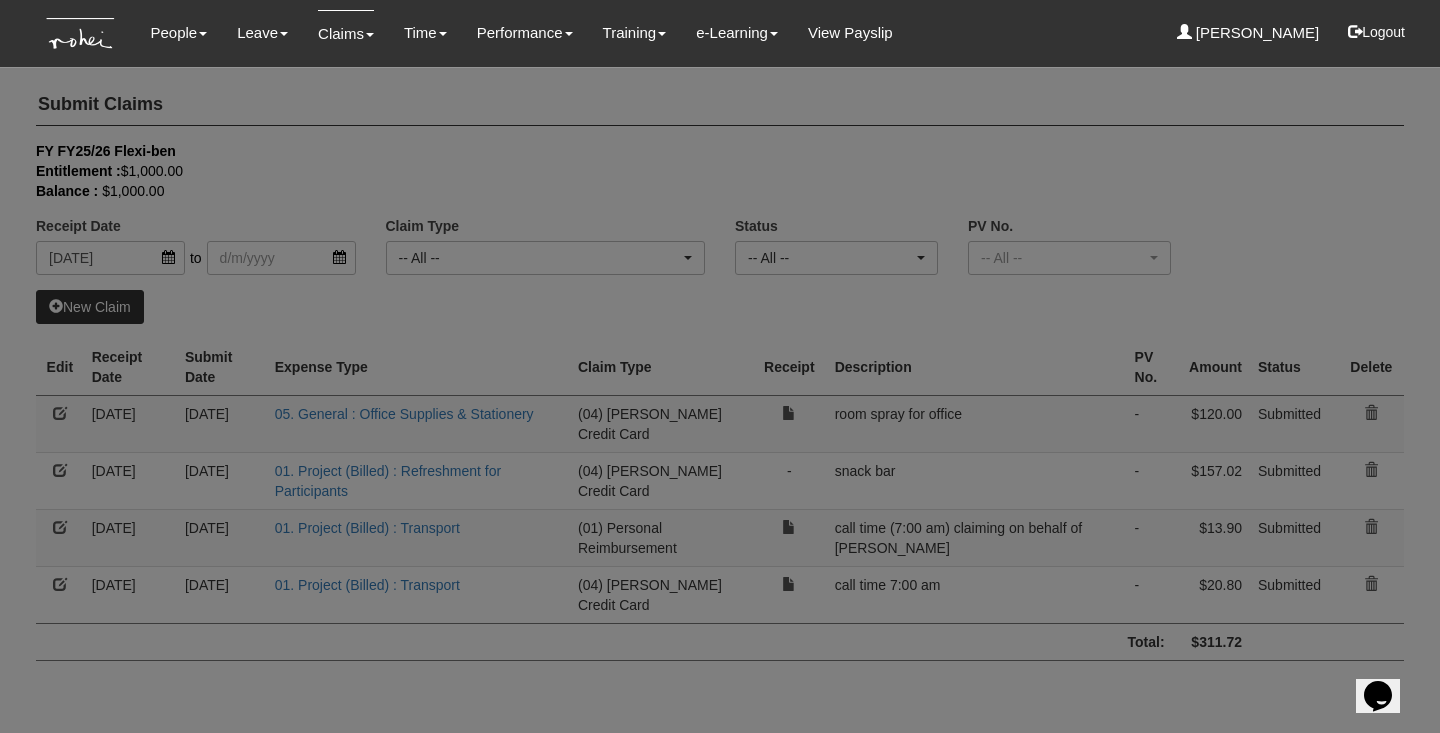 select on "50" 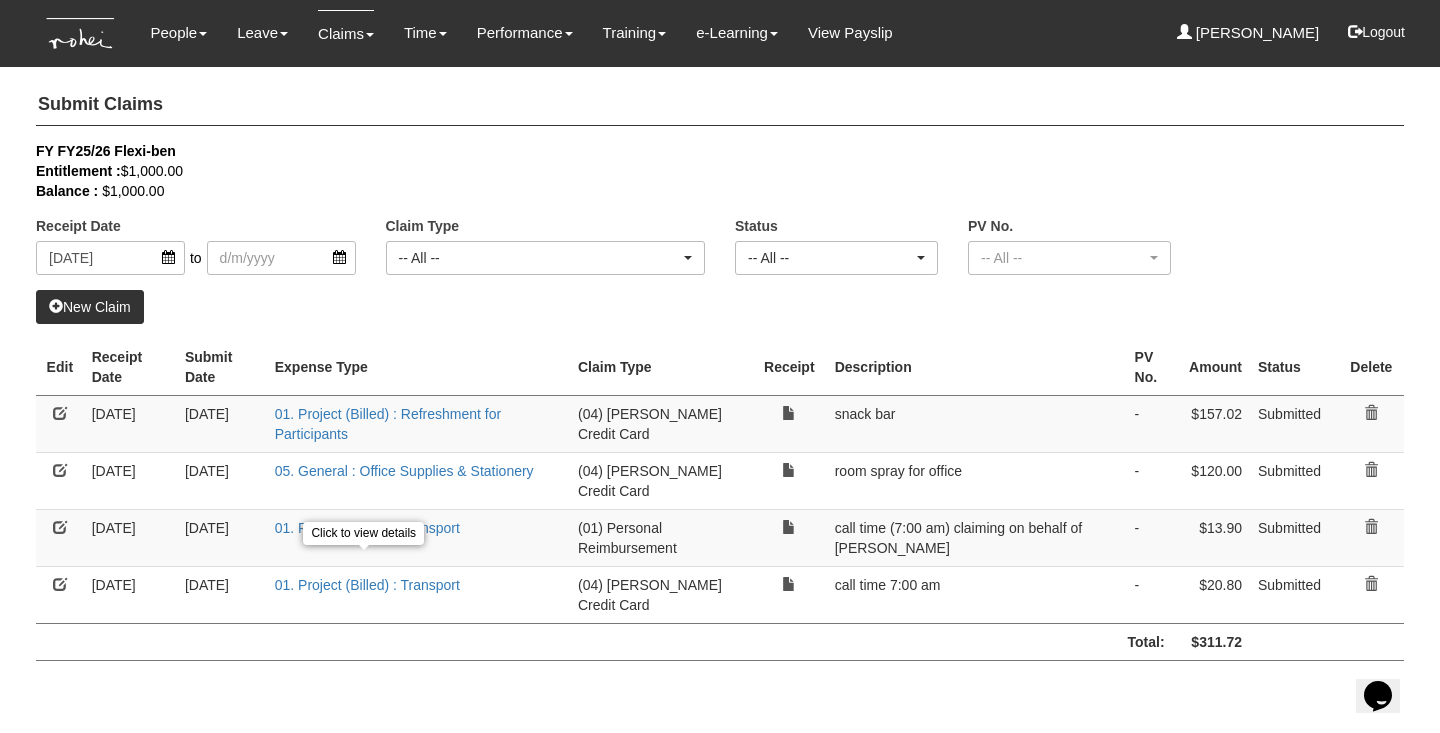 select on "50" 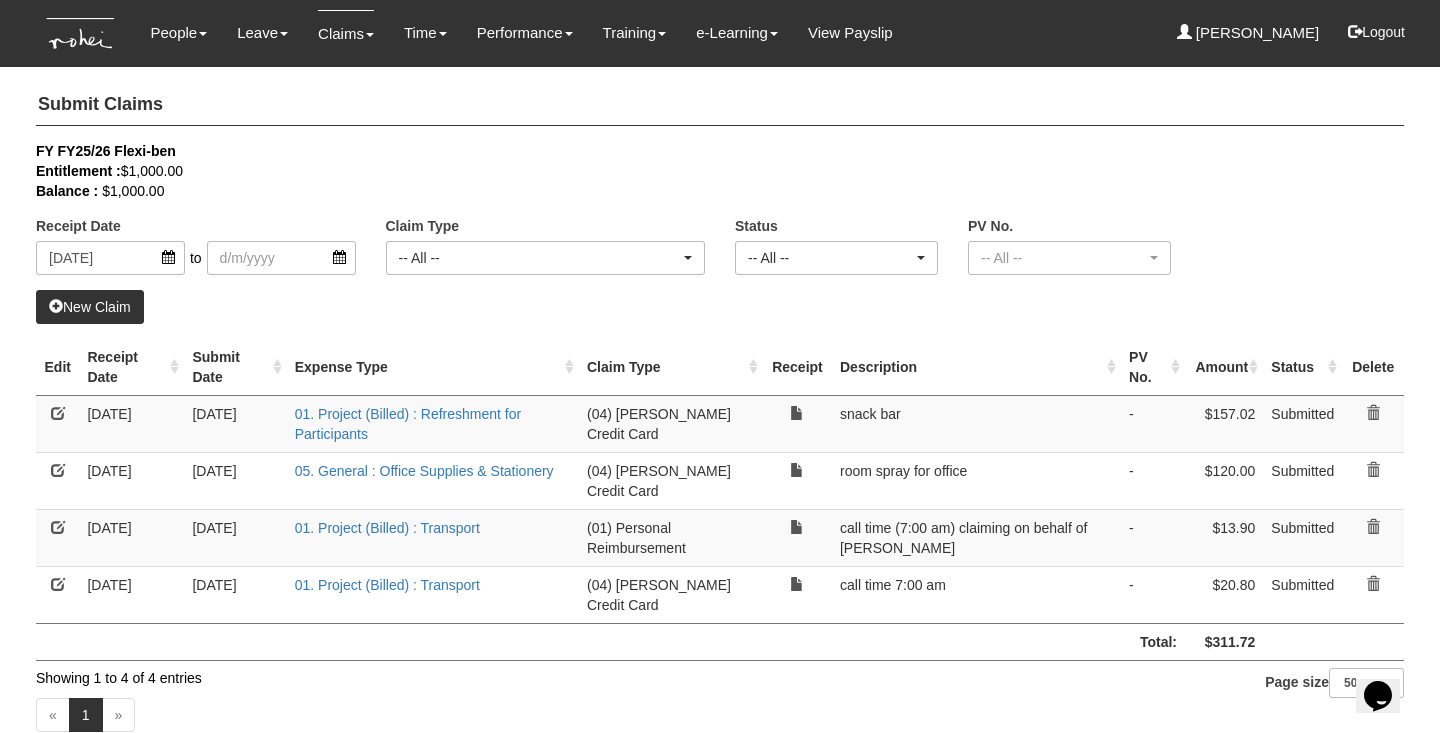 click on "New Claim" at bounding box center (90, 307) 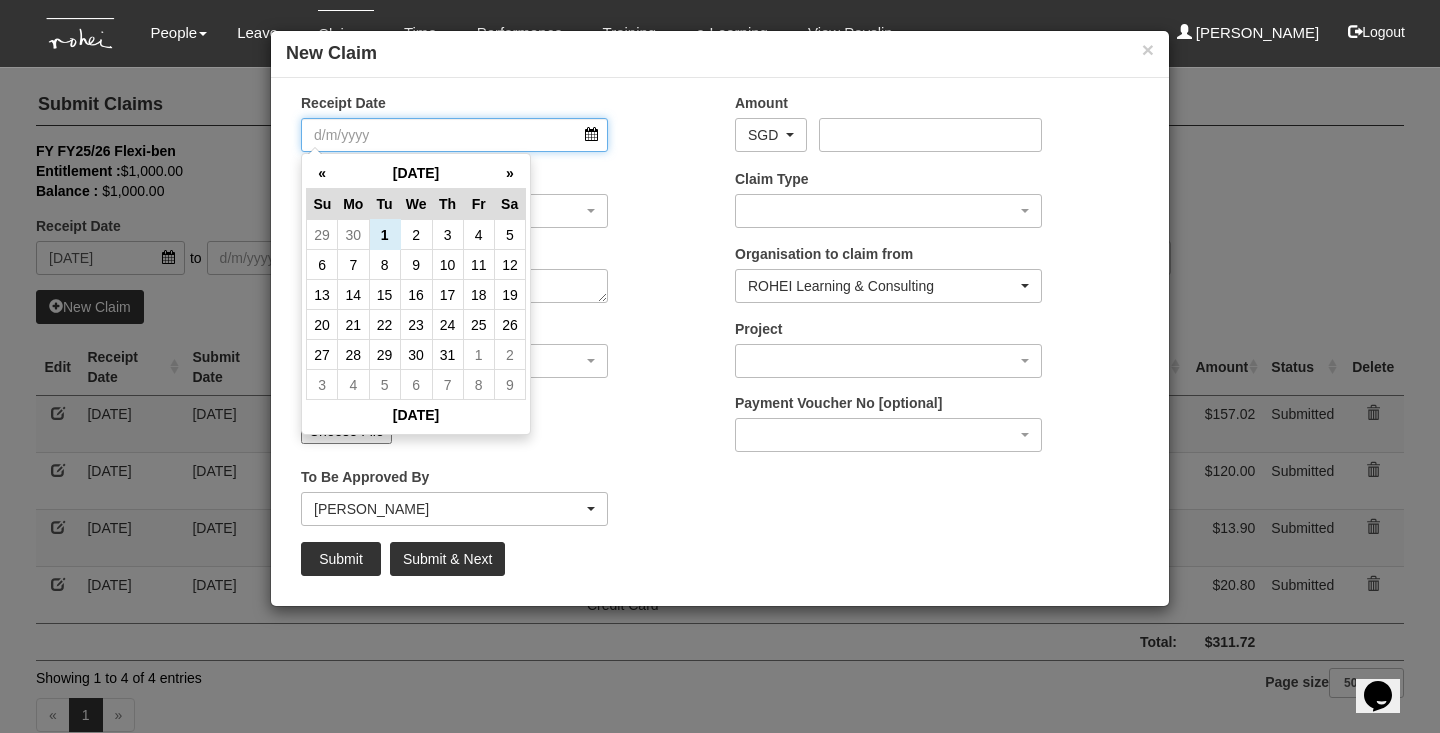 click on "Receipt Date" at bounding box center (454, 135) 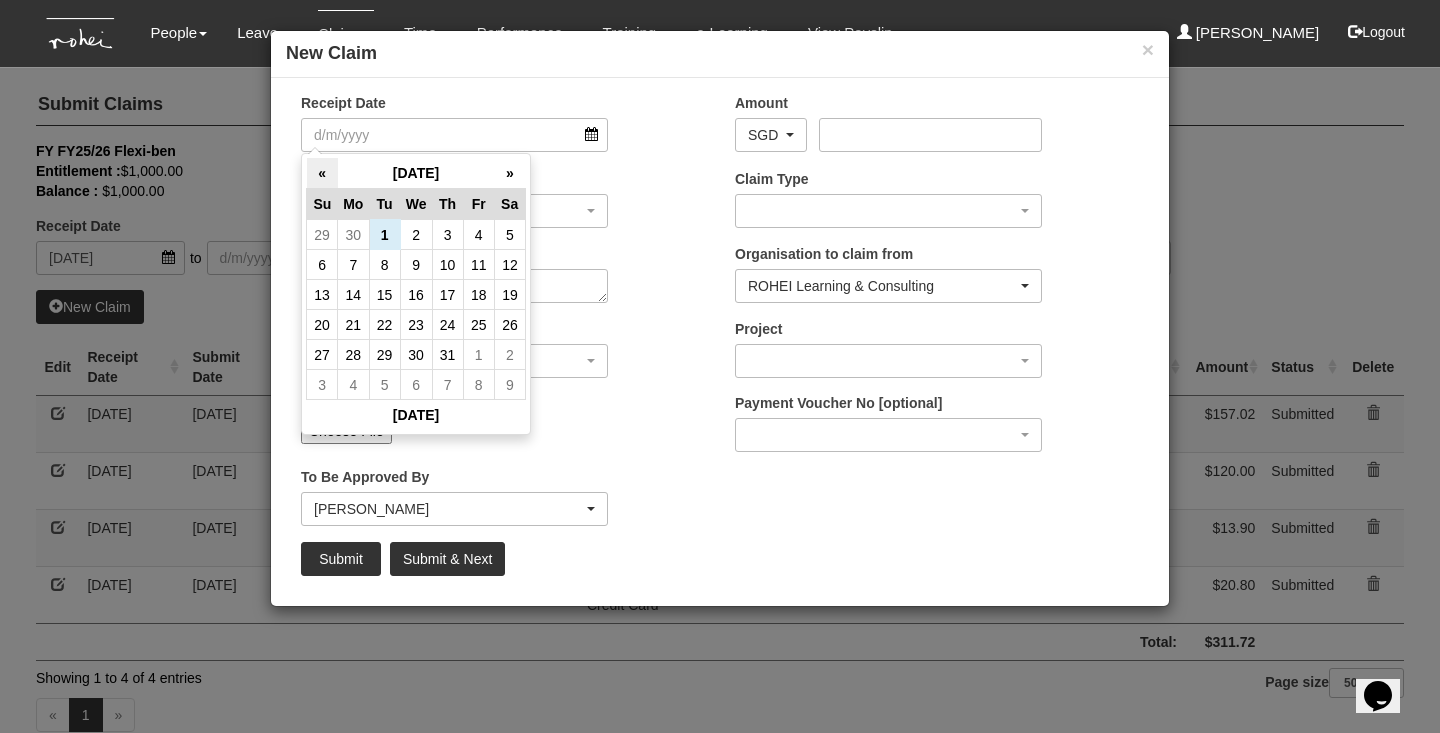 click on "«" at bounding box center [322, 173] 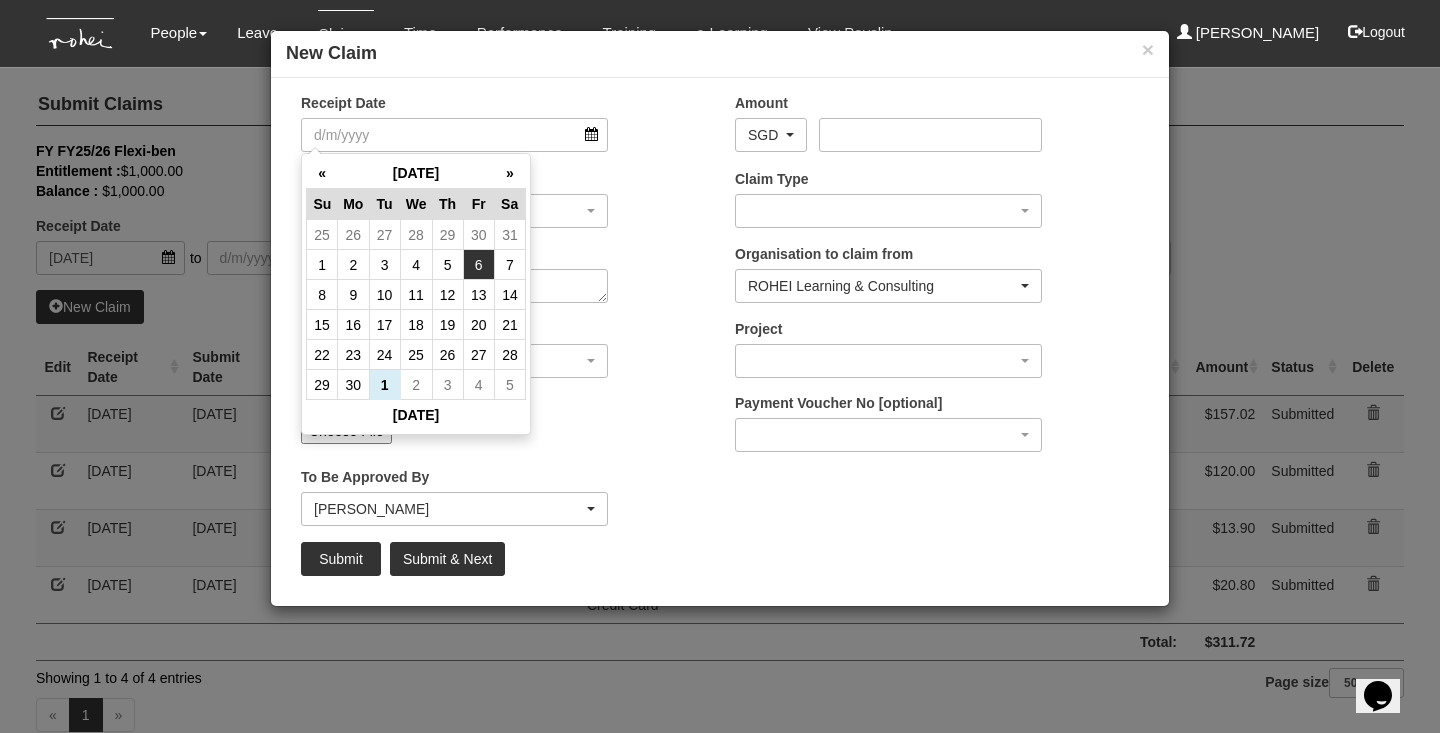click on "6" at bounding box center (478, 265) 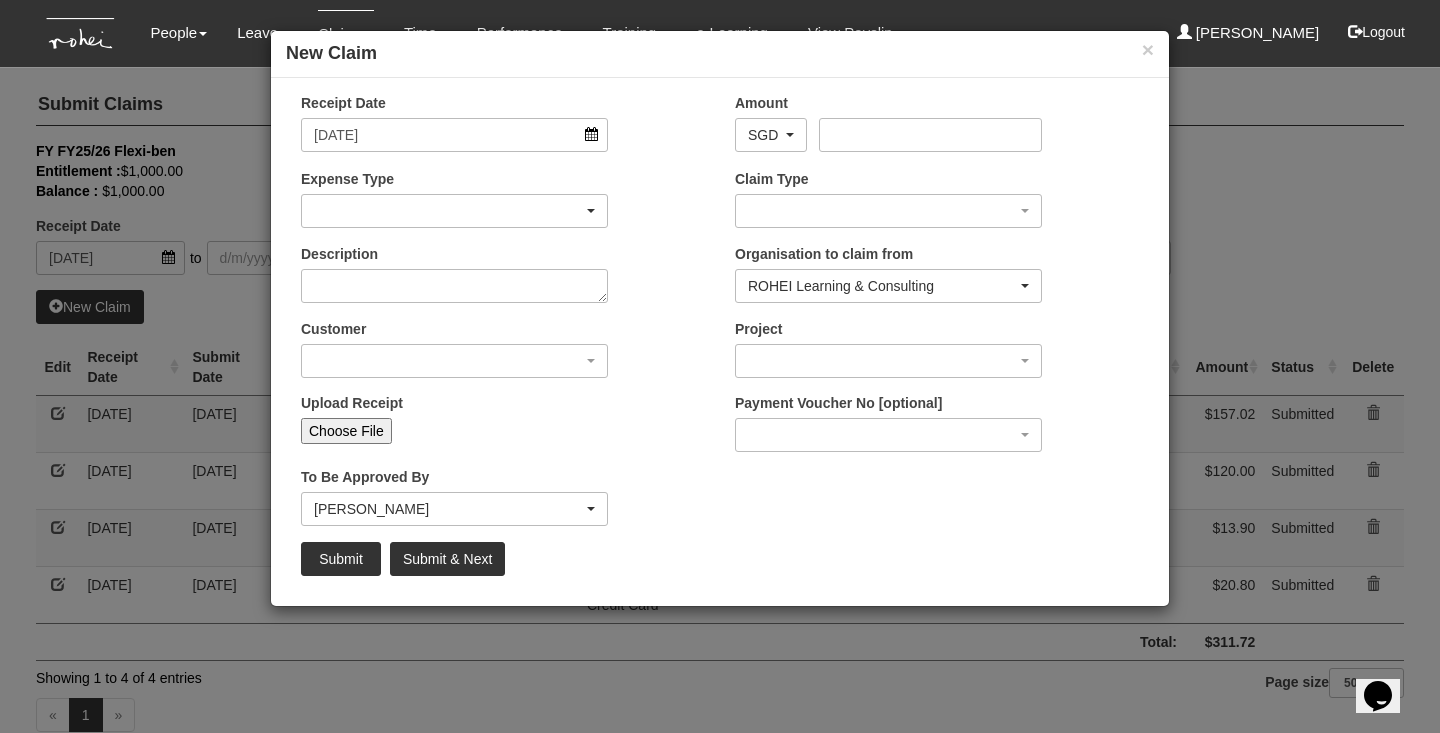 click at bounding box center (454, 211) 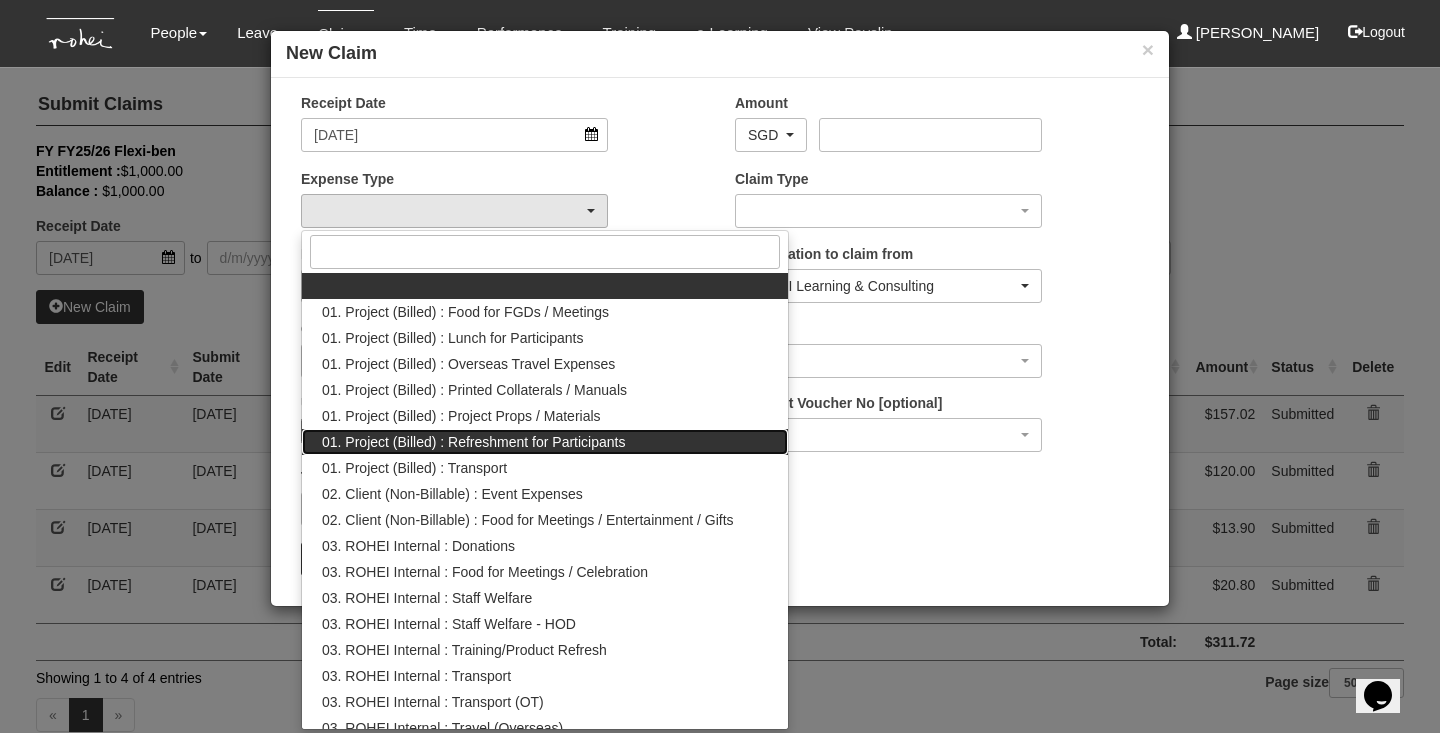 click on "01. Project (Billed) : Refreshment for Participants" at bounding box center [545, 442] 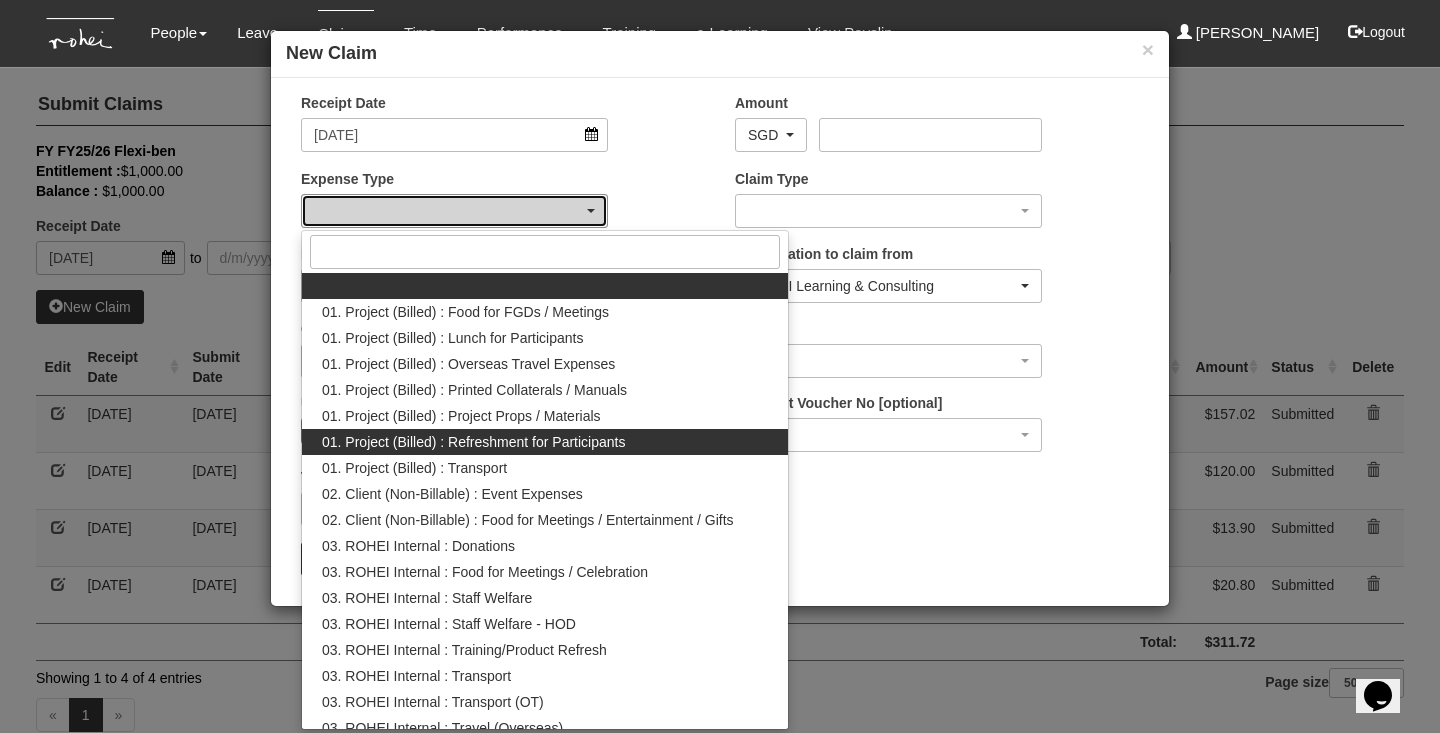 select on "133" 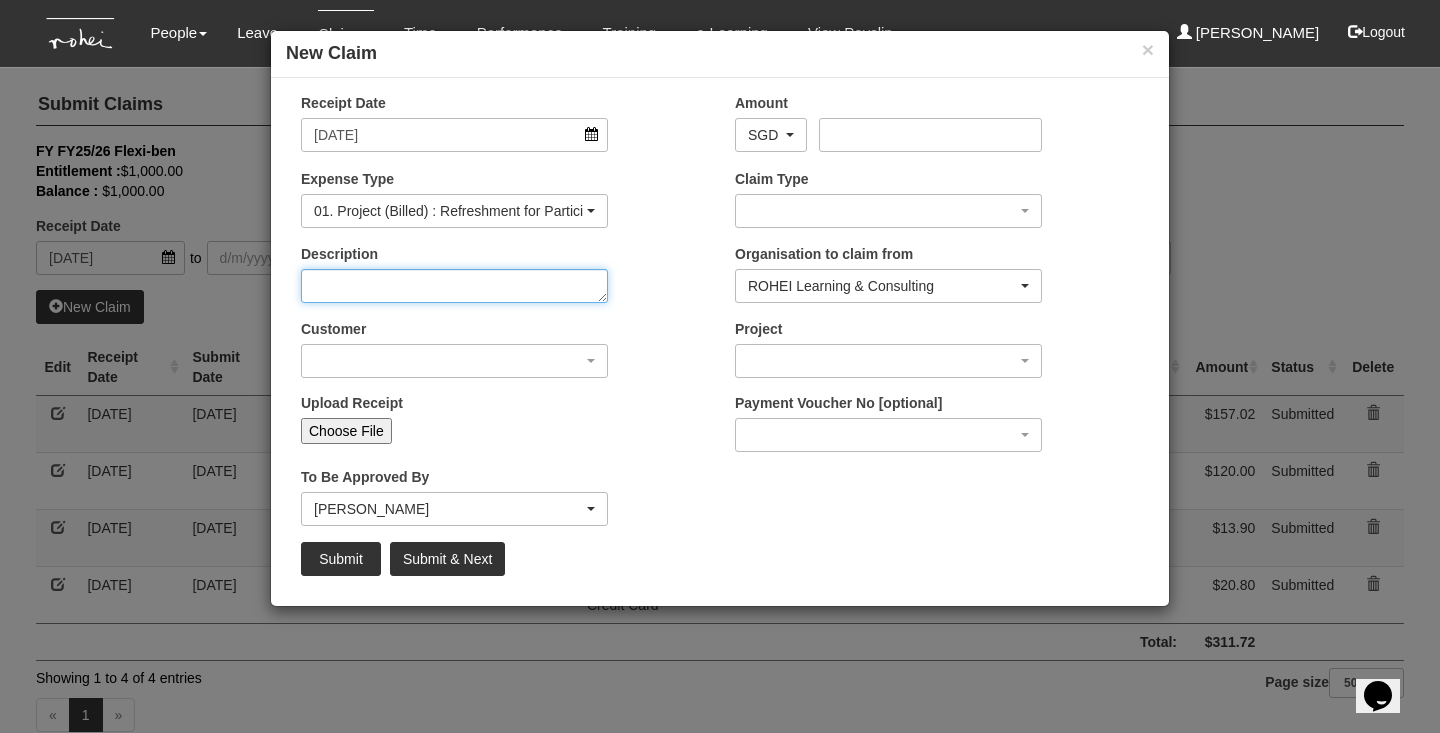 click on "Description" at bounding box center [454, 286] 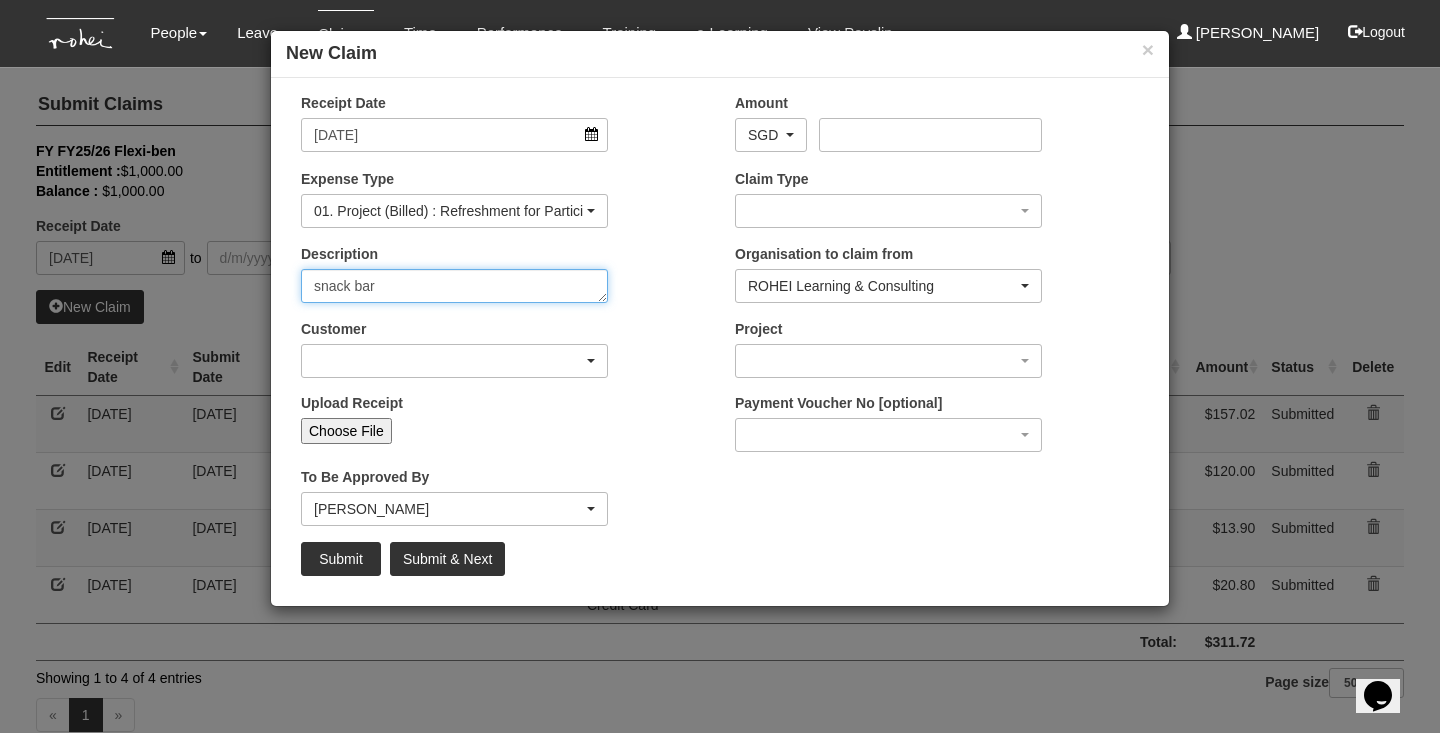 type on "snack bar" 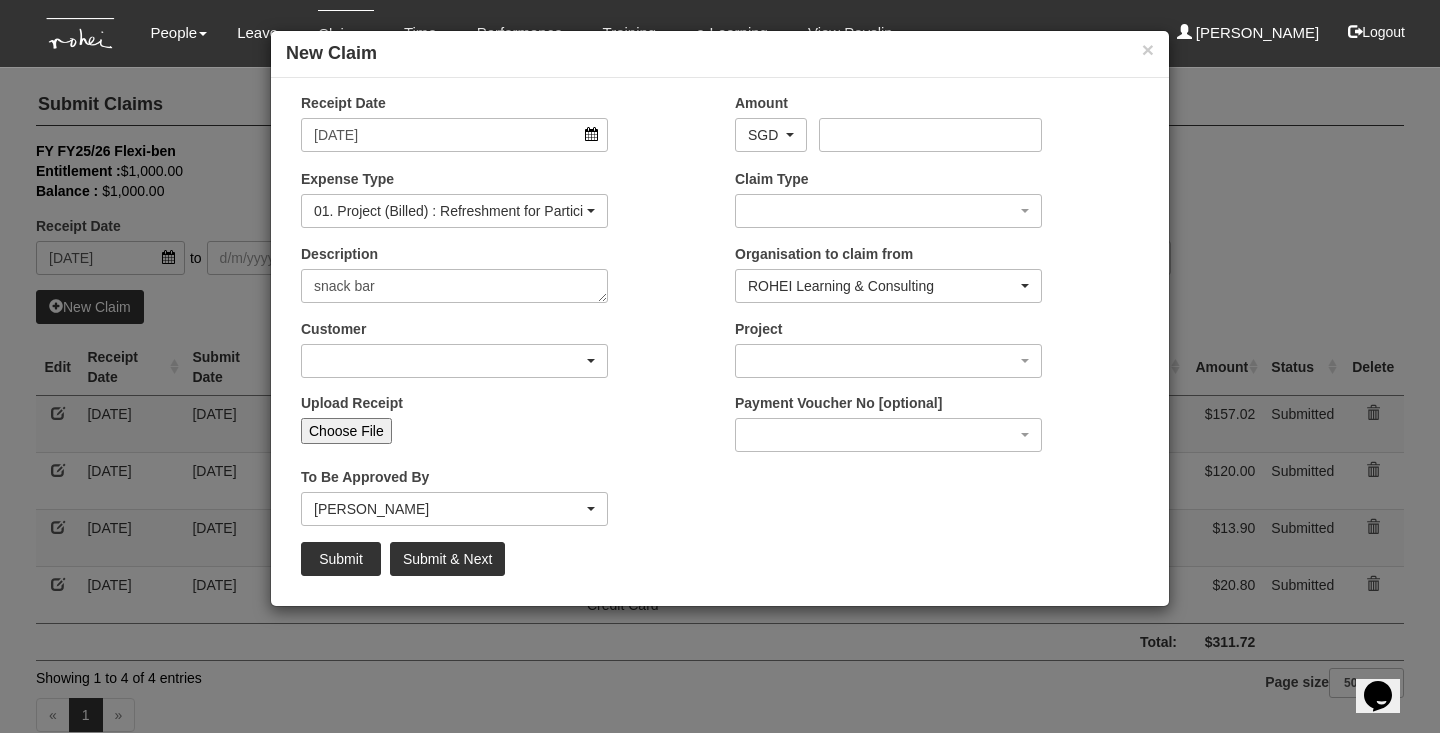 click at bounding box center (454, 361) 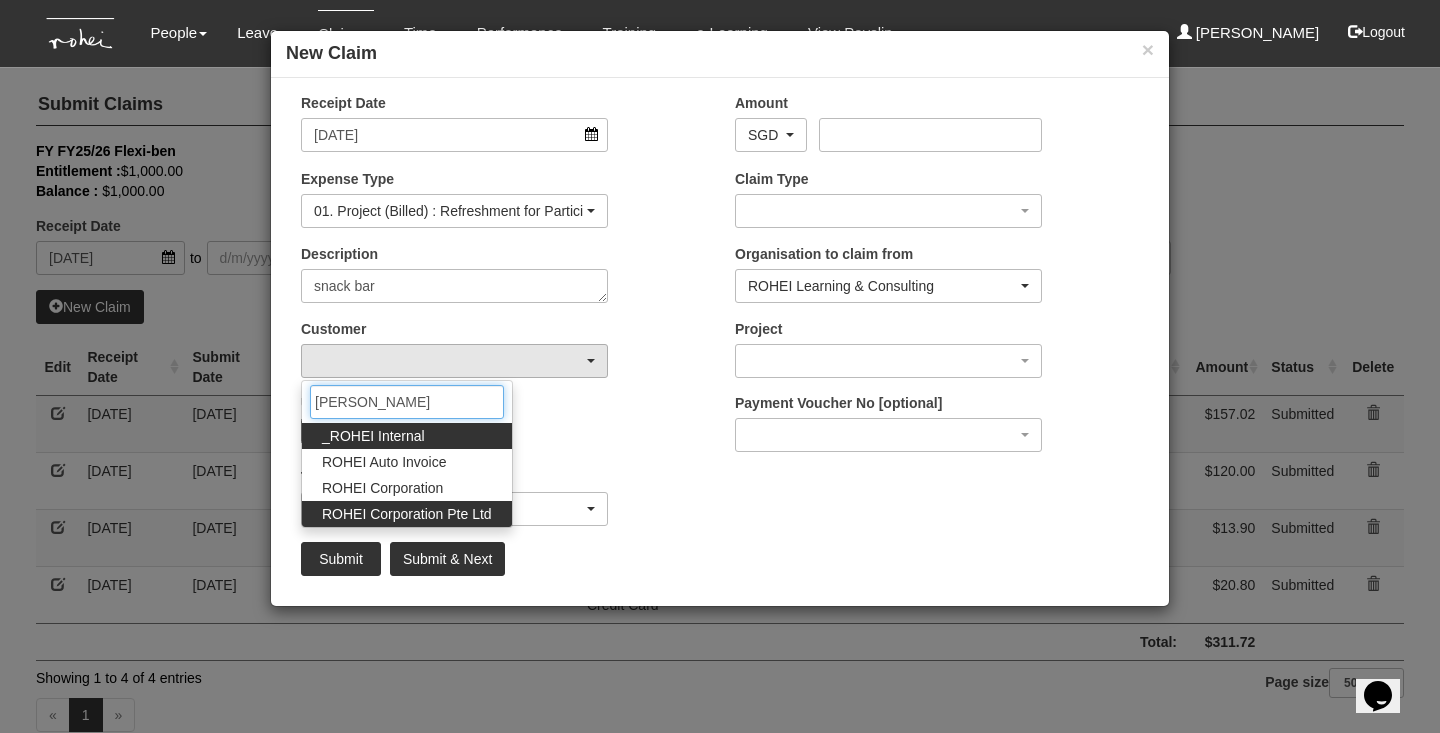 type on "rohe" 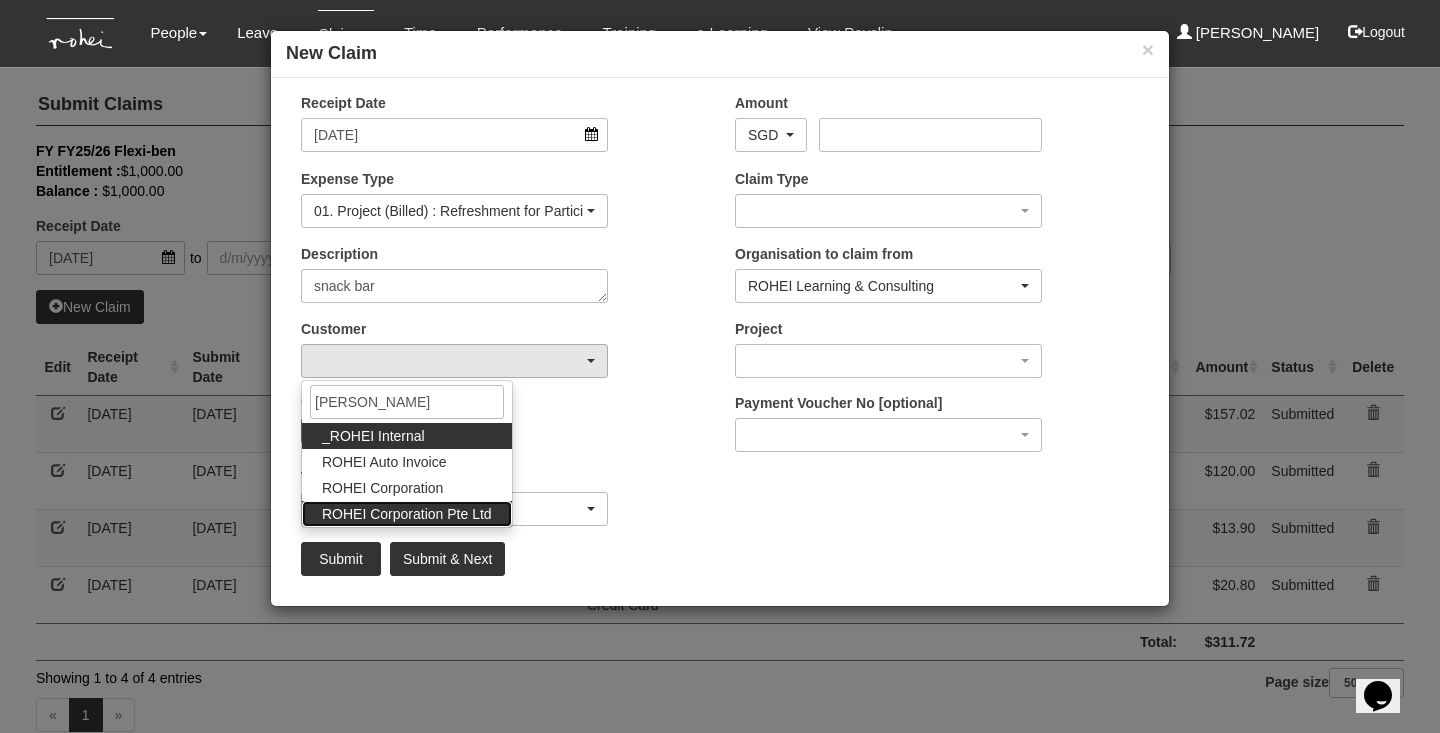 click on "ROHEI Corporation Pte Ltd" at bounding box center [407, 514] 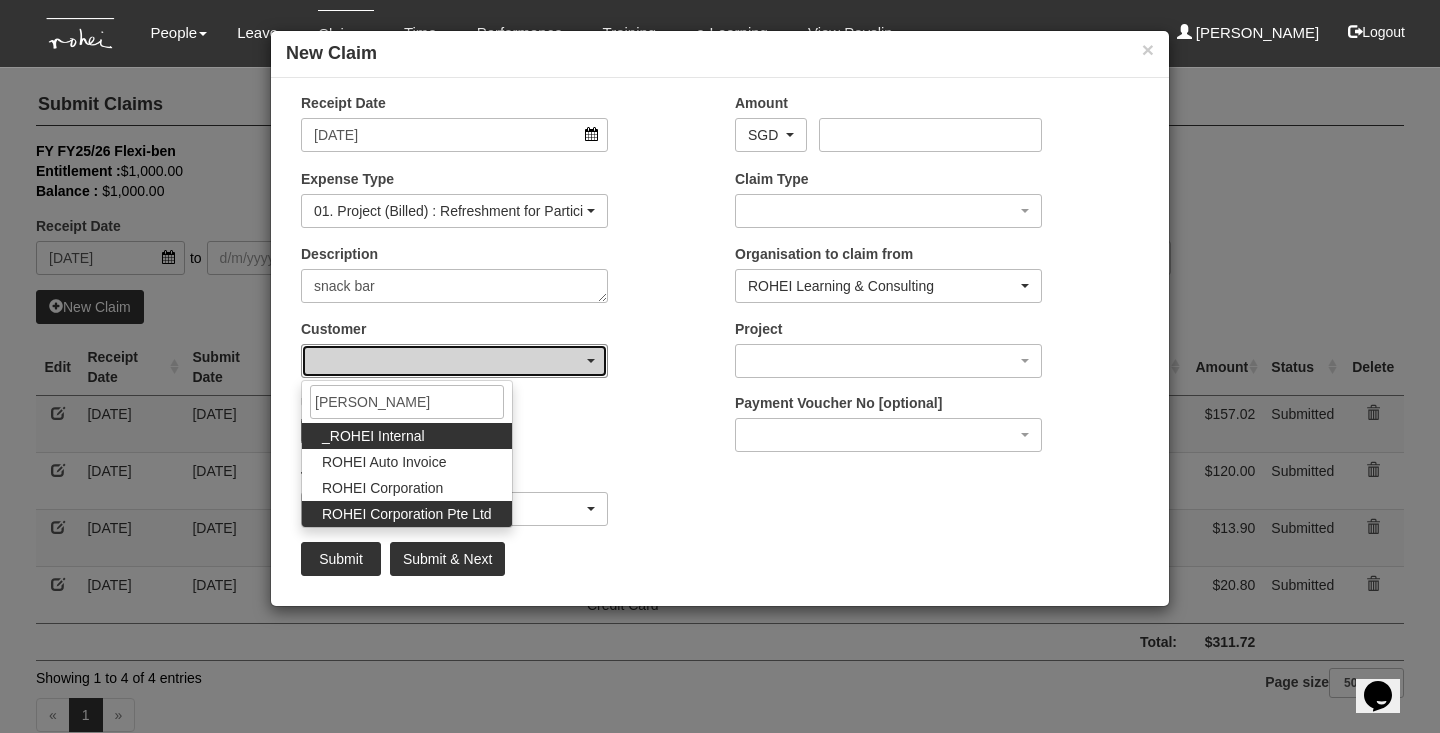 select on "124" 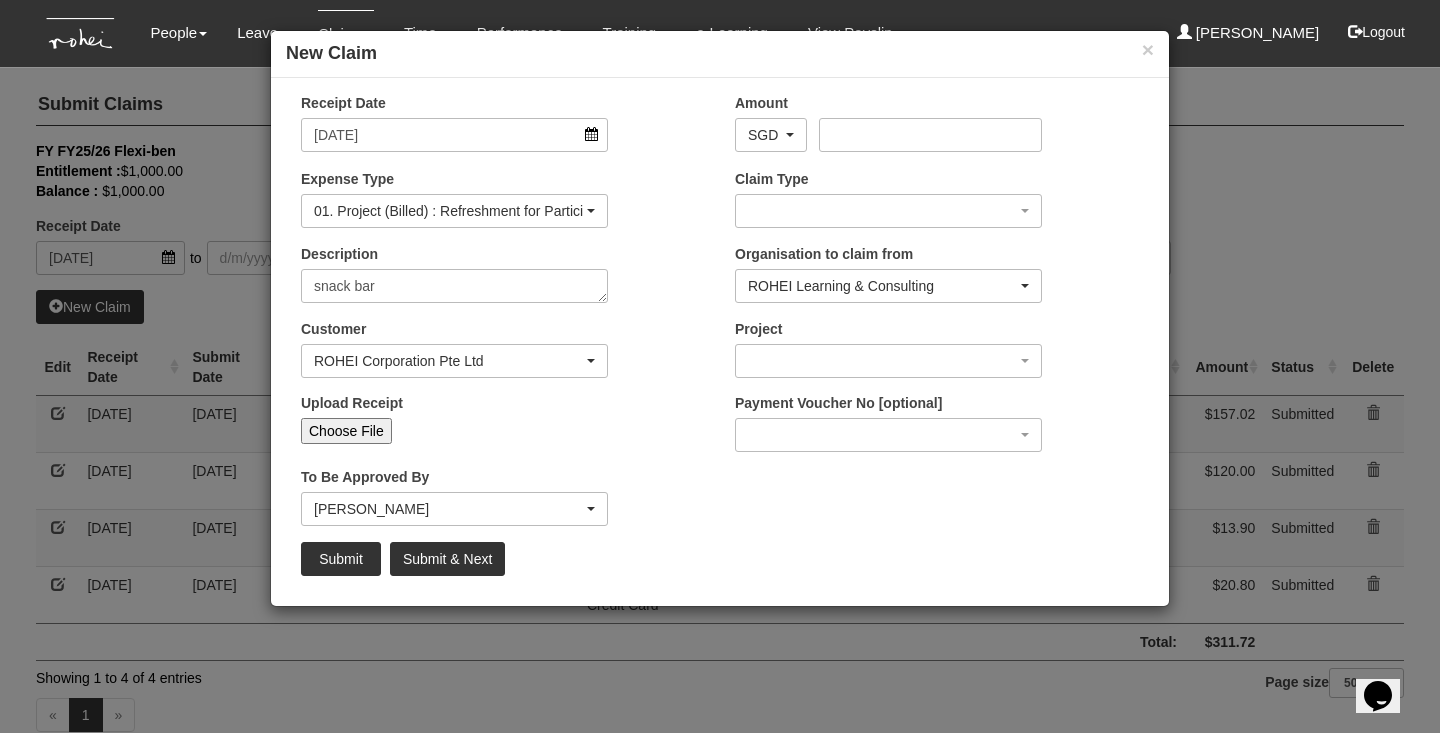 click on "Choose File" at bounding box center [346, 431] 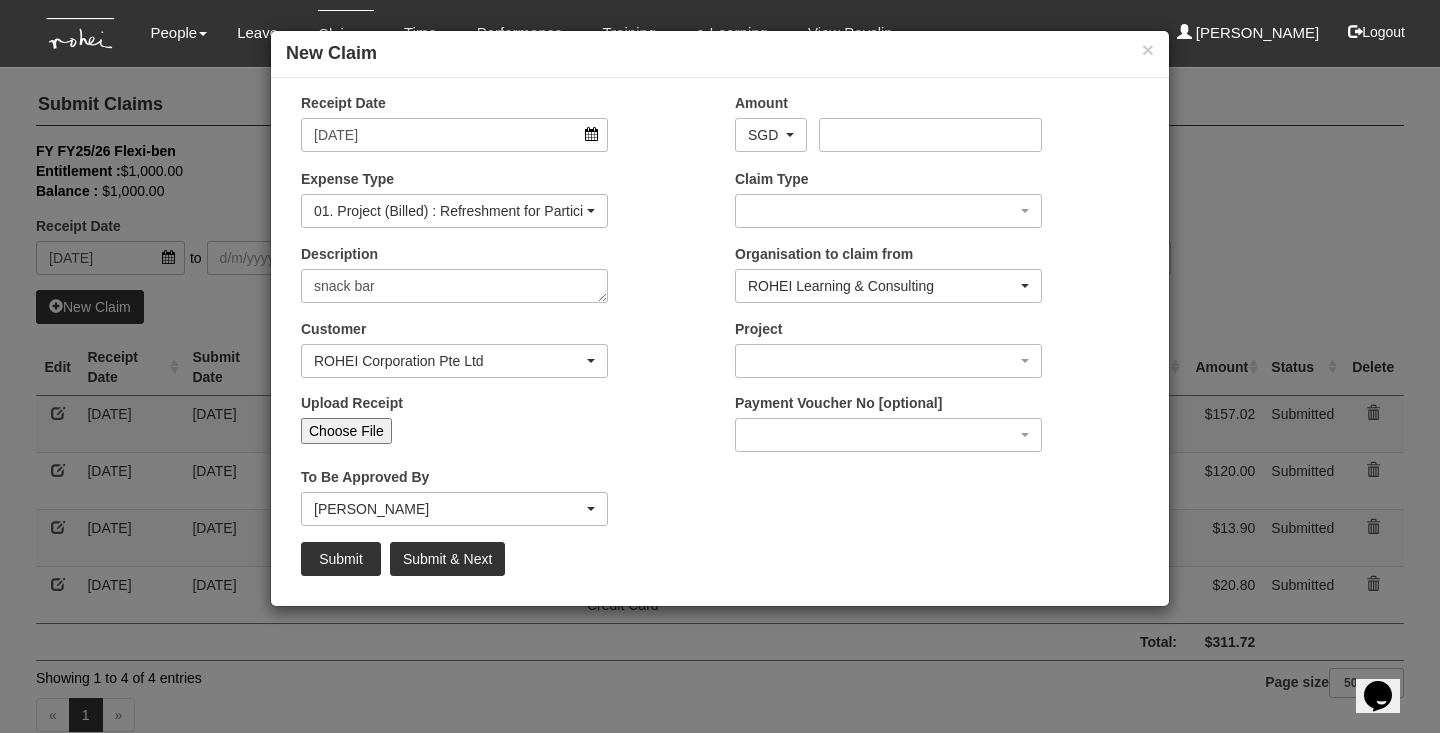 type on "C:\fakepath\SG2025060901IVIS000096774713.pdf" 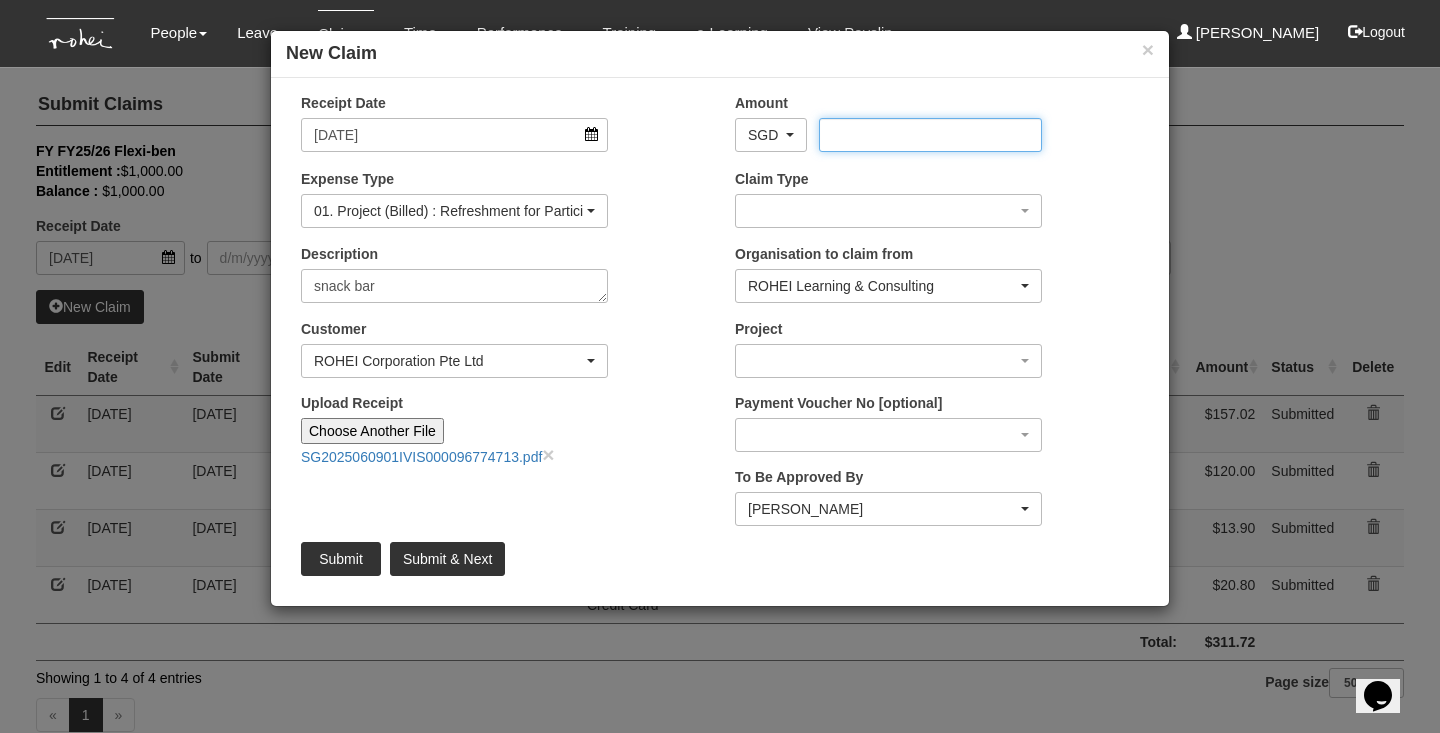 click on "Amount" at bounding box center [930, 135] 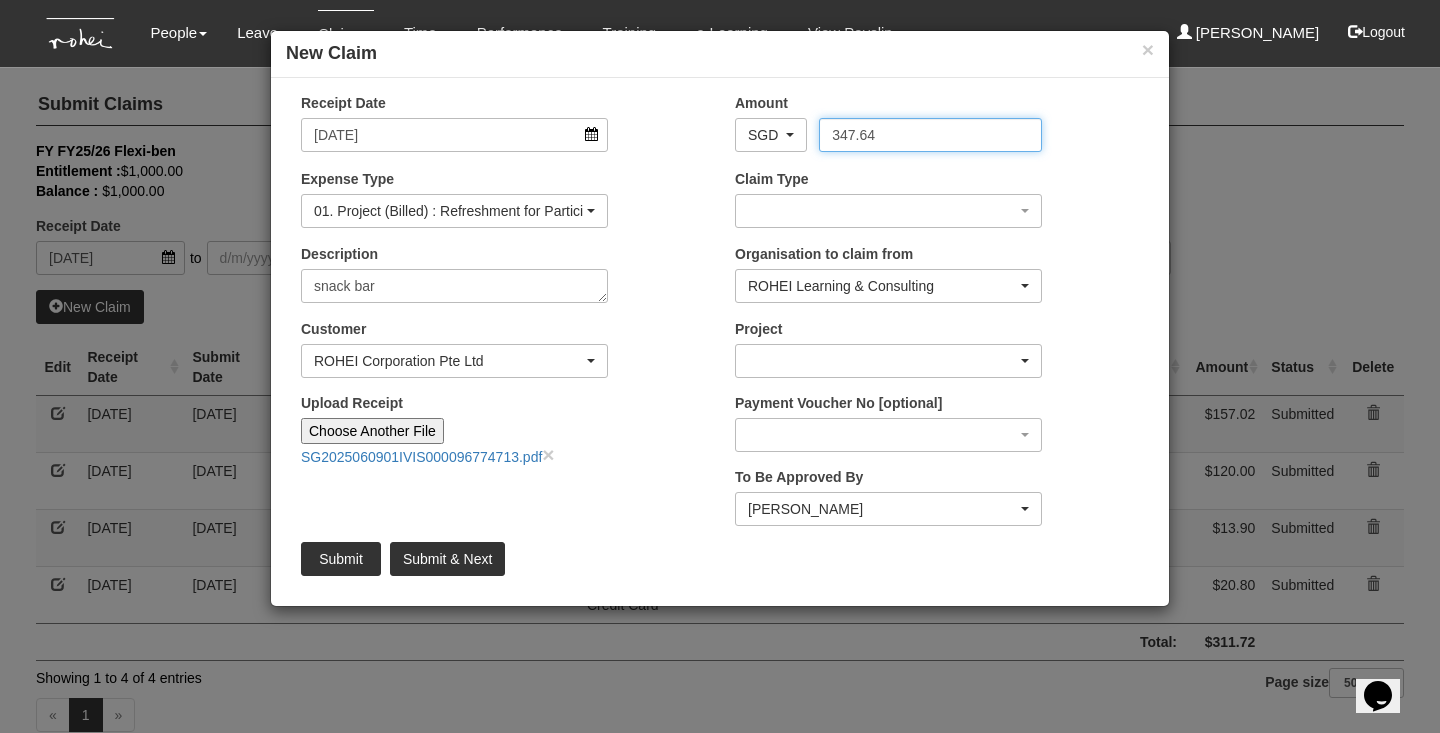 type on "347.64" 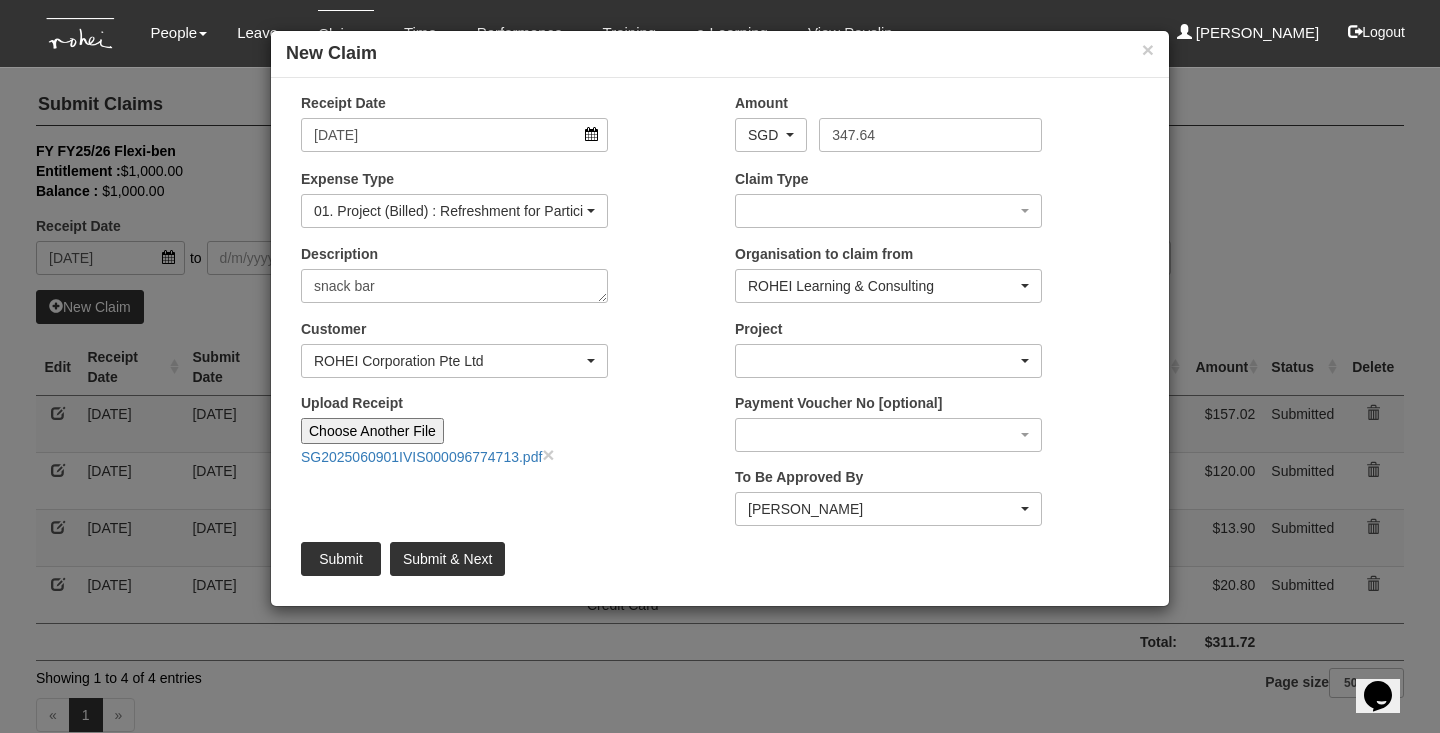click at bounding box center (888, 361) 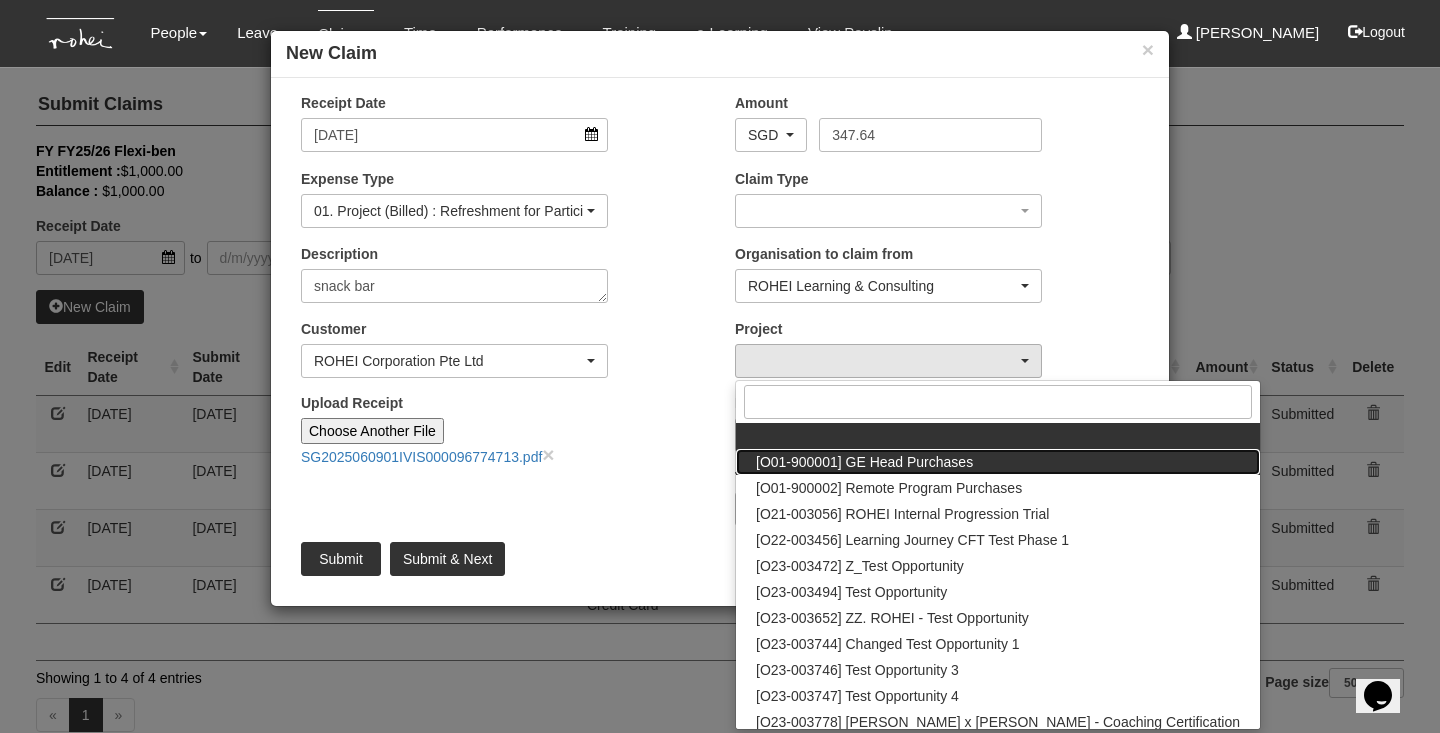 click on "[O01-900001] GE Head Purchases" at bounding box center [864, 462] 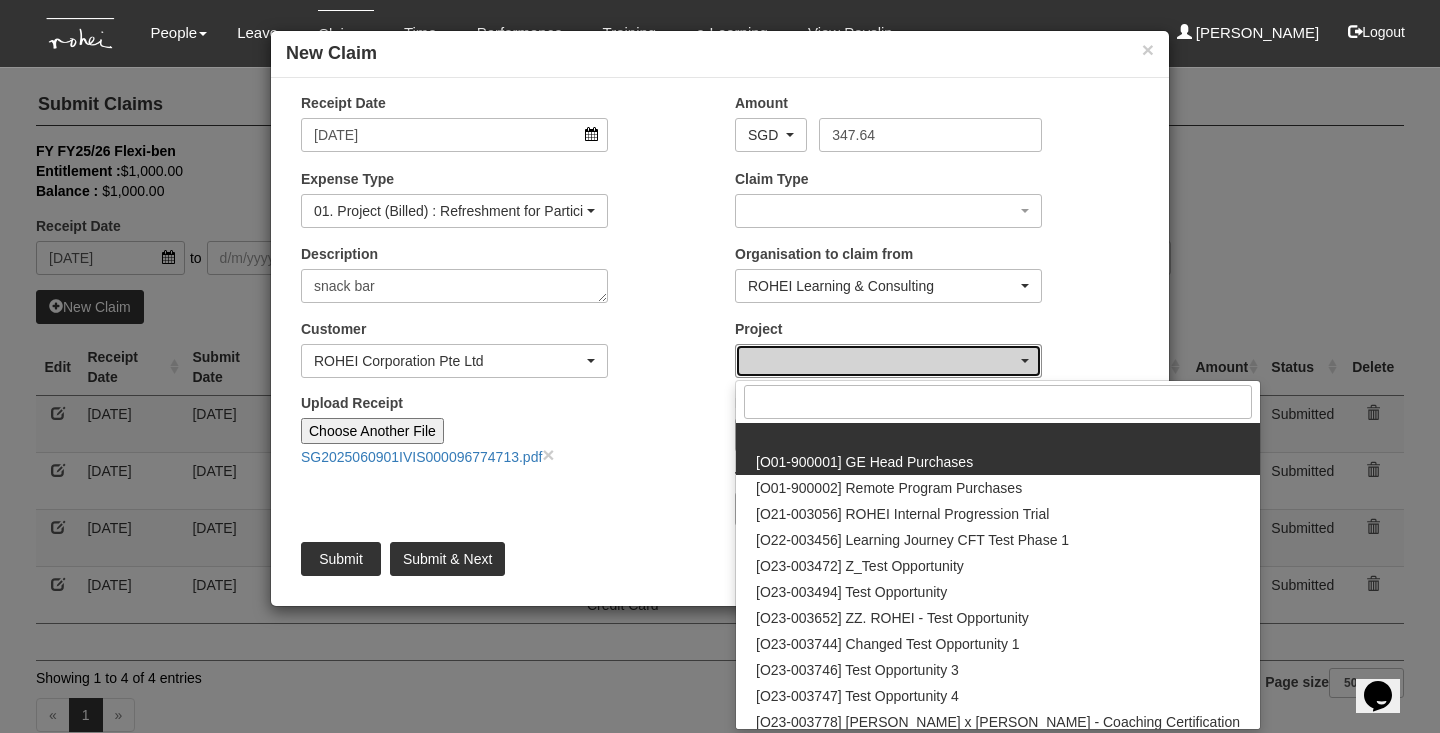 select on "1381" 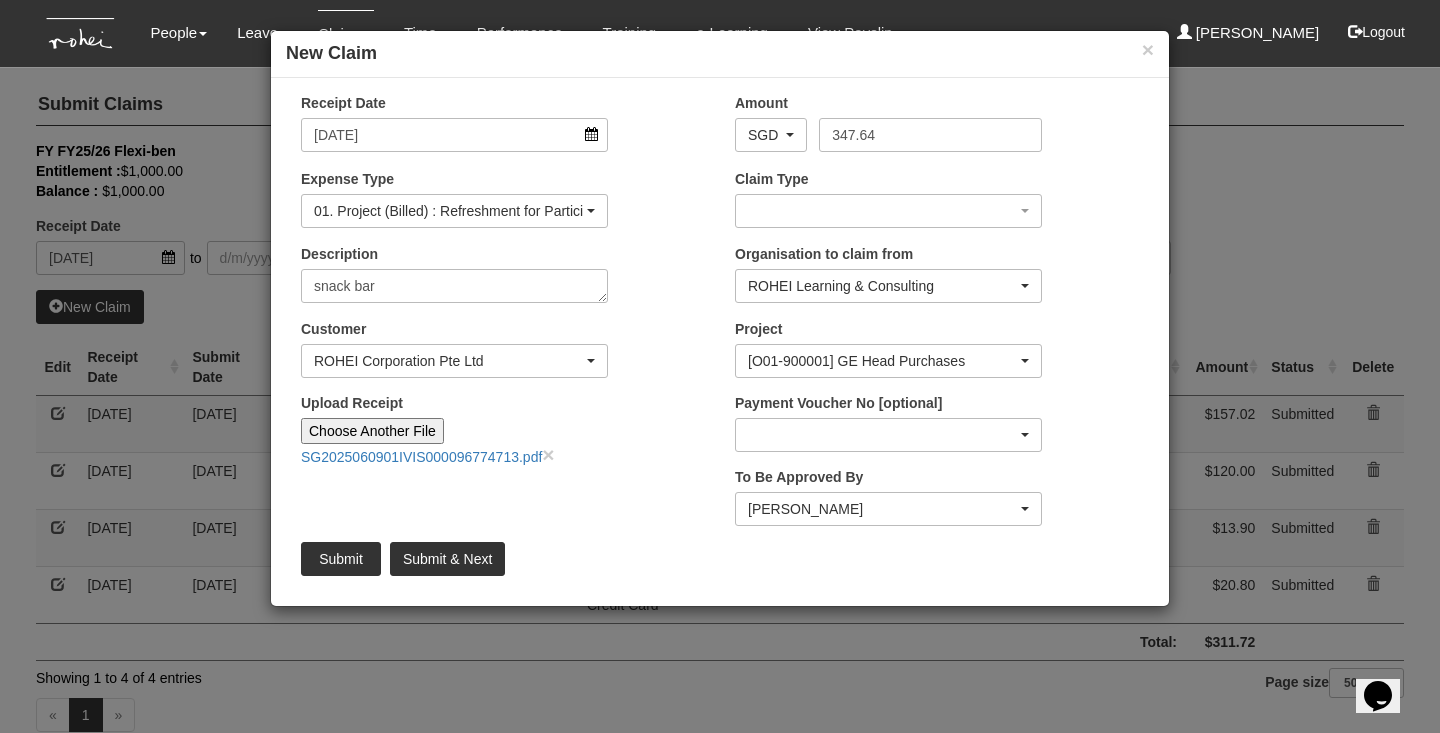 click at bounding box center [888, 435] 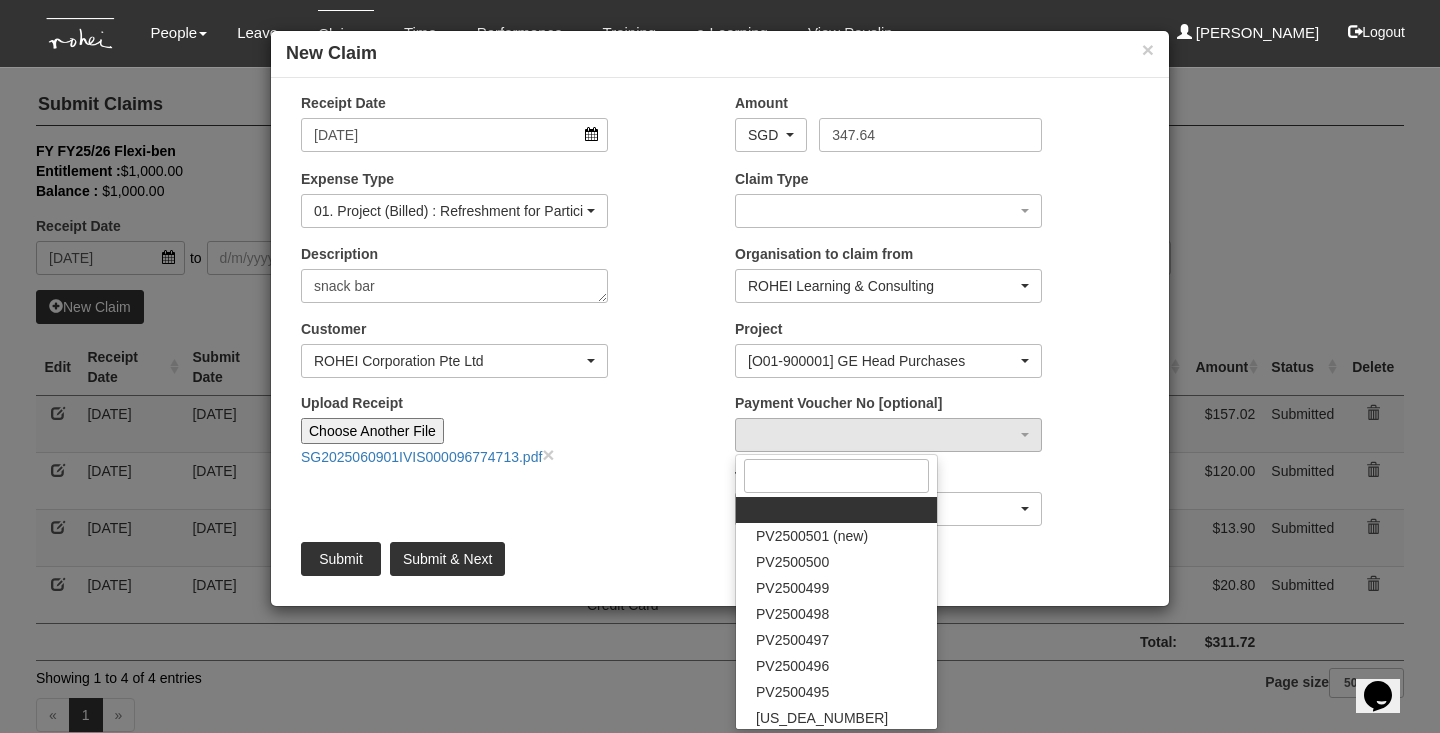 click on "Receipt Date
6/6/2025
Amount
AED
AFN
ALL
AMD
ANG
AOA
ARS
AUD
AWG
AZN
BAM
BBD
BDT
BGN
BHD
BIF
BMD
BND
BOB
BRL
BSD
BTN
BWP
BYN
BZD
CAD
CDF
CHF
CLP
CNY
COP
CRC
CUP
CVE
CZK
DJF
DKK
DOP
DZD
EGP
ERN
ETB
EUR
FJD
FKP
GBP
GEL
GGP
GHS
GIP
GMD
GNF
GTQ
GYD
HKD
HNL
HRK
HTG
HUF
IDR
ILS
IMP
INR
IQD
IRR
ISK
JEP
JMD
JOD
JPY
KES
KGS
KHR
KMF
KPW
KRW
KWD
KYD
KZT
LAK
LBP
LKR
LRD
LSL
LYD
MAD
MDL
MGA
MKD
MMK
MNT
MOP" at bounding box center [720, 342] 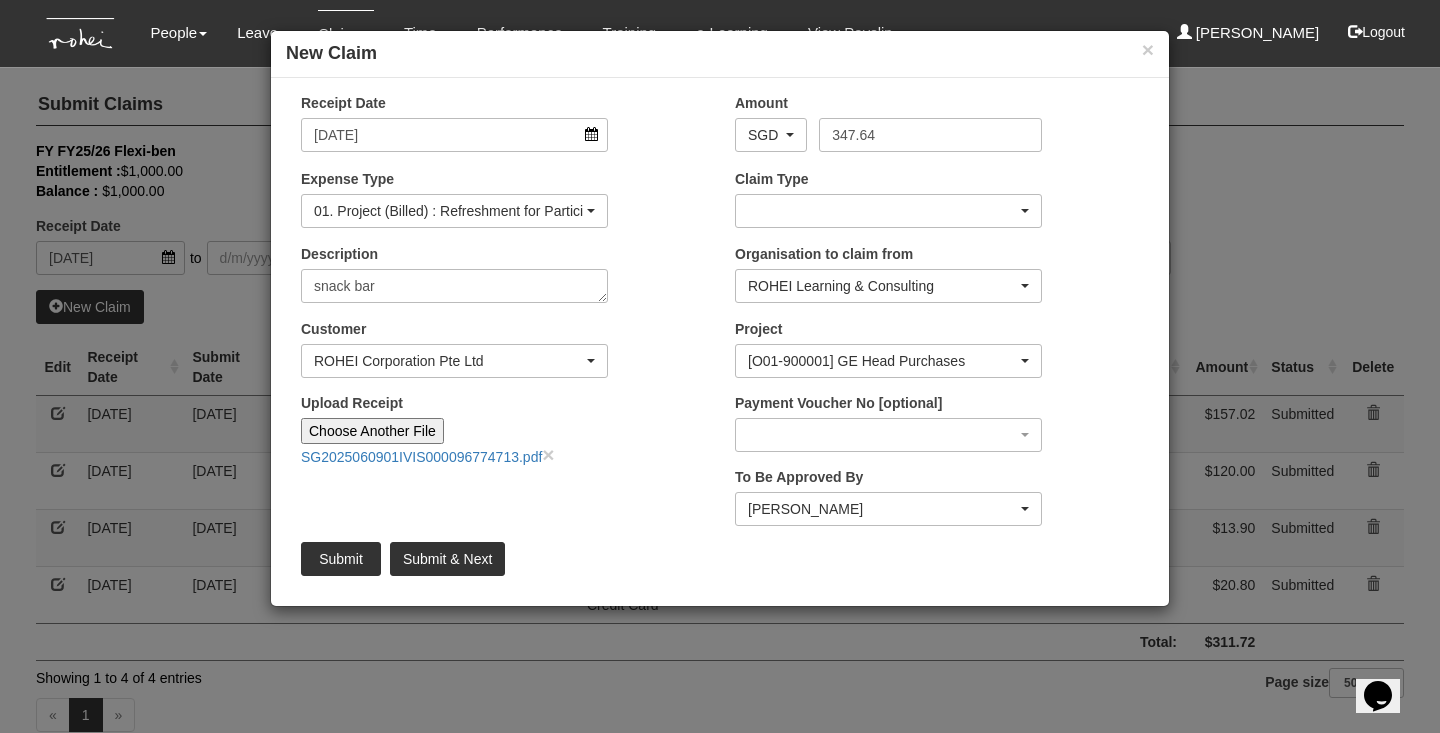 click at bounding box center [888, 211] 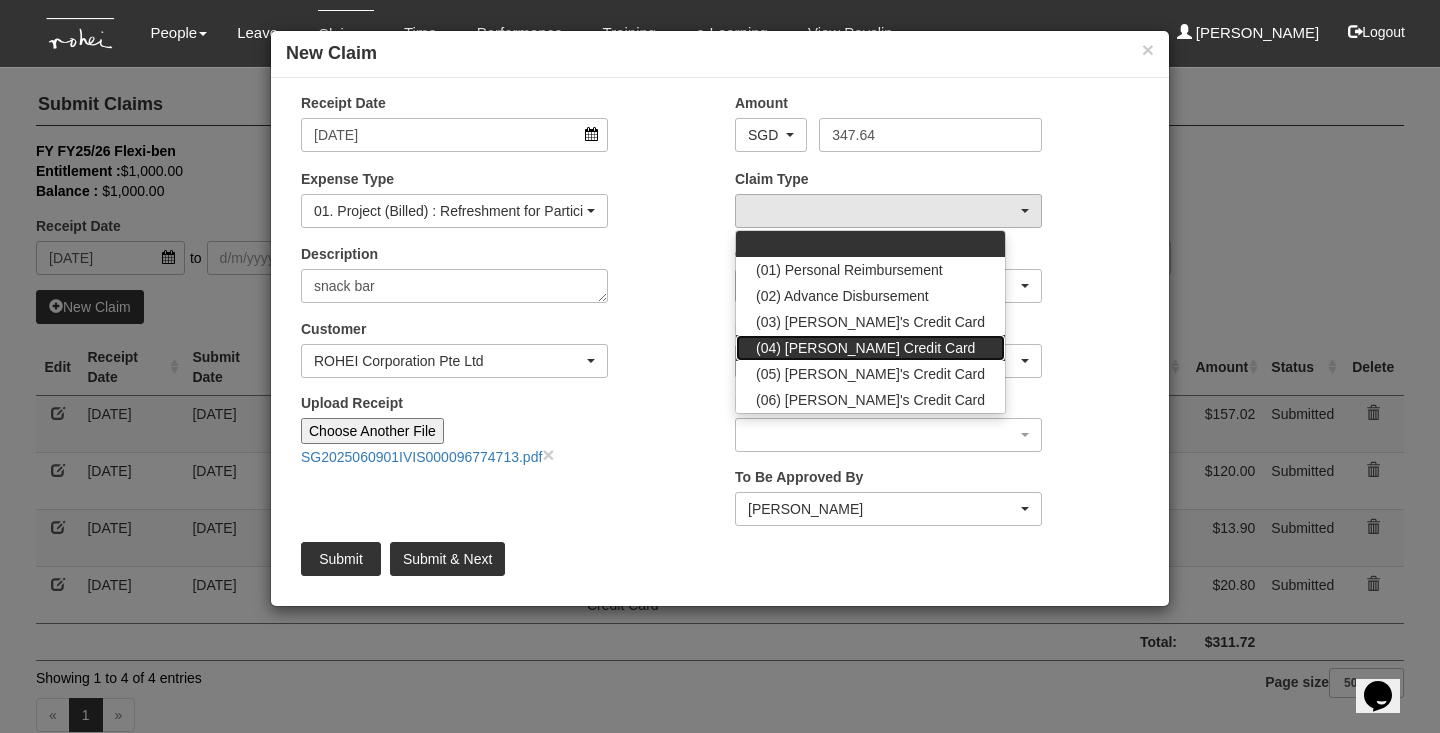 click on "(04) [PERSON_NAME] Credit Card" at bounding box center [865, 348] 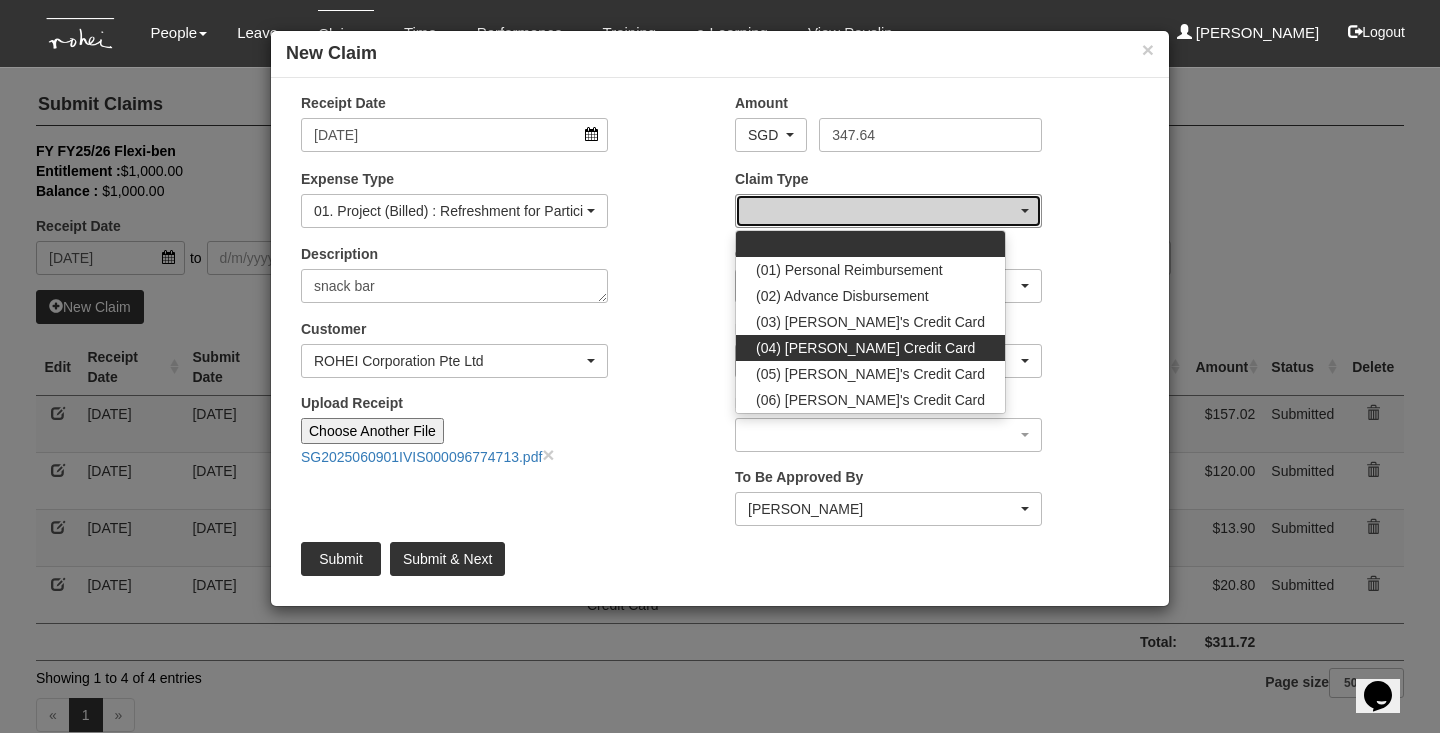 select on "16" 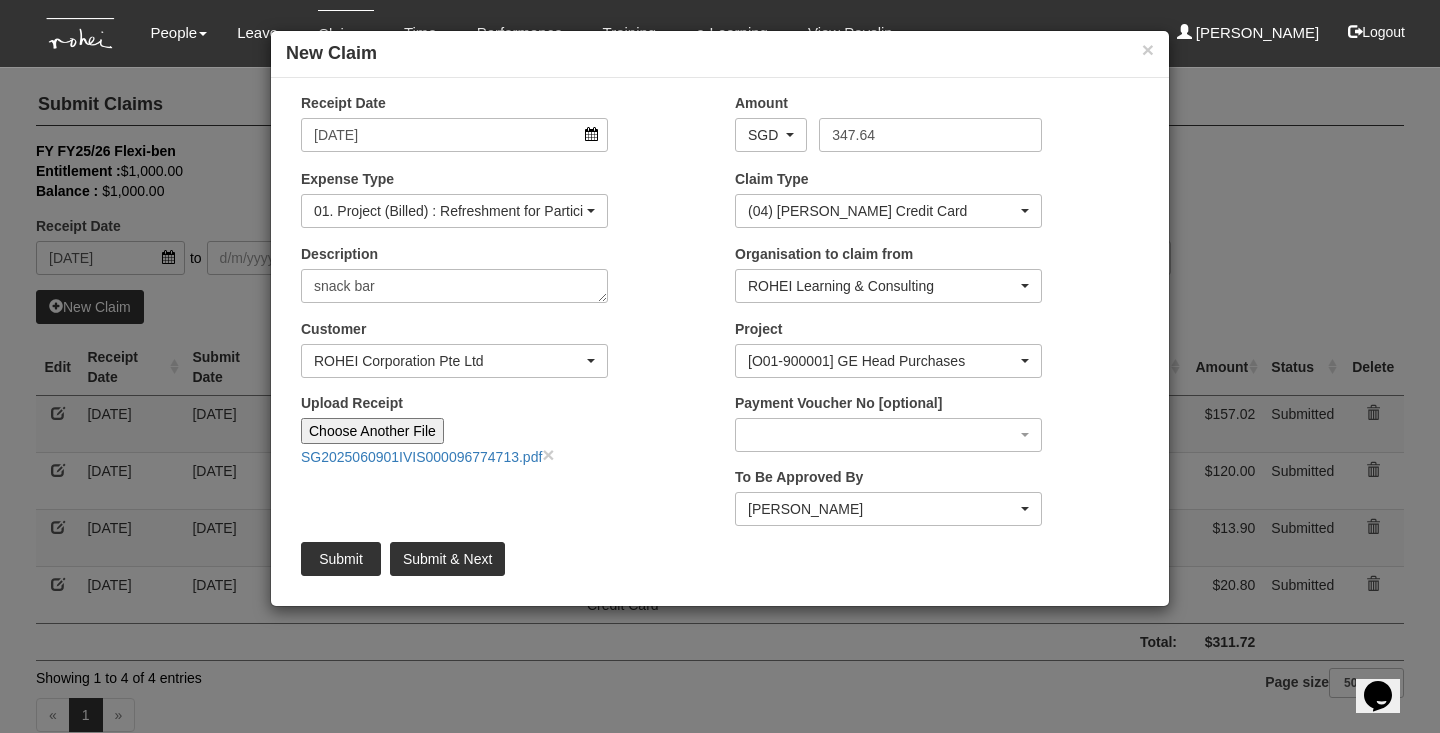 click on "Submit" at bounding box center (341, 559) 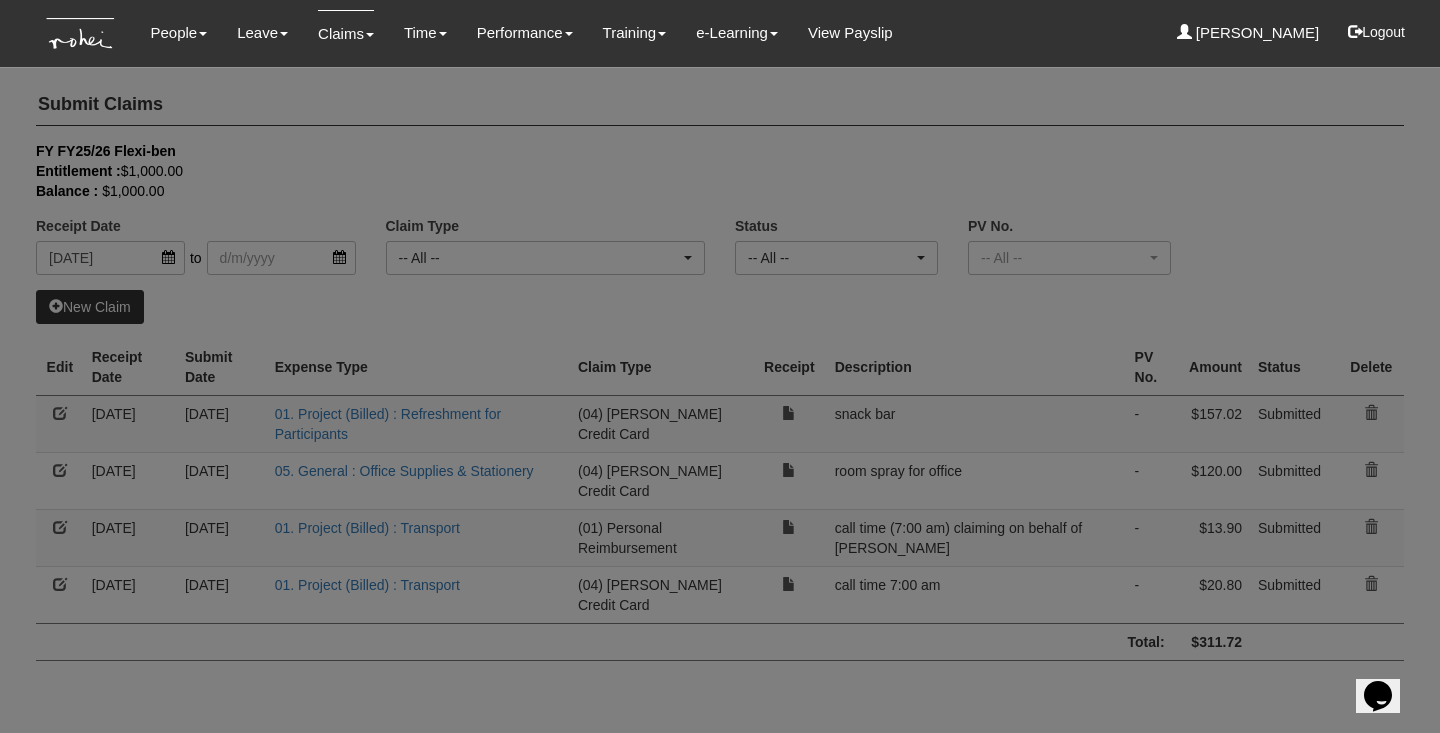select on "50" 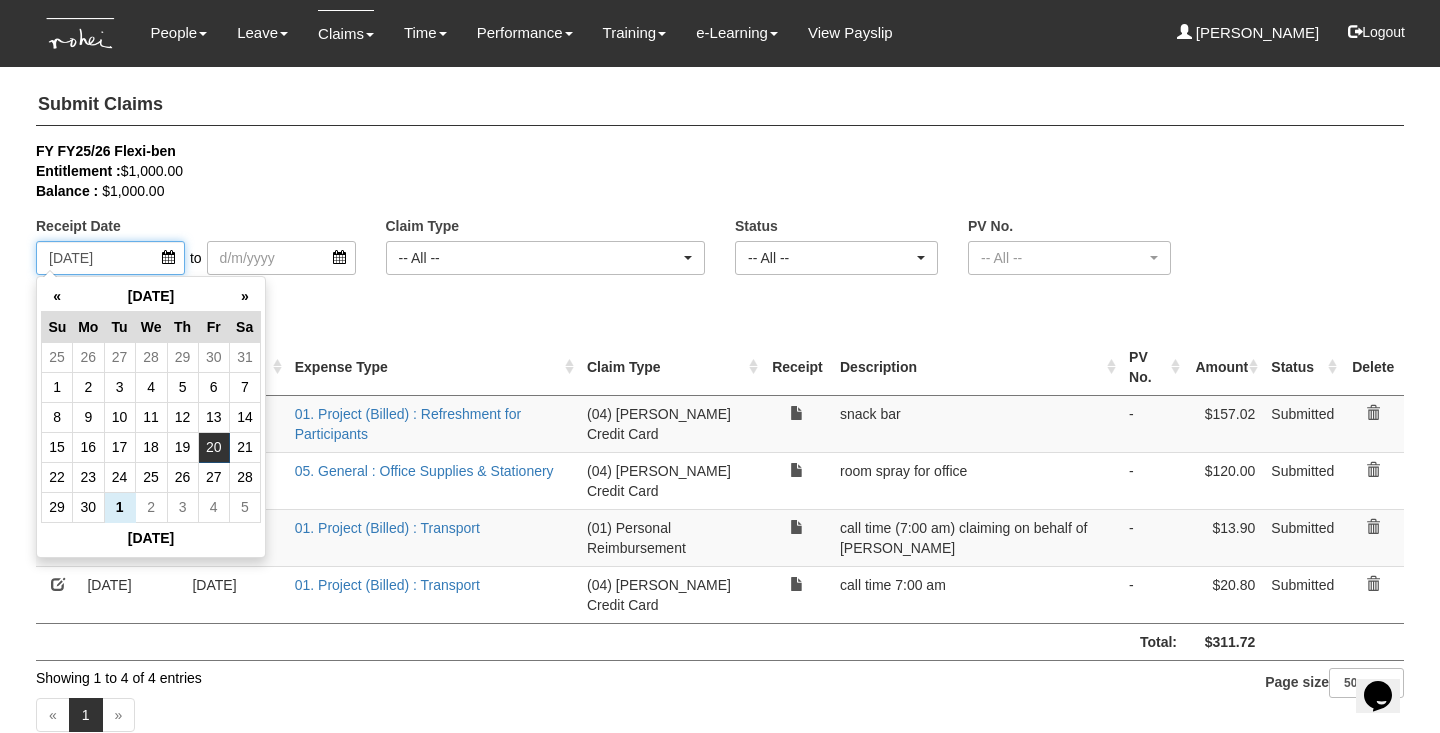 click on "[DATE]" at bounding box center (110, 258) 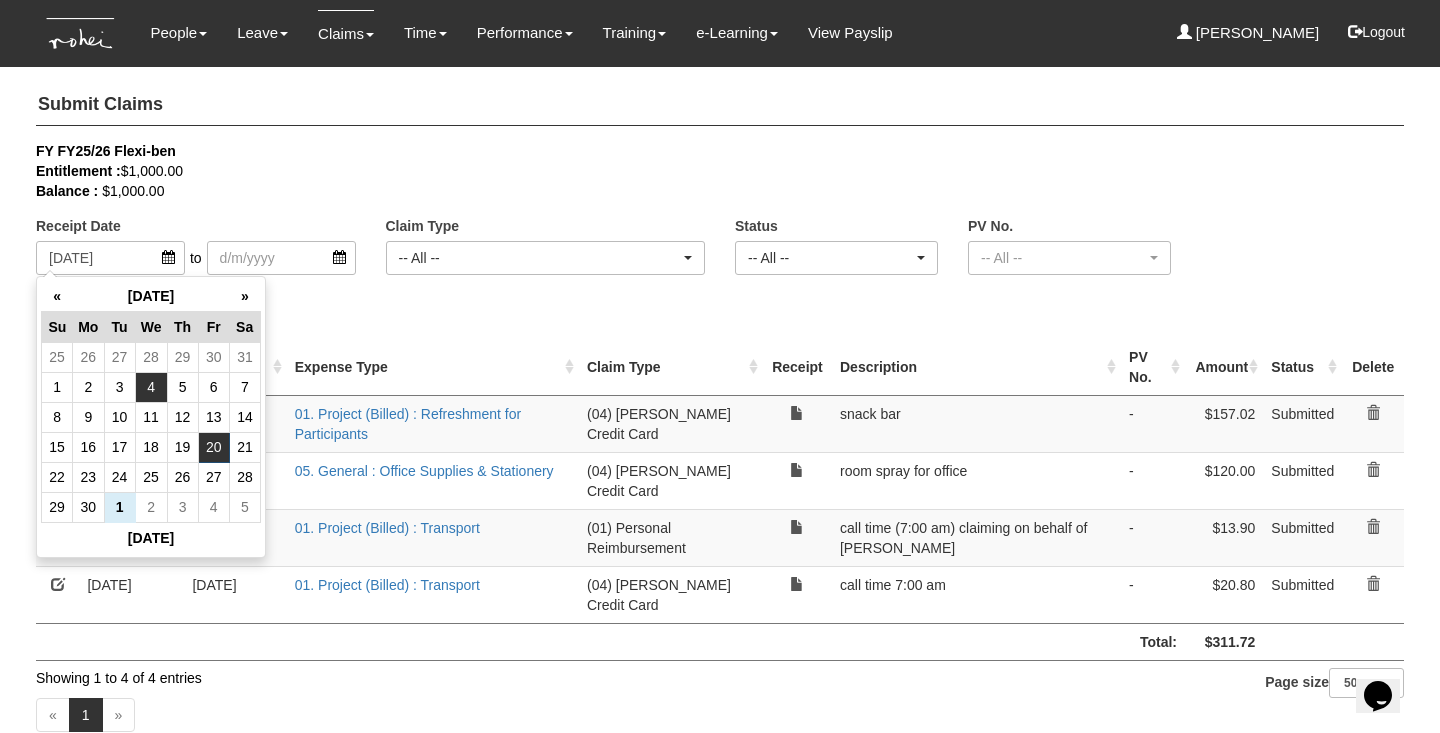 click on "4" at bounding box center [151, 387] 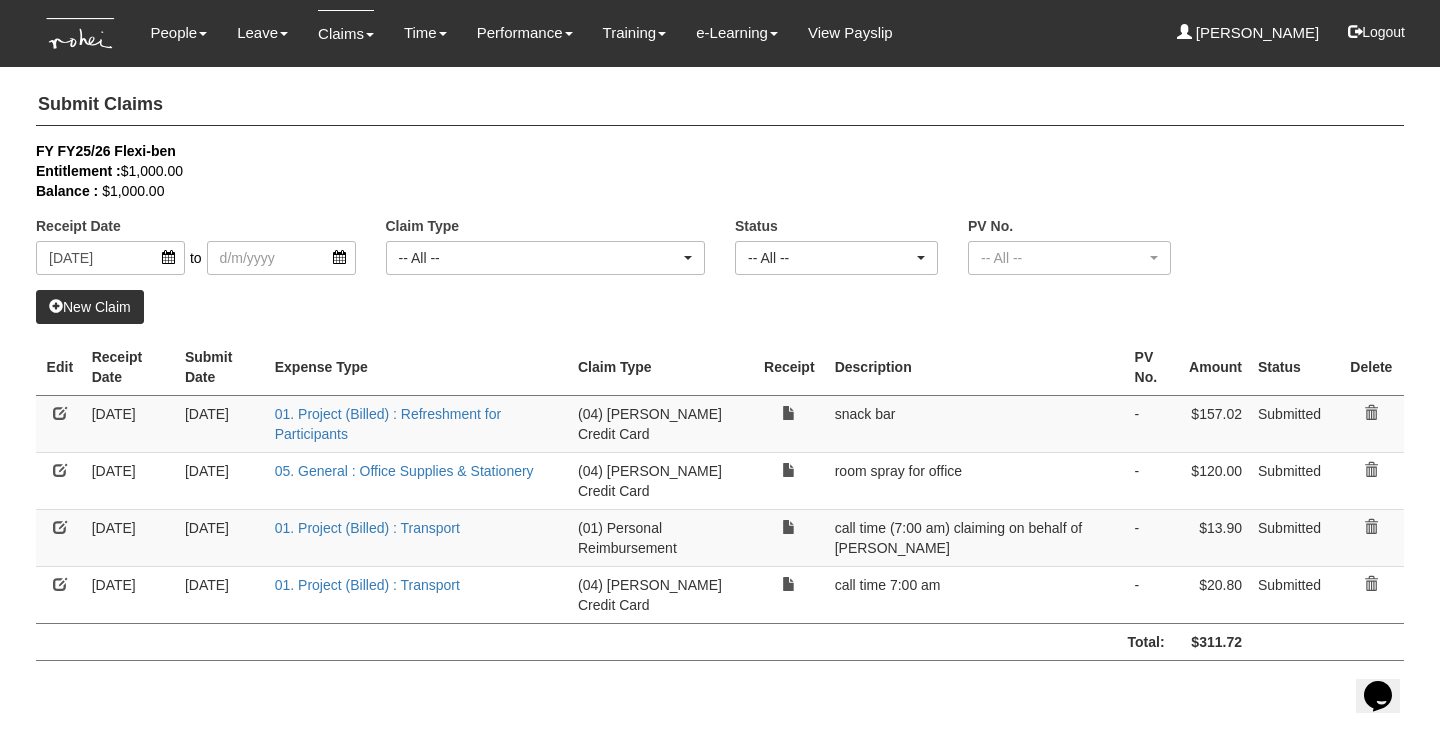 select on "50" 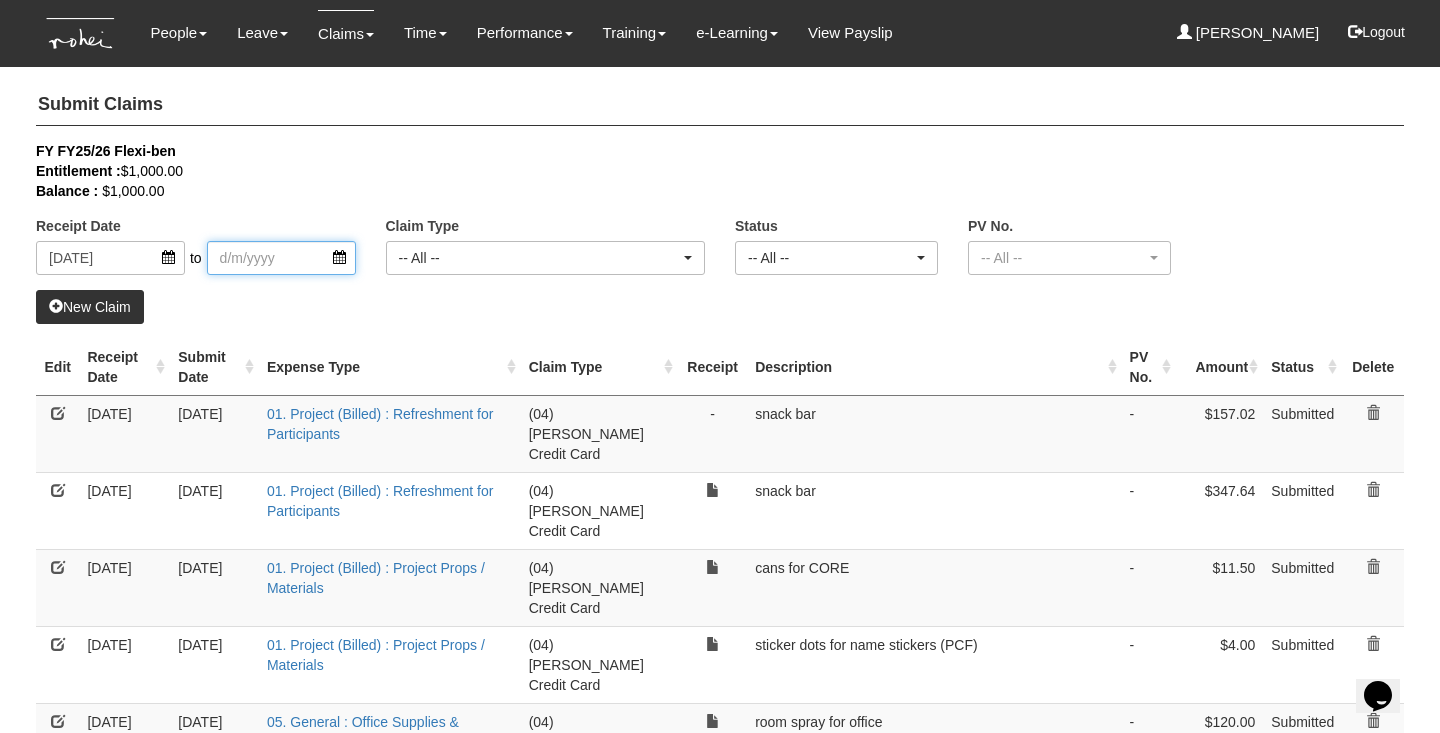 click at bounding box center (281, 258) 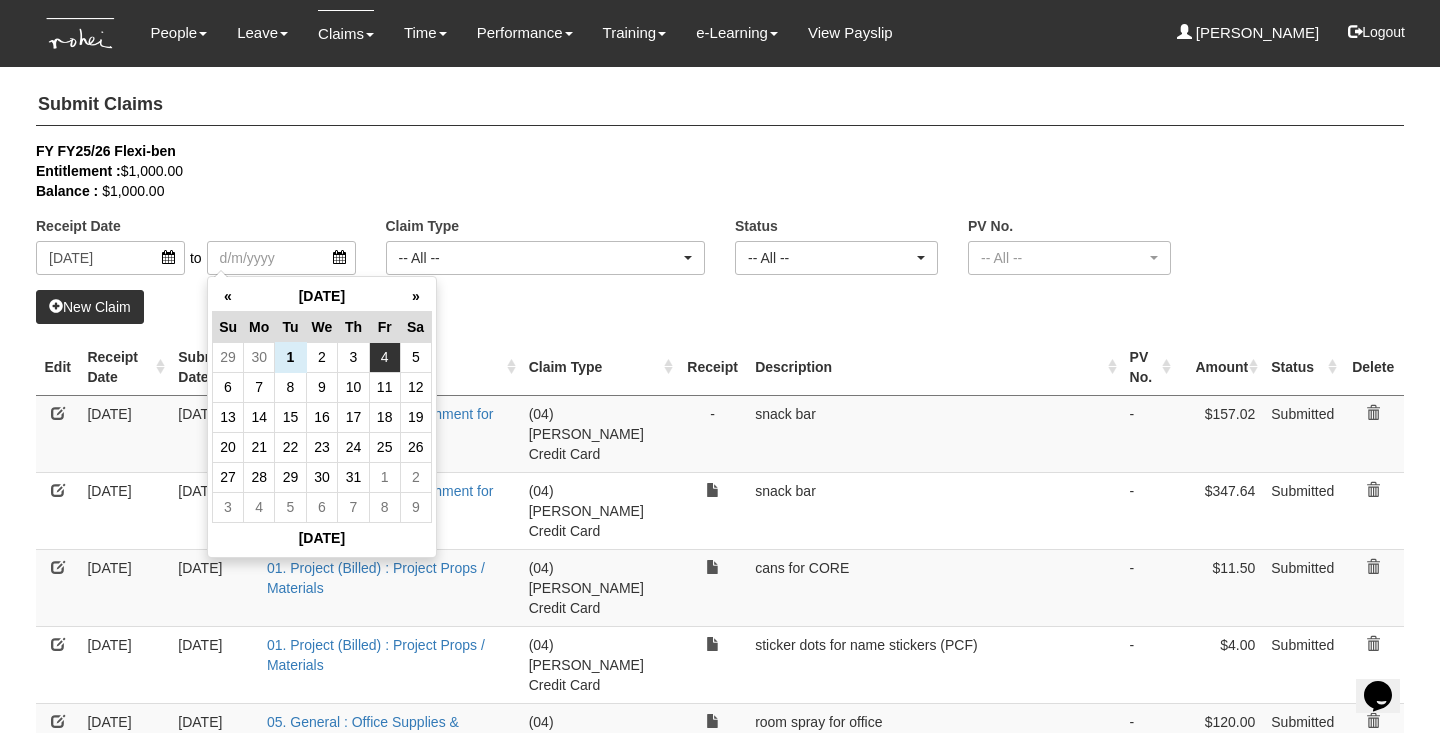 click on "4" at bounding box center (384, 357) 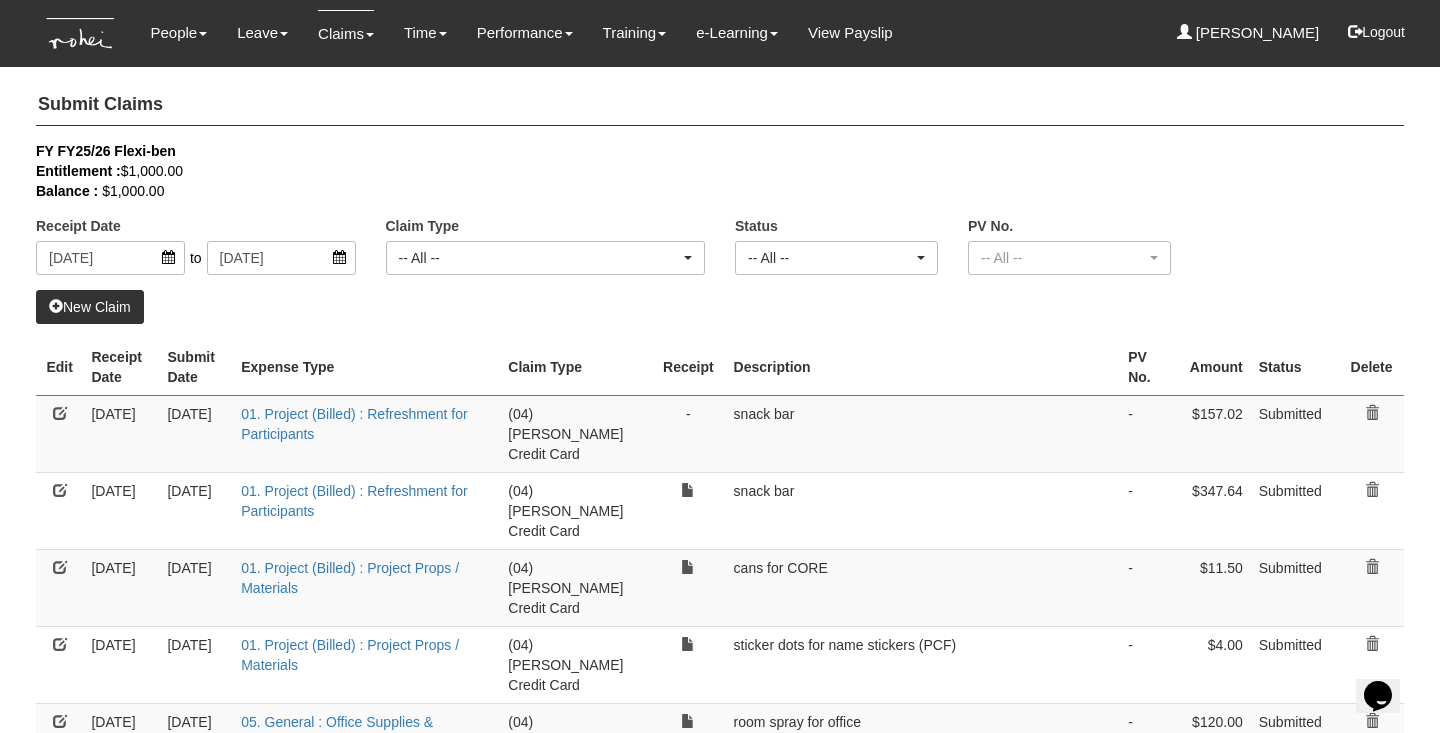 select on "50" 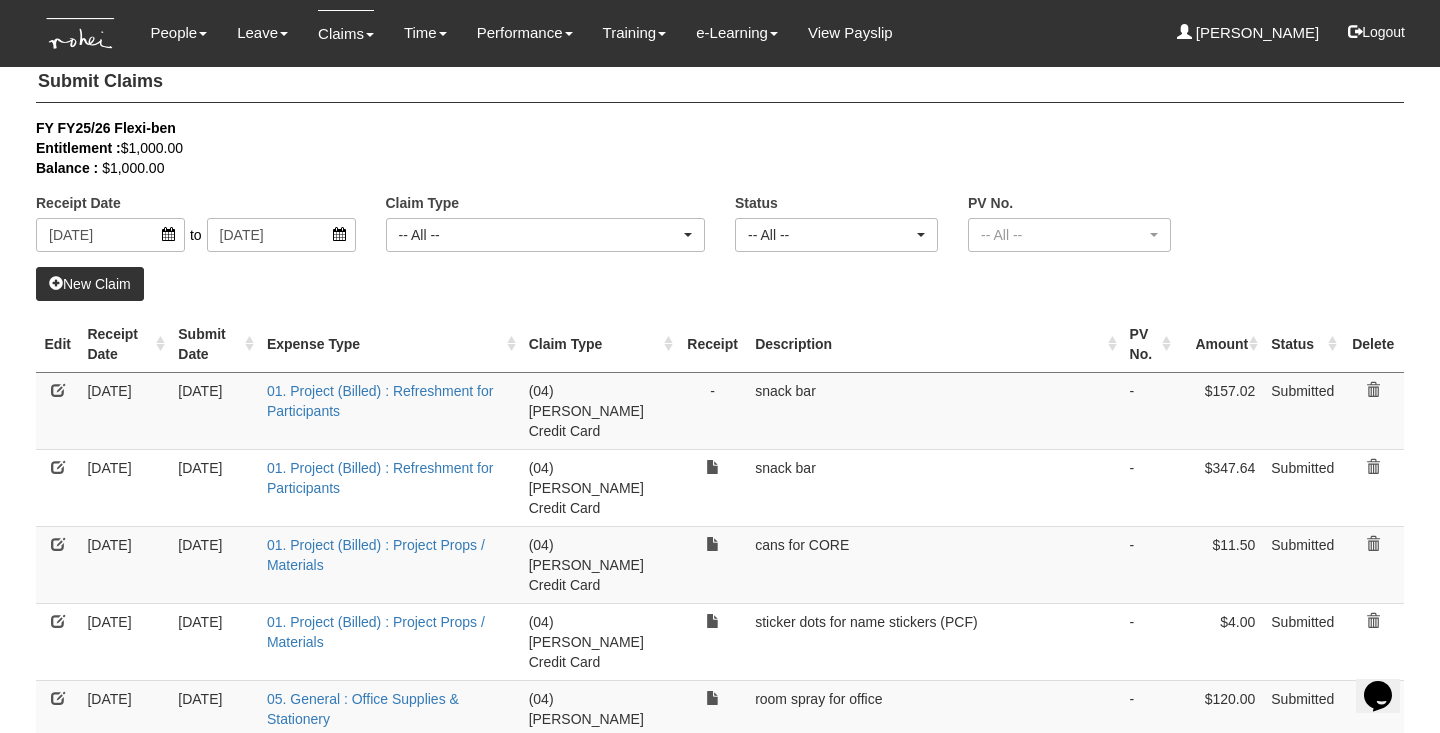 scroll, scrollTop: 28, scrollLeft: 0, axis: vertical 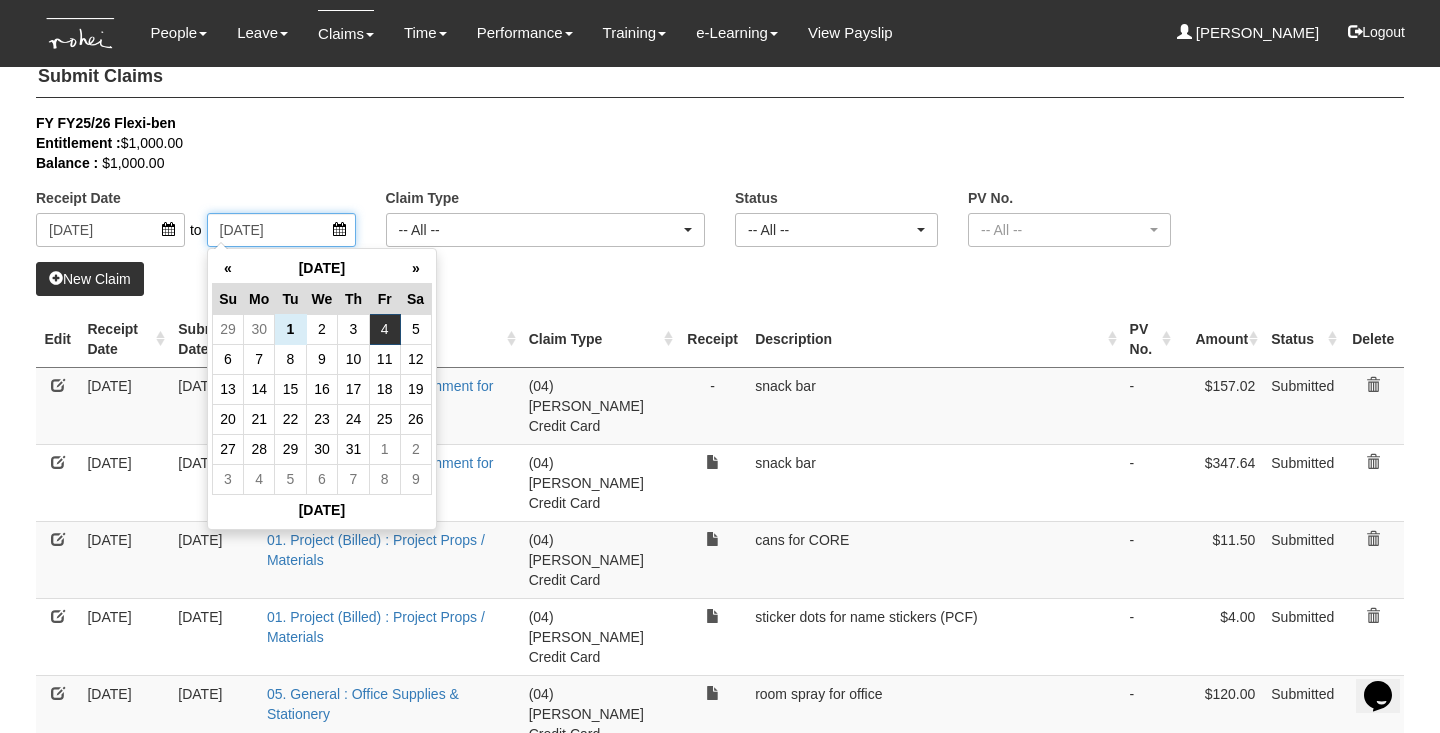 click on "4/7/2025" at bounding box center [281, 230] 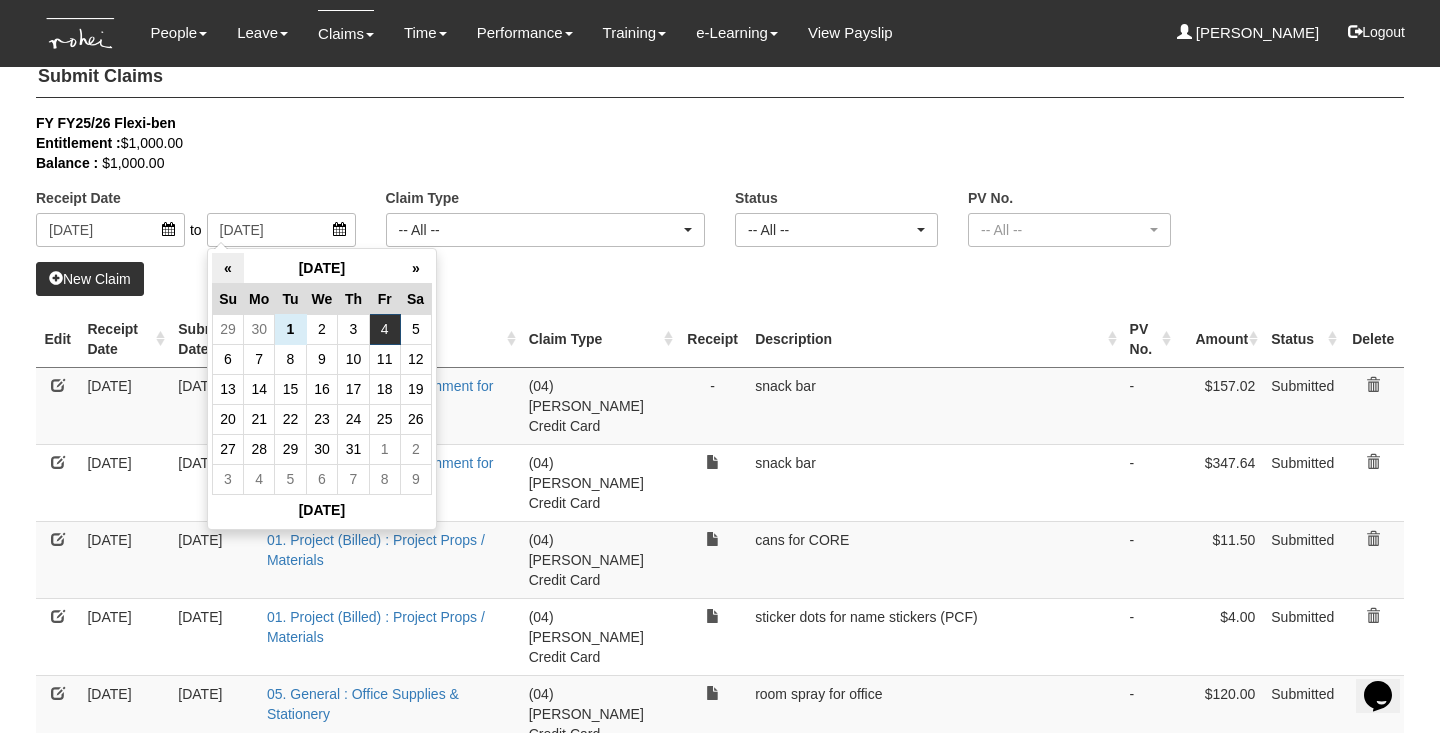 click on "«" at bounding box center [227, 268] 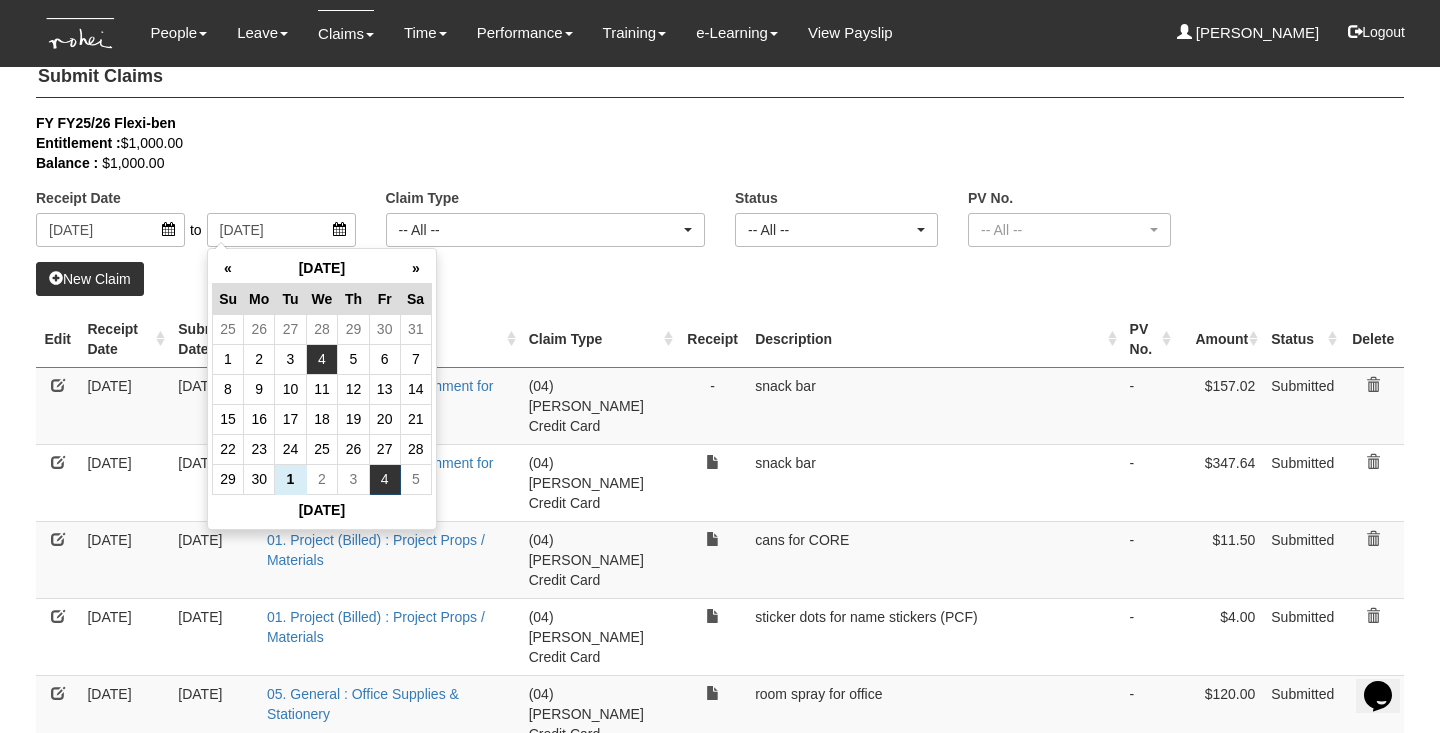 click on "4" at bounding box center [322, 359] 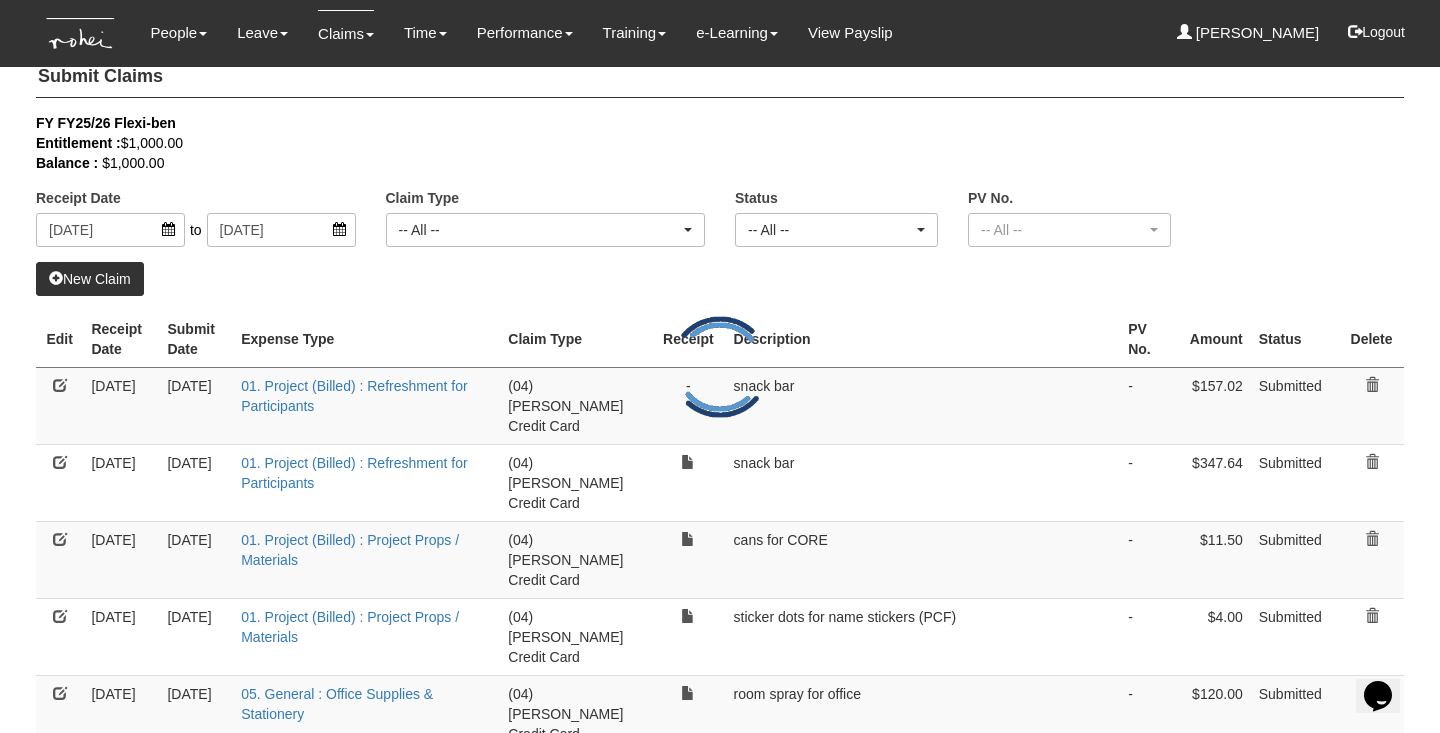 scroll, scrollTop: 0, scrollLeft: 0, axis: both 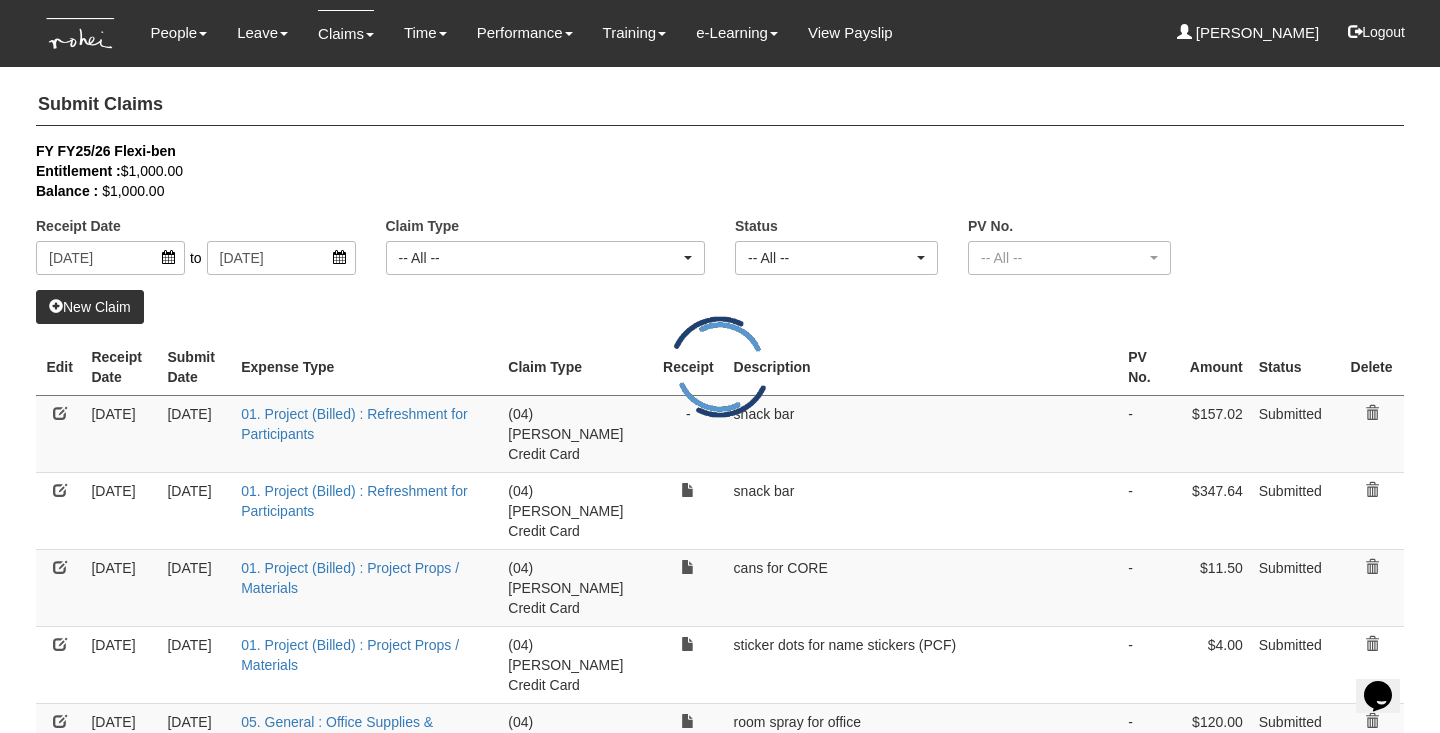 select on "50" 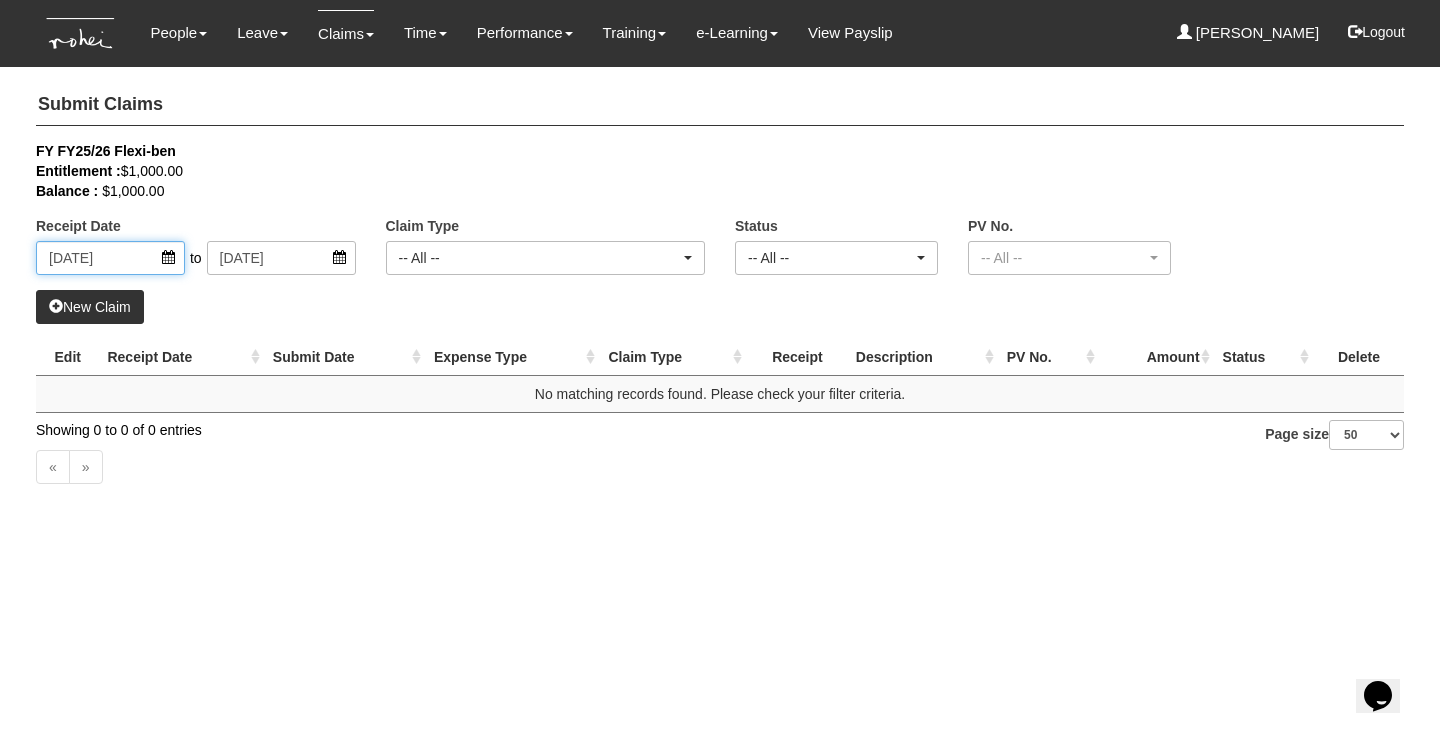 click on "[DATE]" at bounding box center [110, 258] 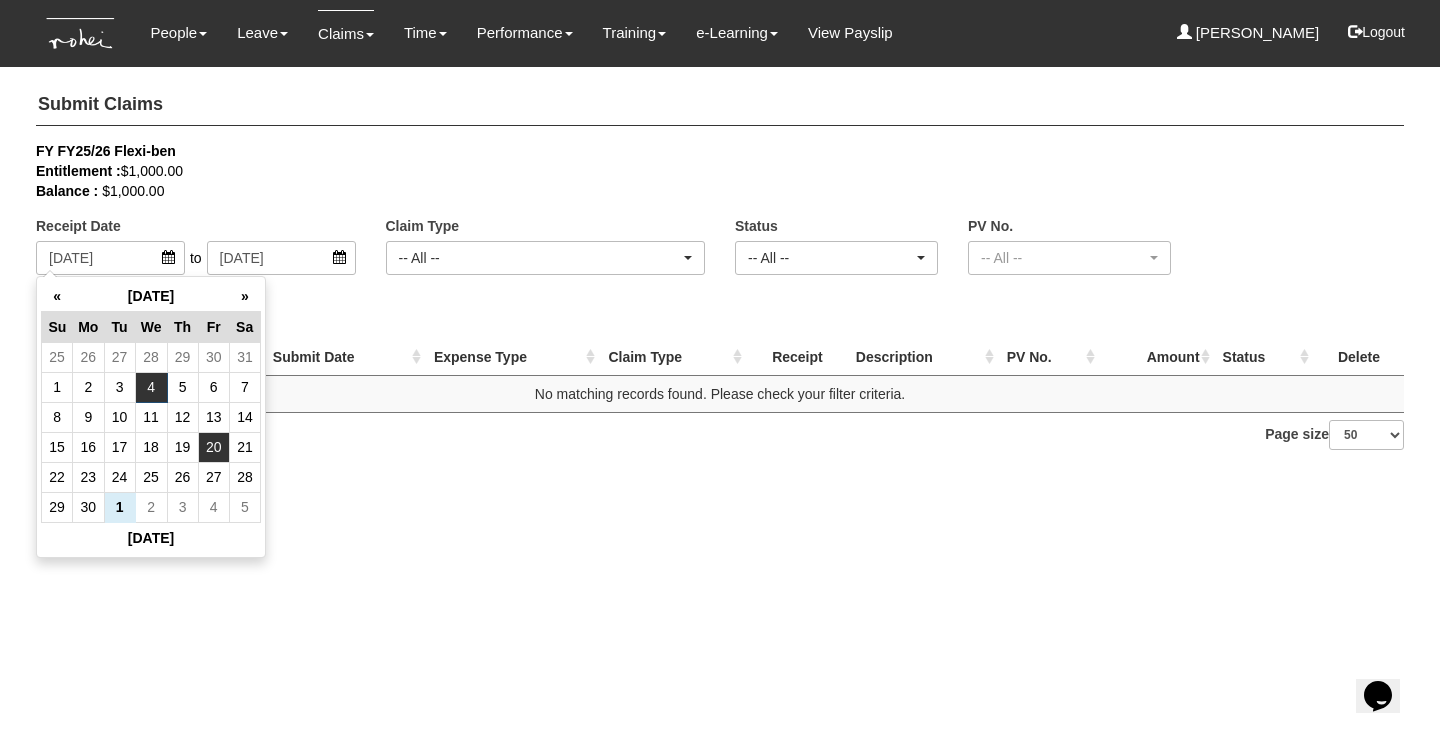 click on "20" at bounding box center (213, 447) 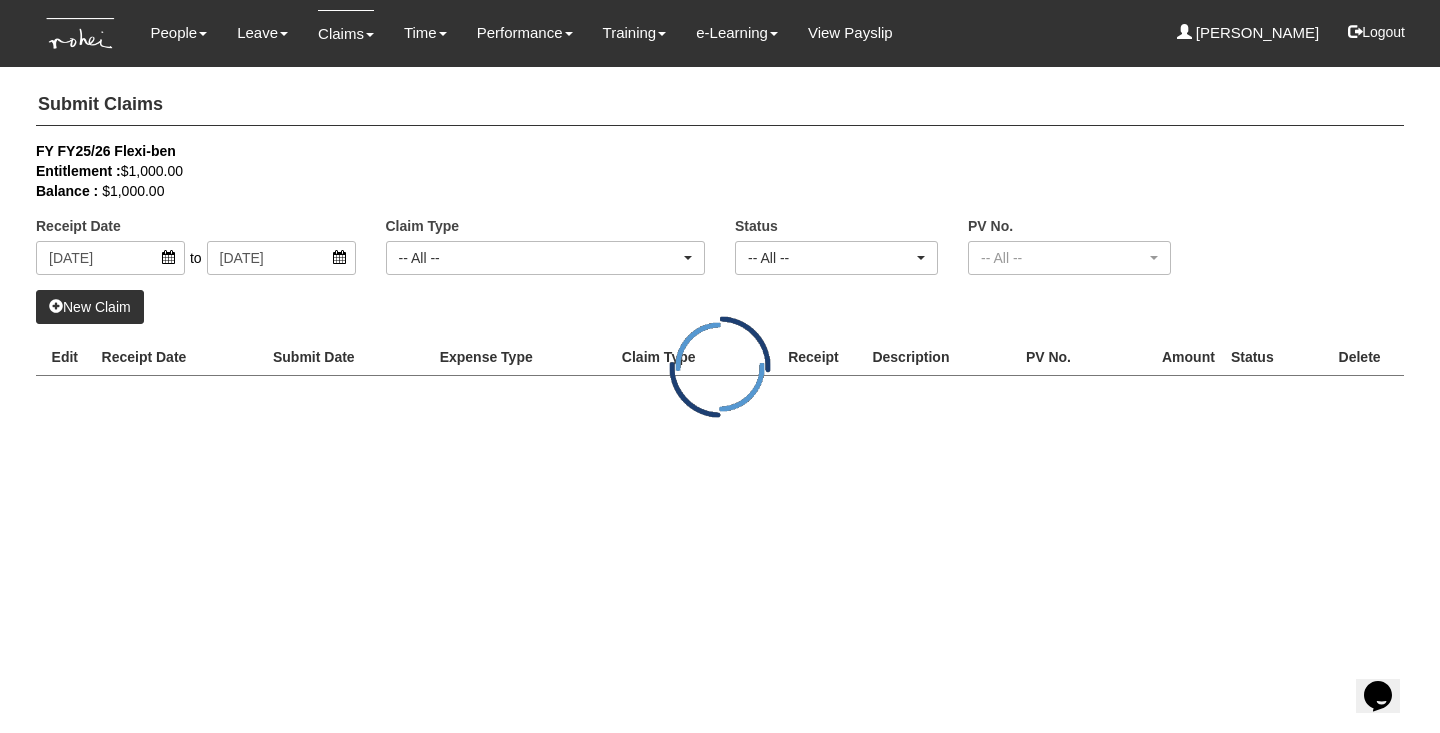 select on "50" 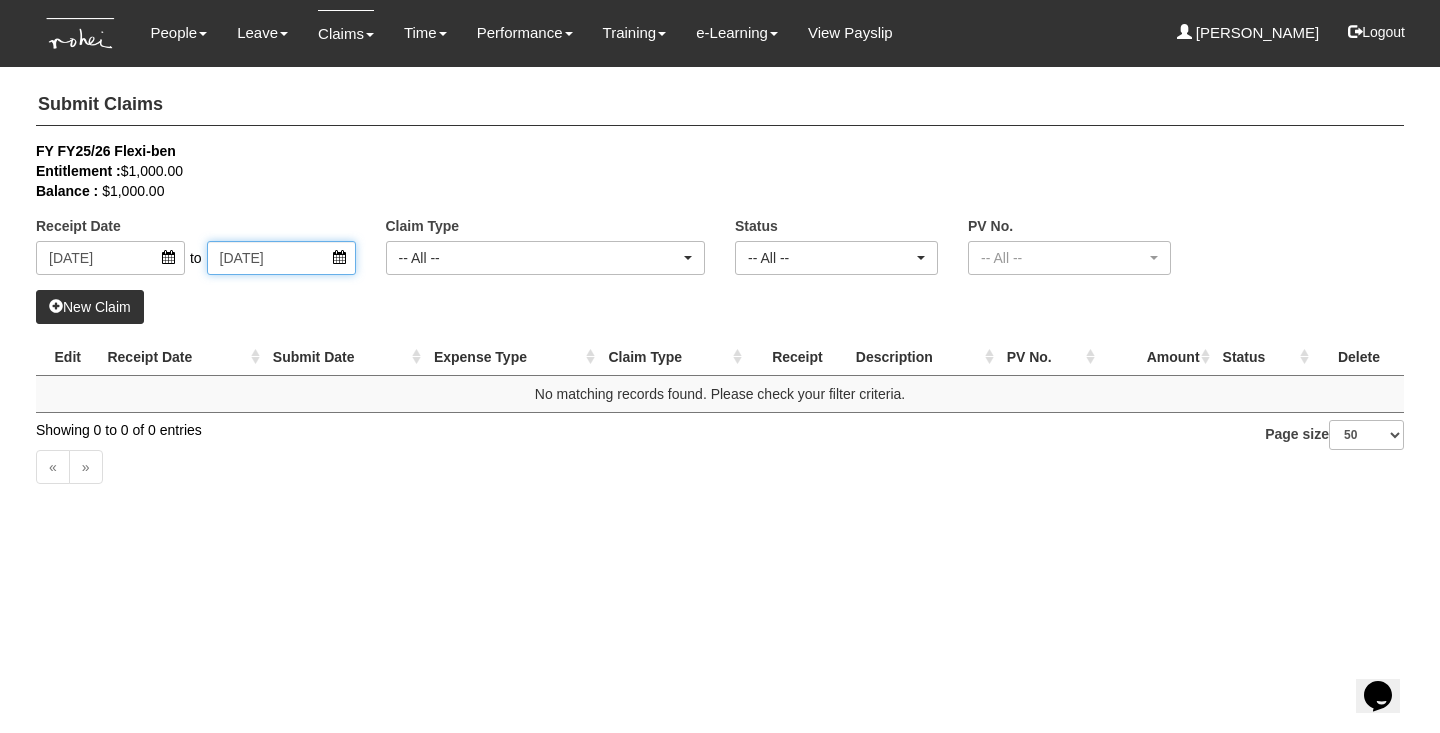 click on "[DATE]" at bounding box center [281, 258] 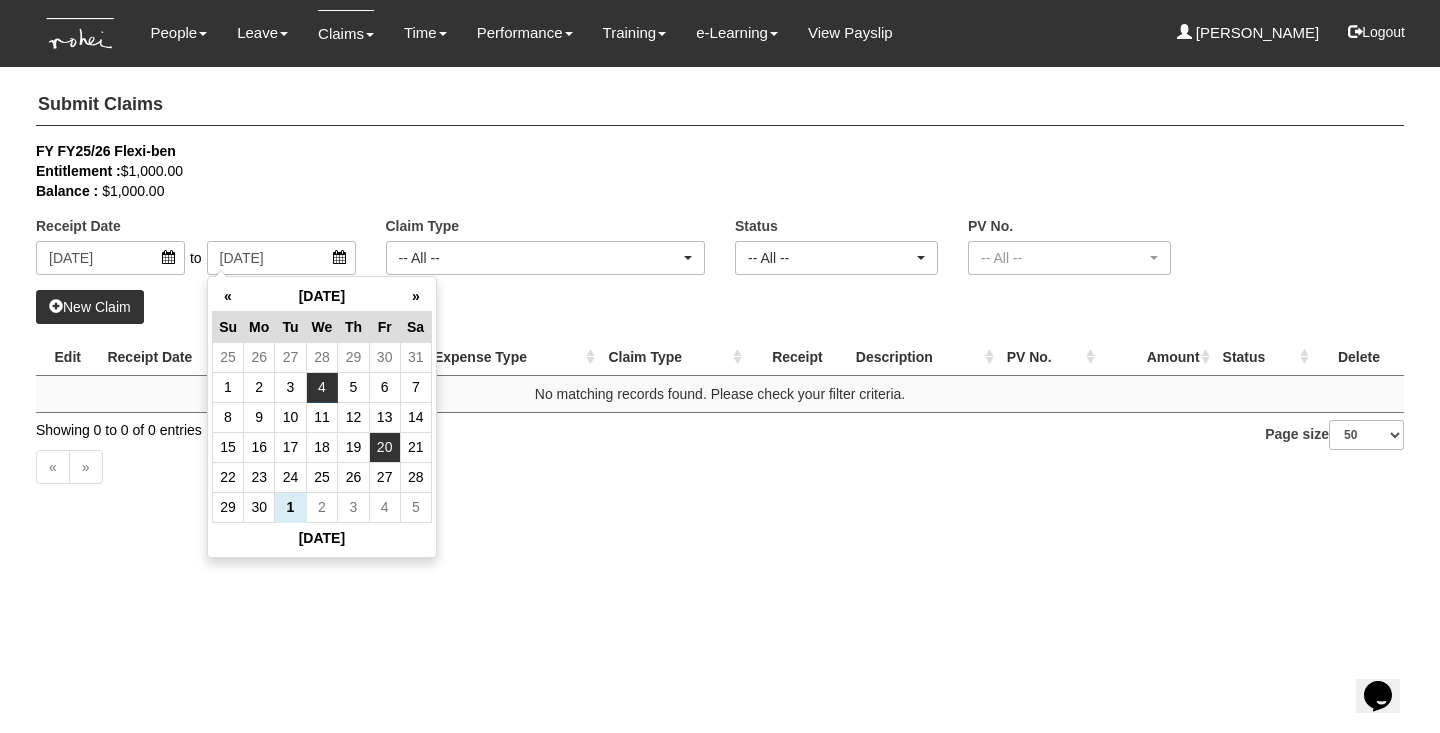 click on "20" at bounding box center (384, 447) 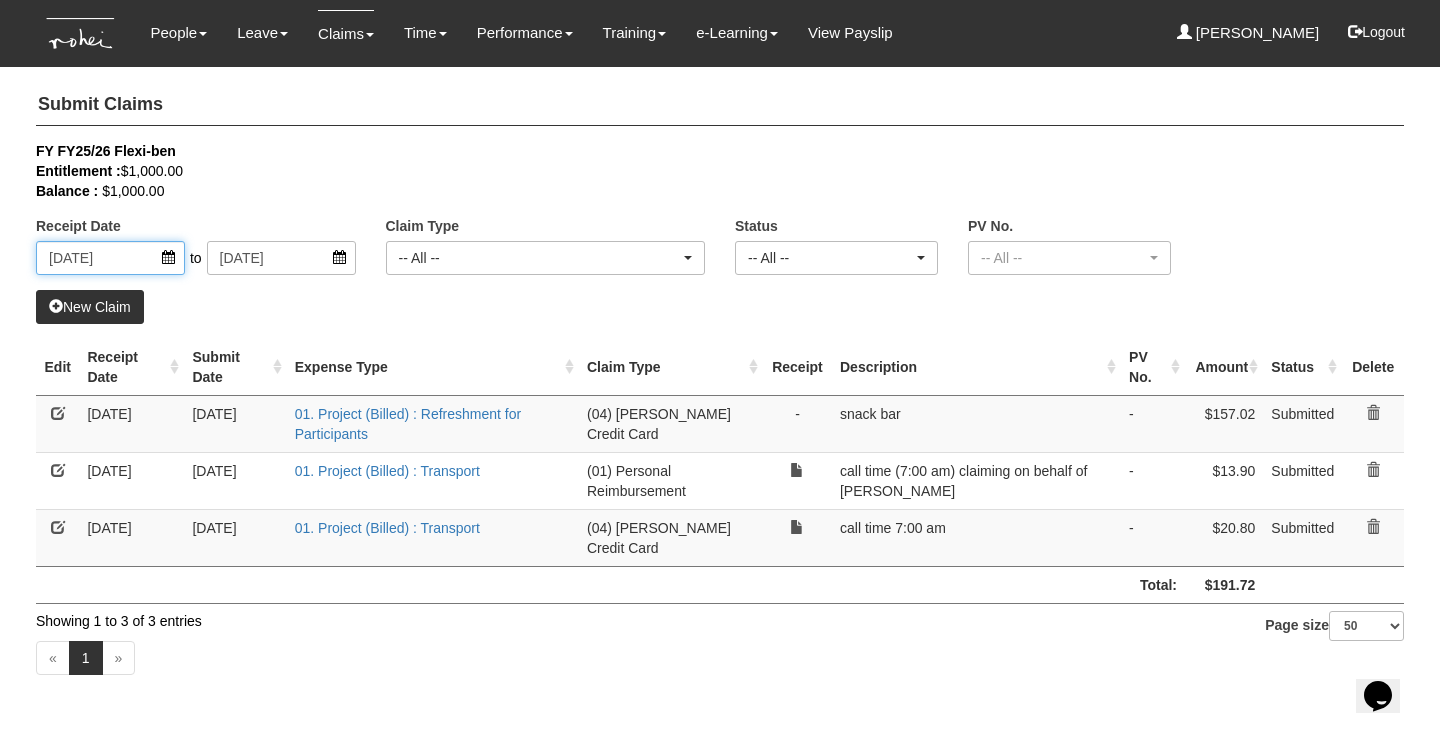 click on "[DATE]" at bounding box center [110, 258] 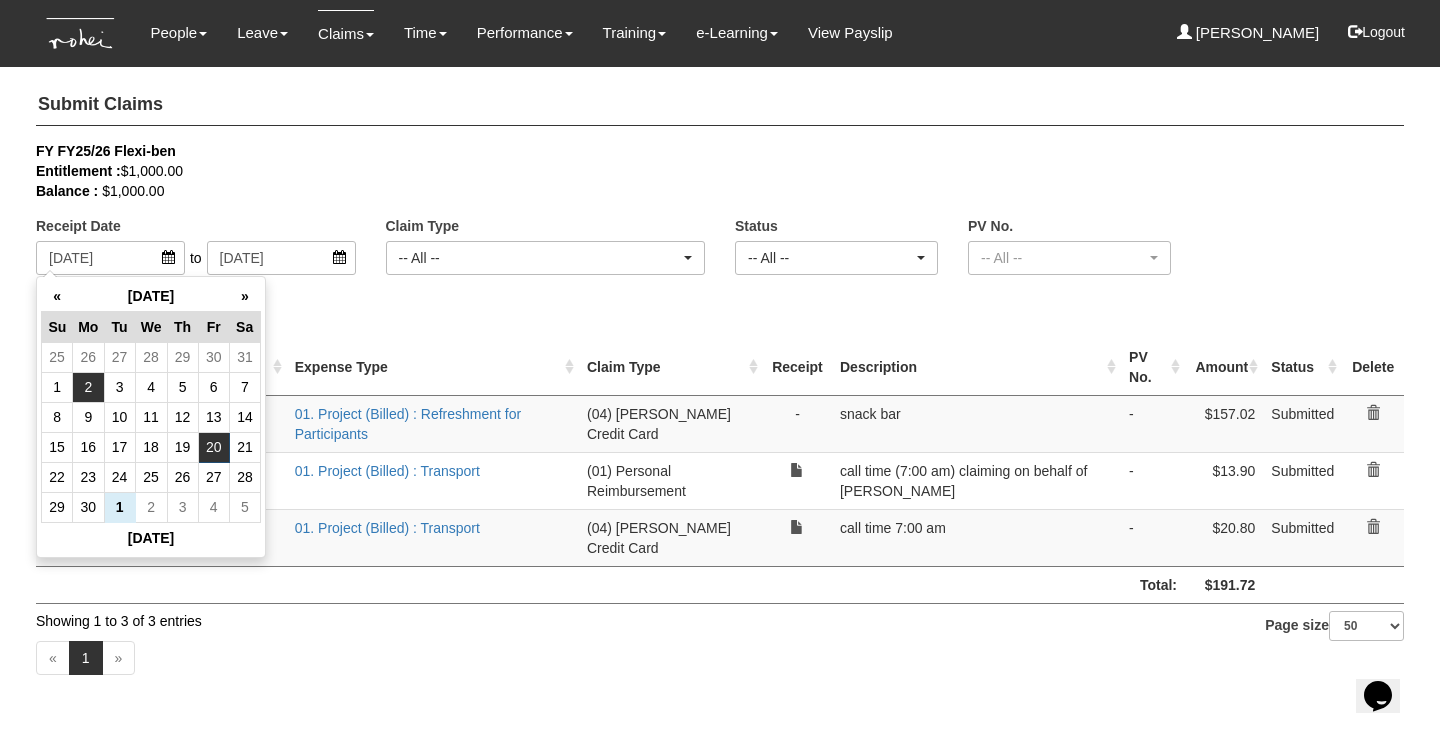click on "2" at bounding box center [88, 387] 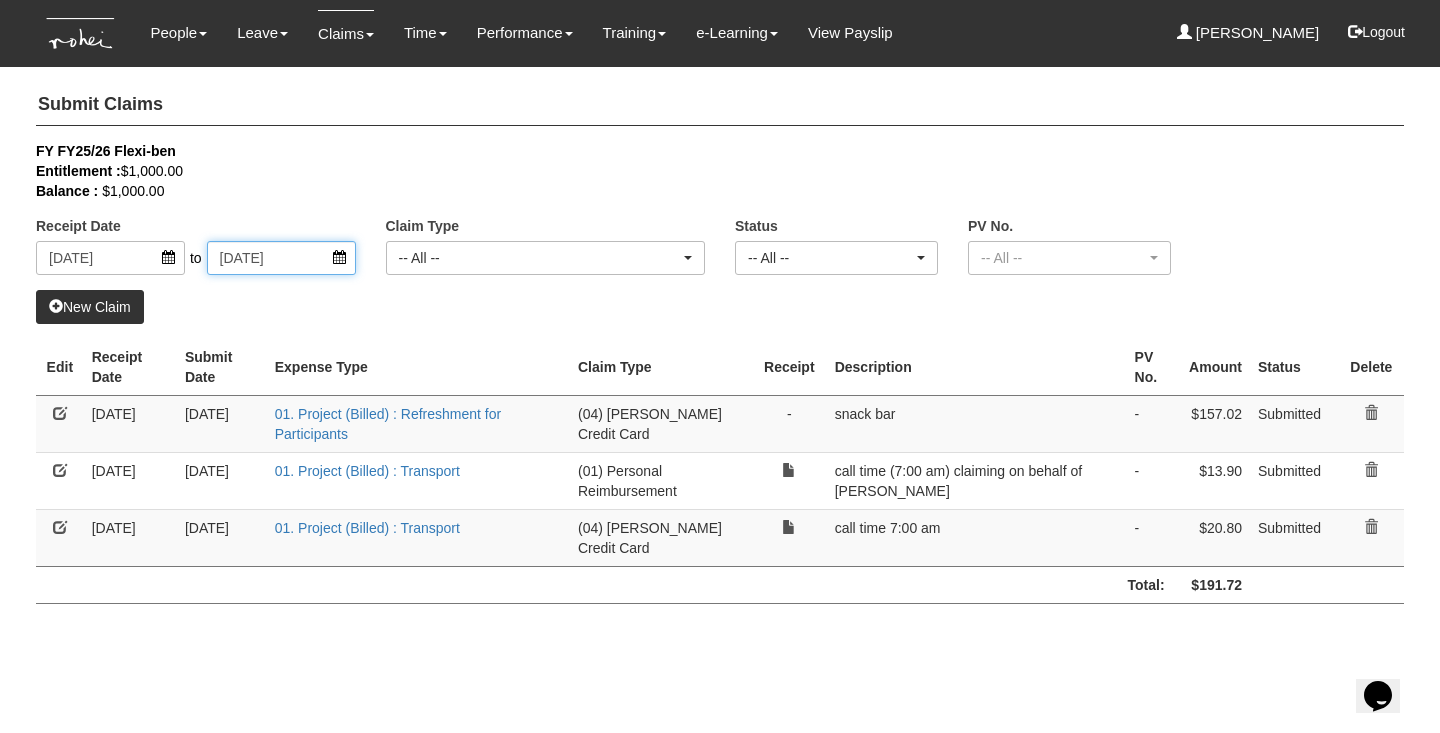 click on "[DATE]" at bounding box center (281, 258) 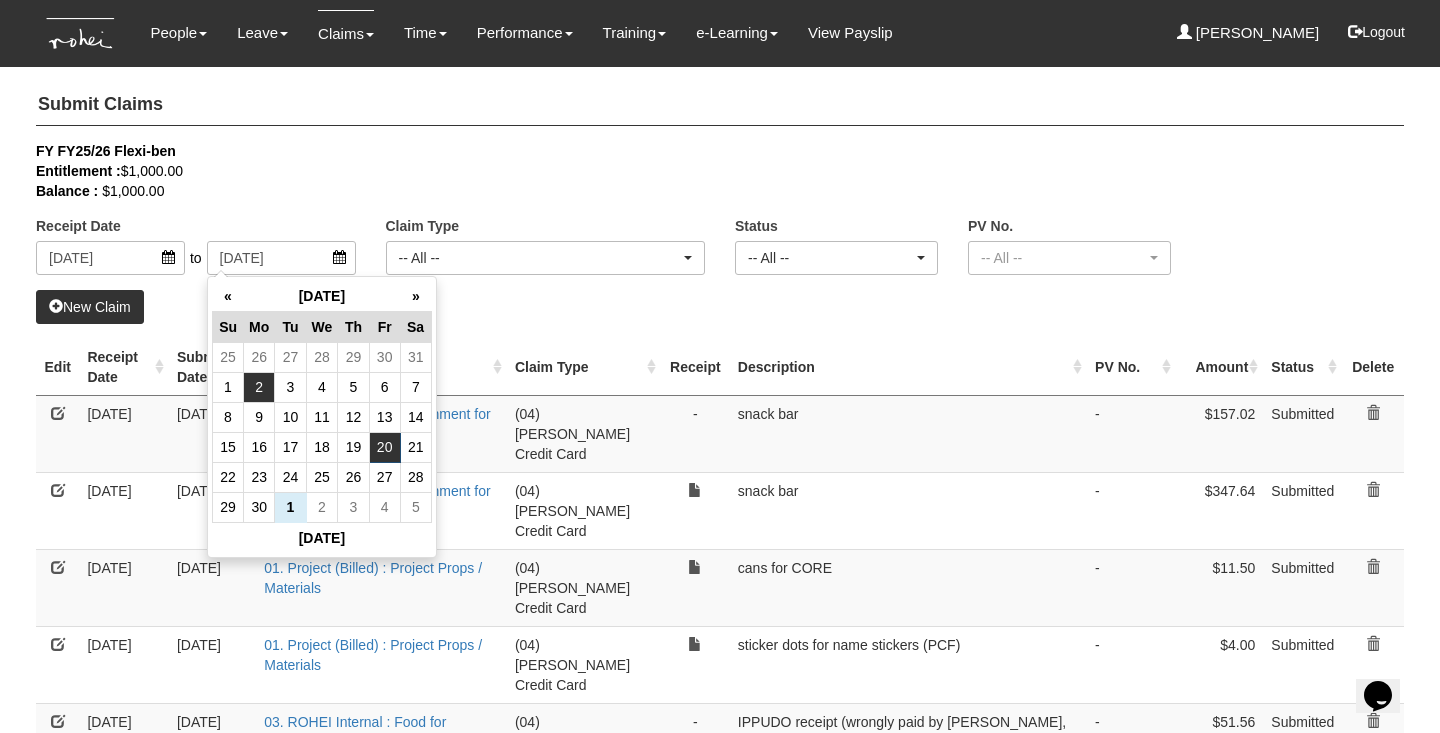 click on "2" at bounding box center [259, 387] 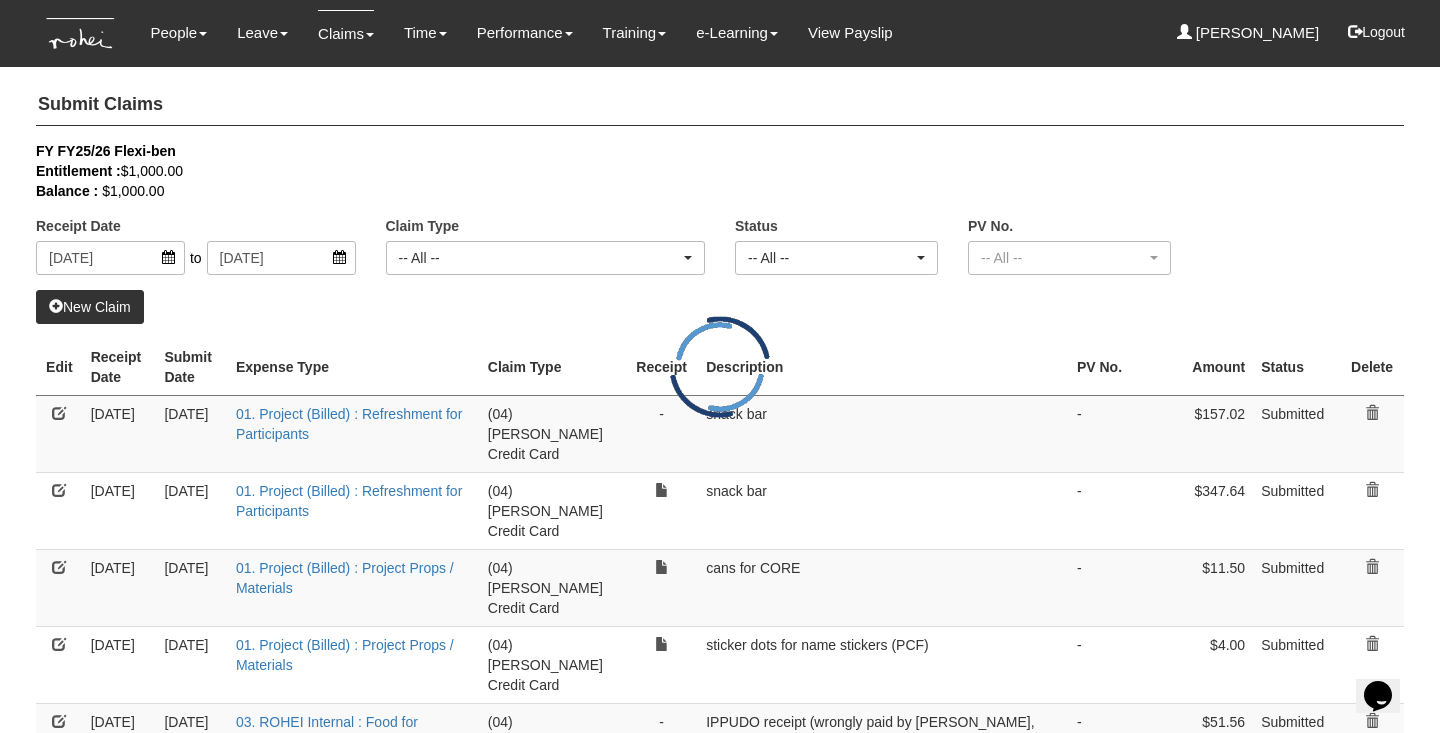 select on "50" 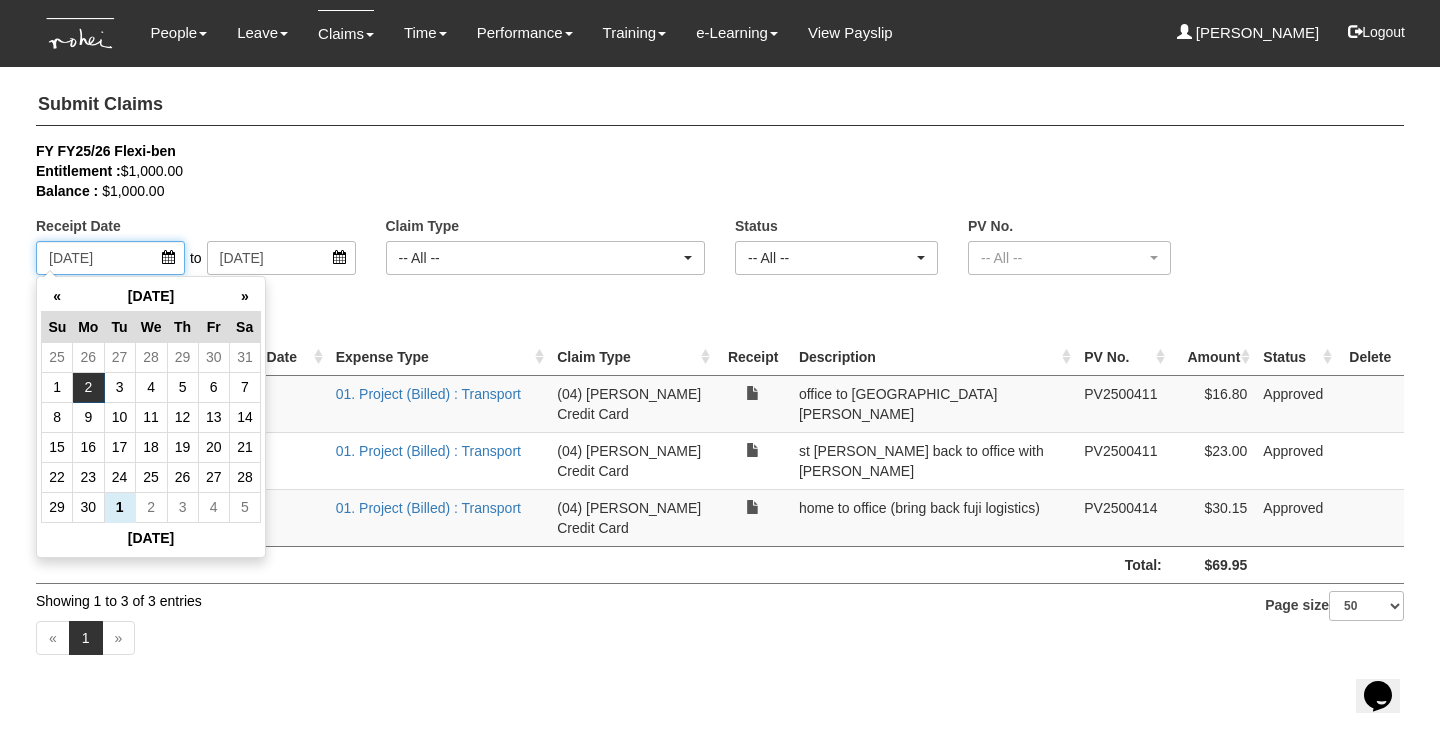 click on "[DATE]" at bounding box center [110, 258] 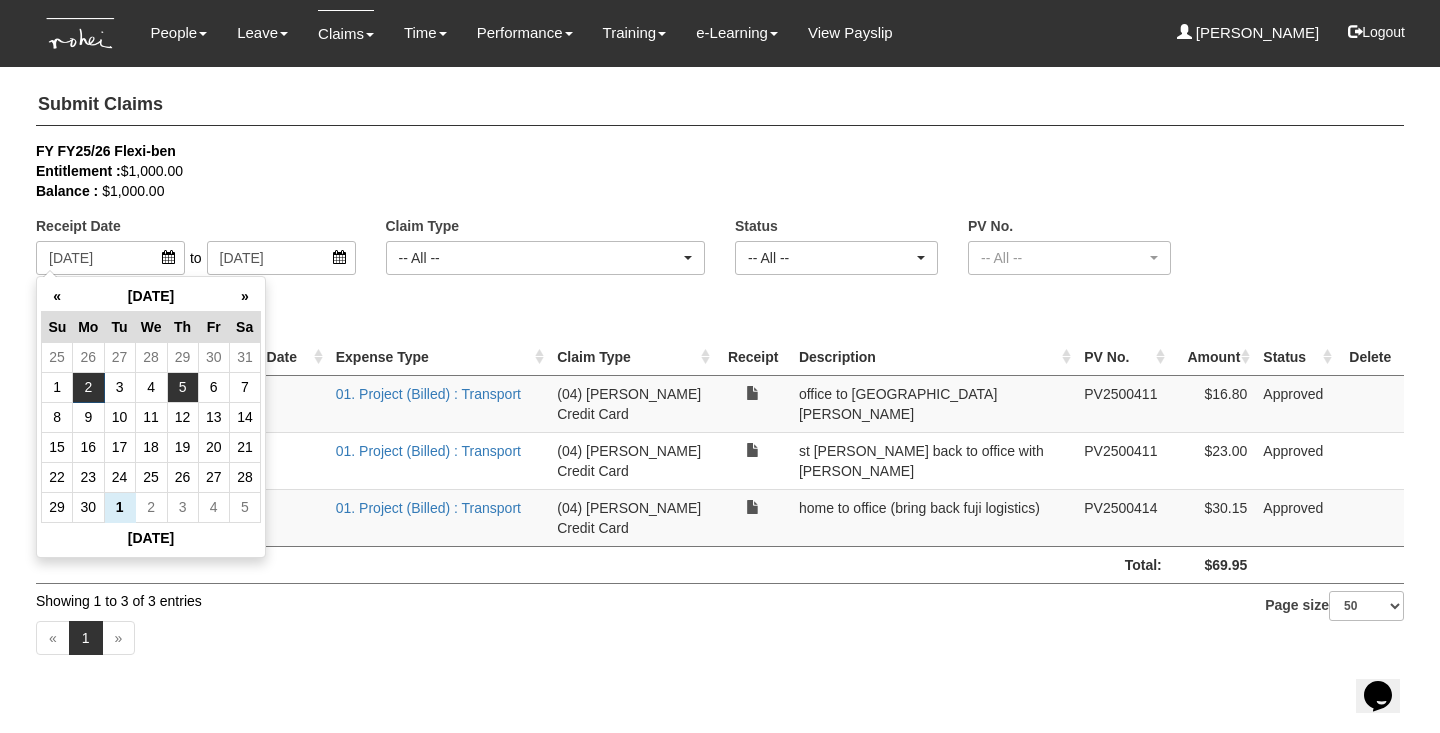 click on "5" at bounding box center [182, 387] 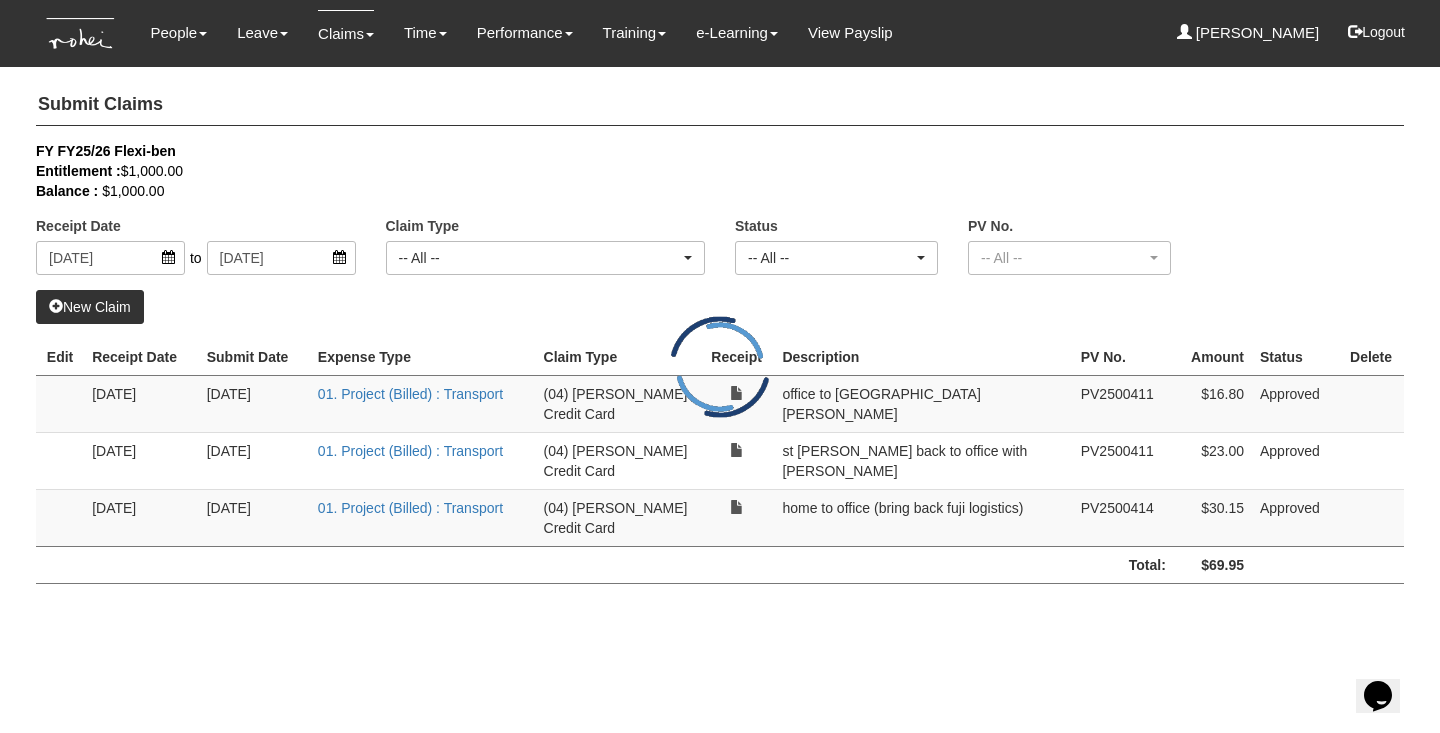 select on "50" 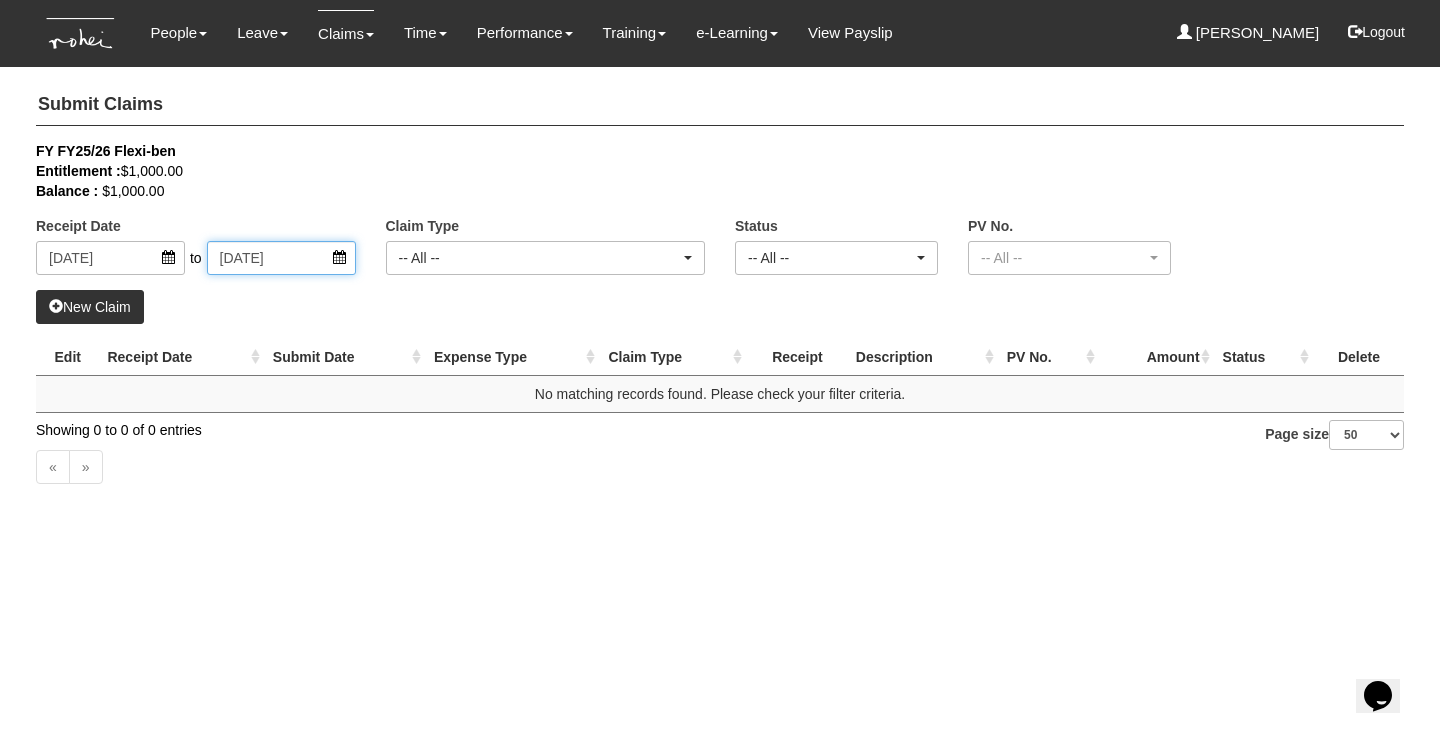 click on "[DATE]" at bounding box center [281, 258] 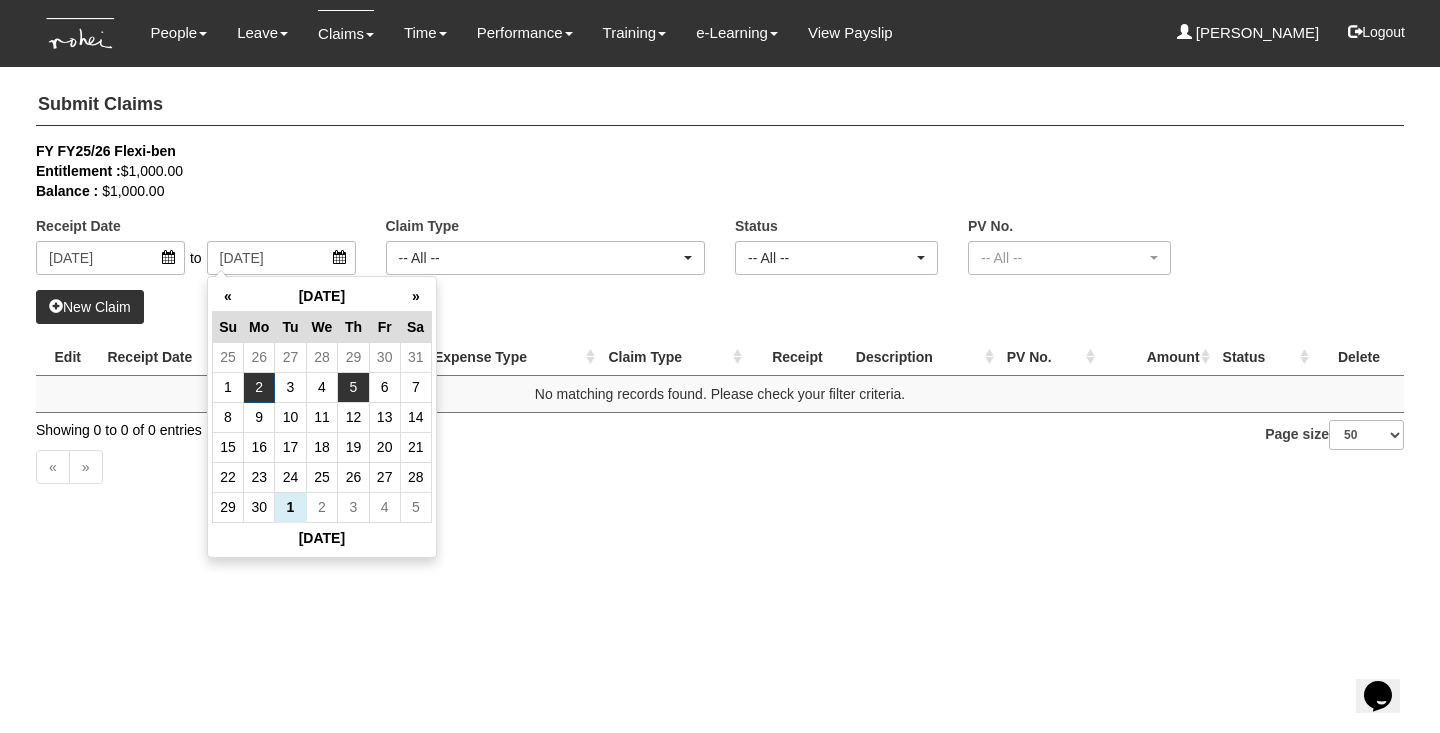 click on "5" at bounding box center (353, 387) 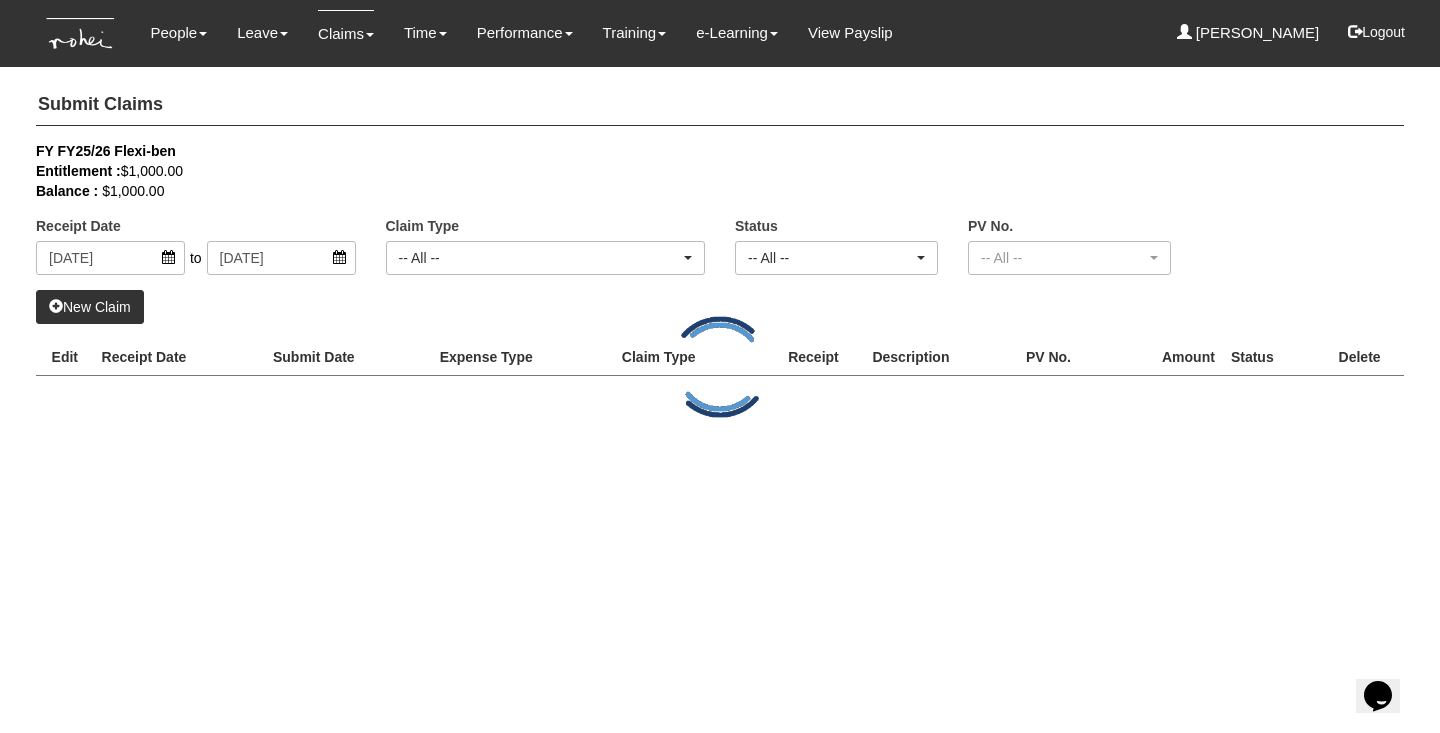 select on "50" 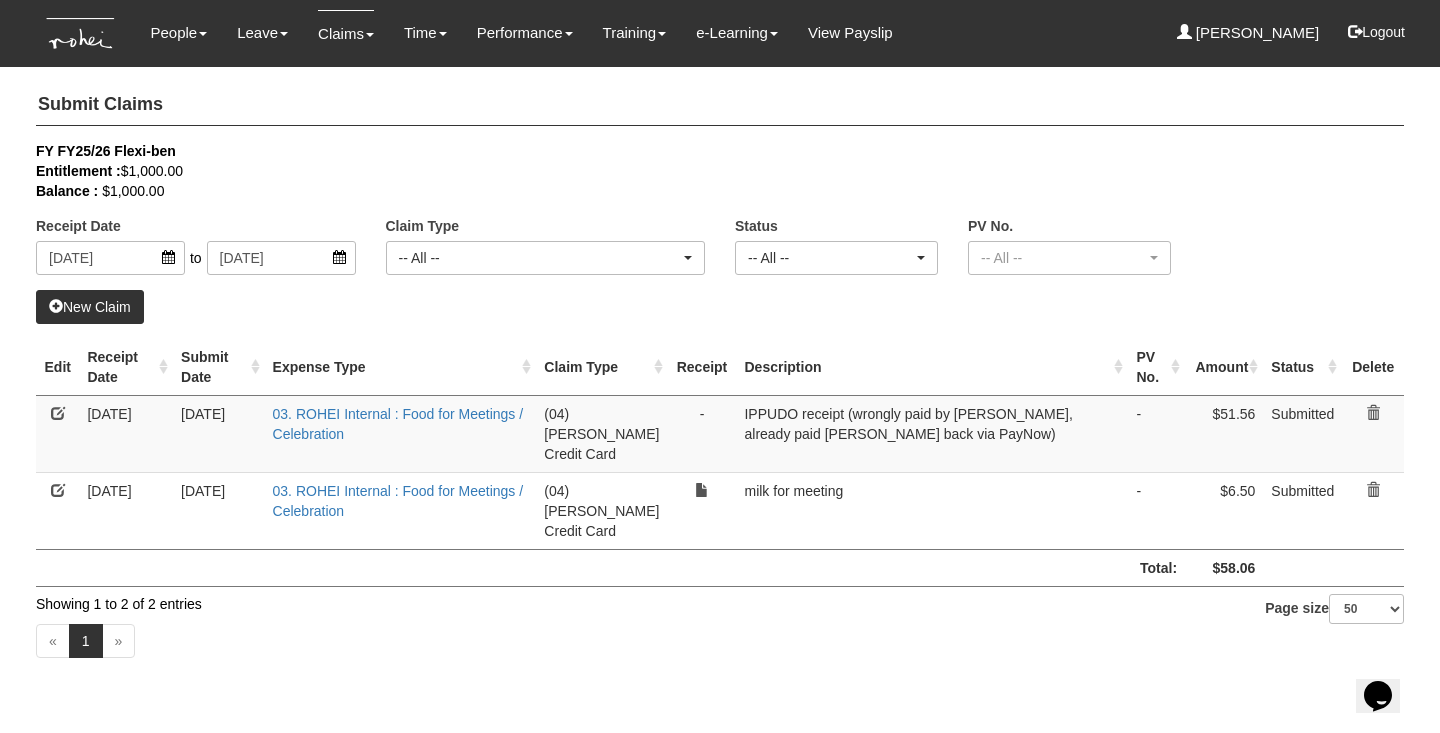 click at bounding box center (58, 490) 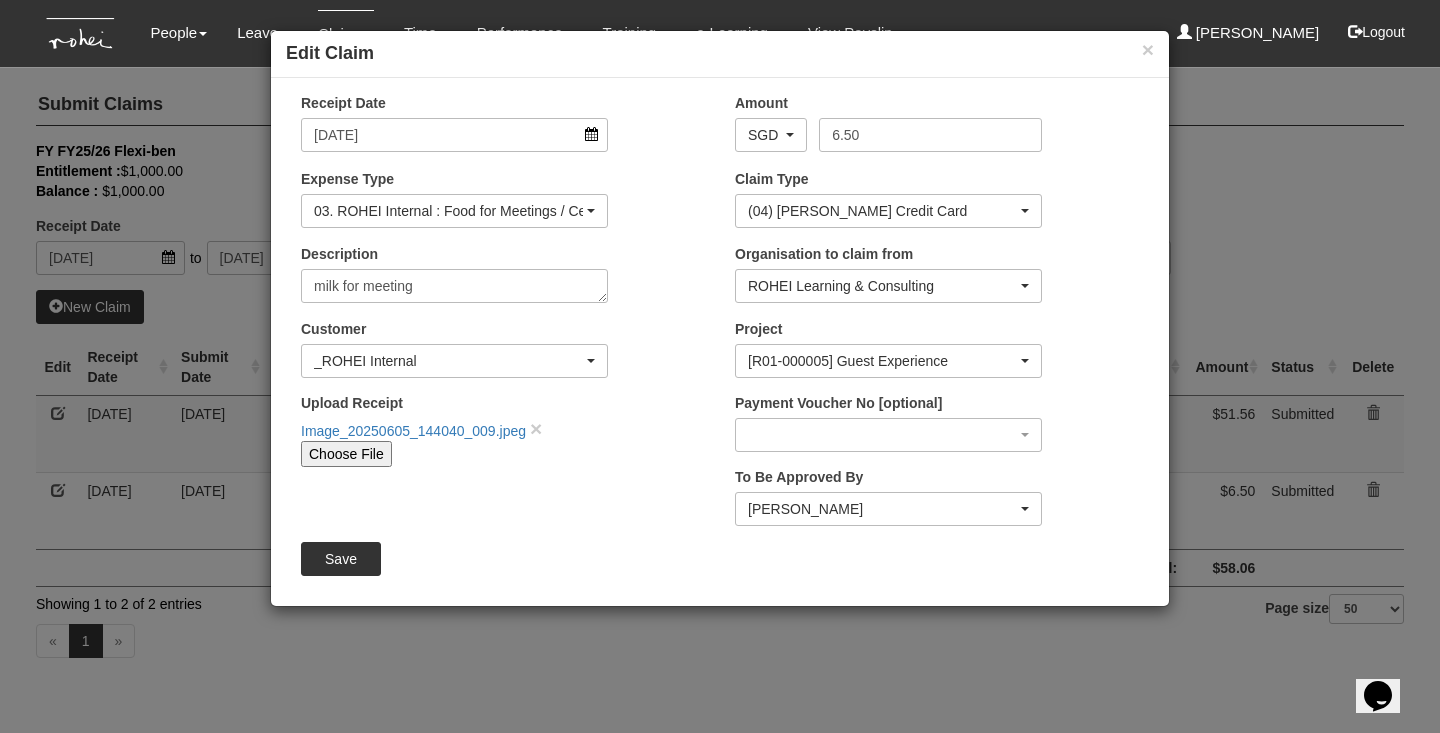 click on "[PERSON_NAME]" at bounding box center (882, 509) 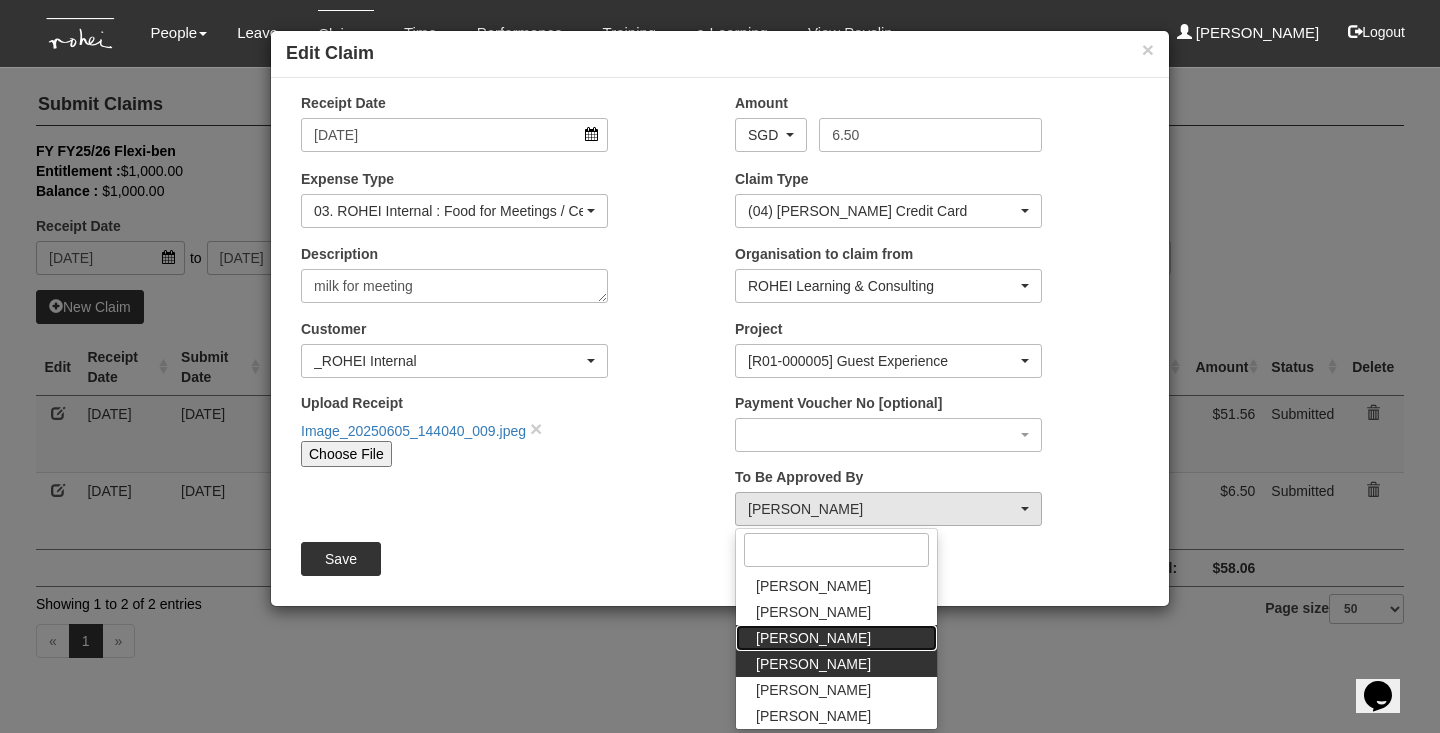 click on "[PERSON_NAME]" at bounding box center (836, 638) 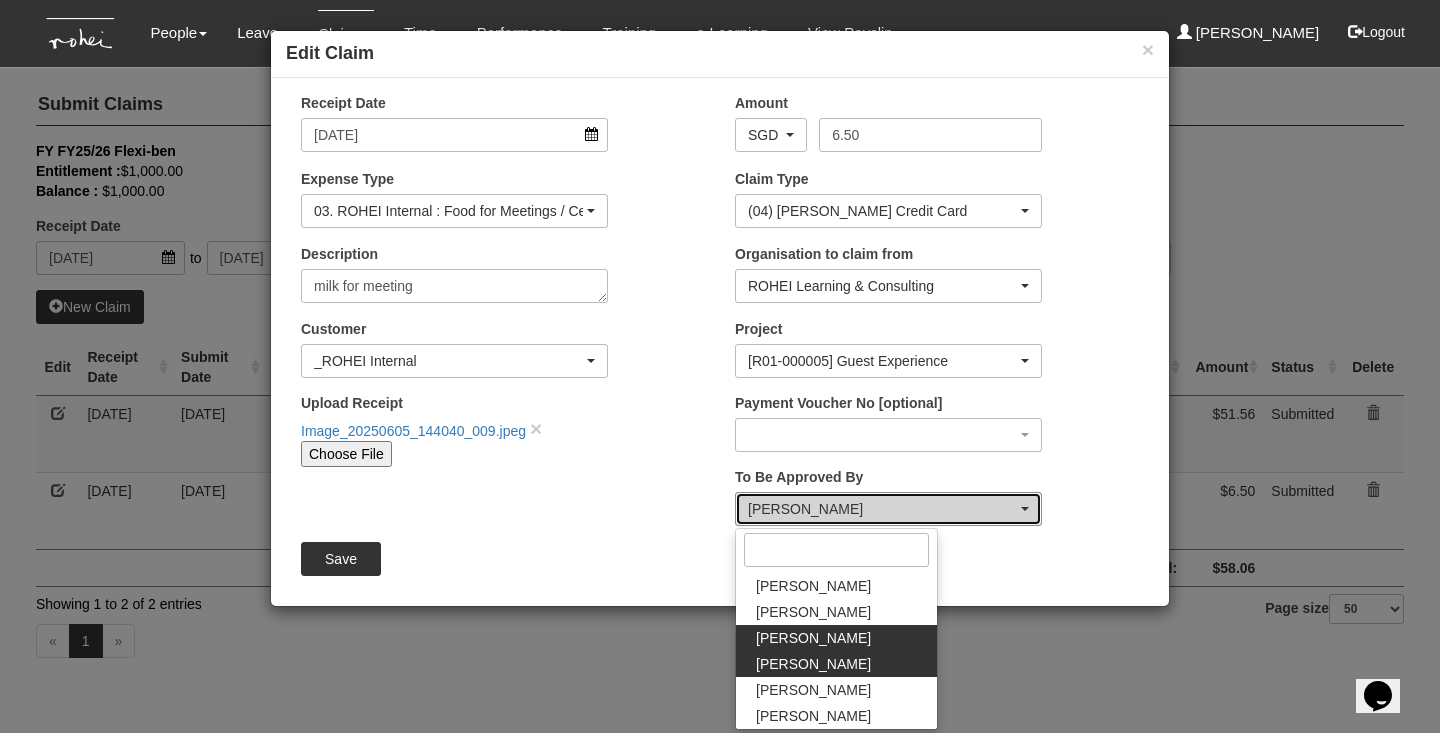 select on "5a253378-523a-4c52-9c83-550f69dab0df" 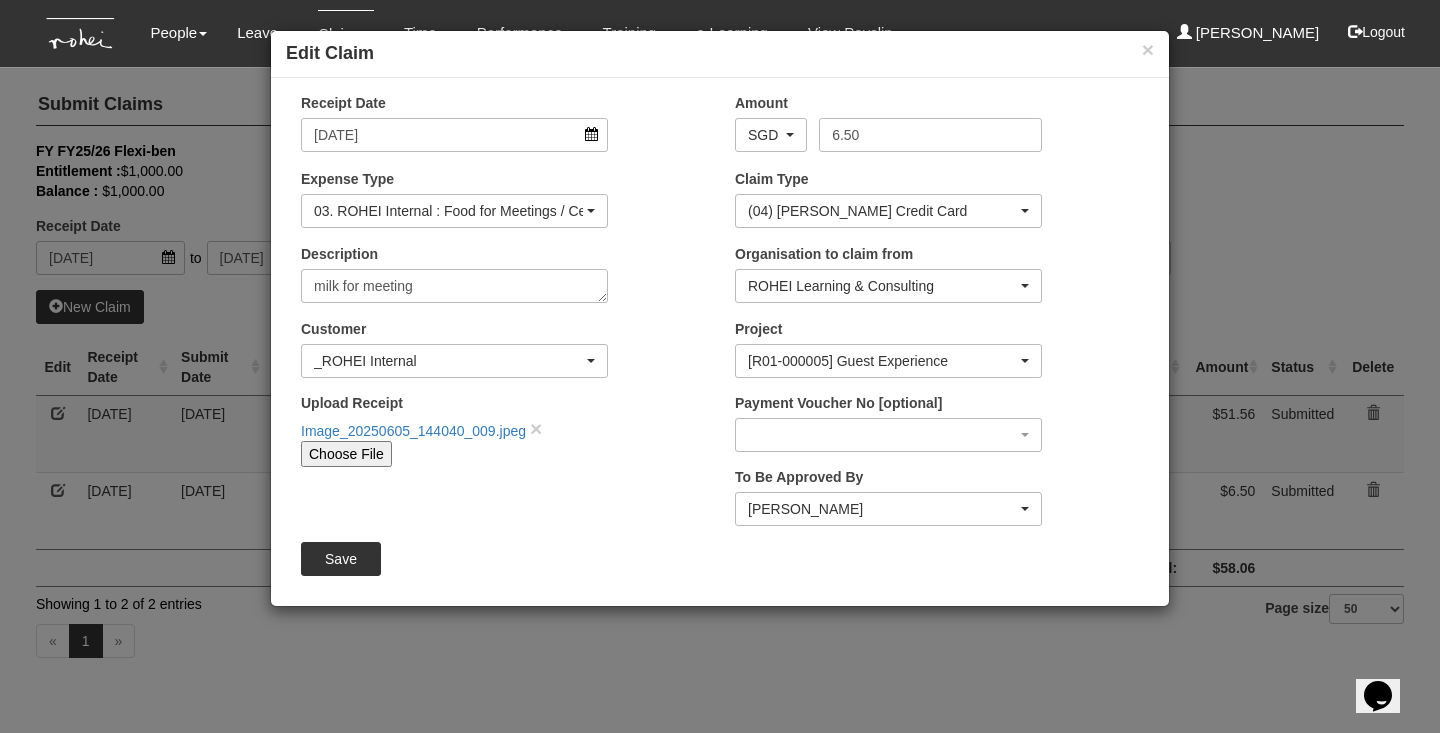 click on "Save" at bounding box center (341, 559) 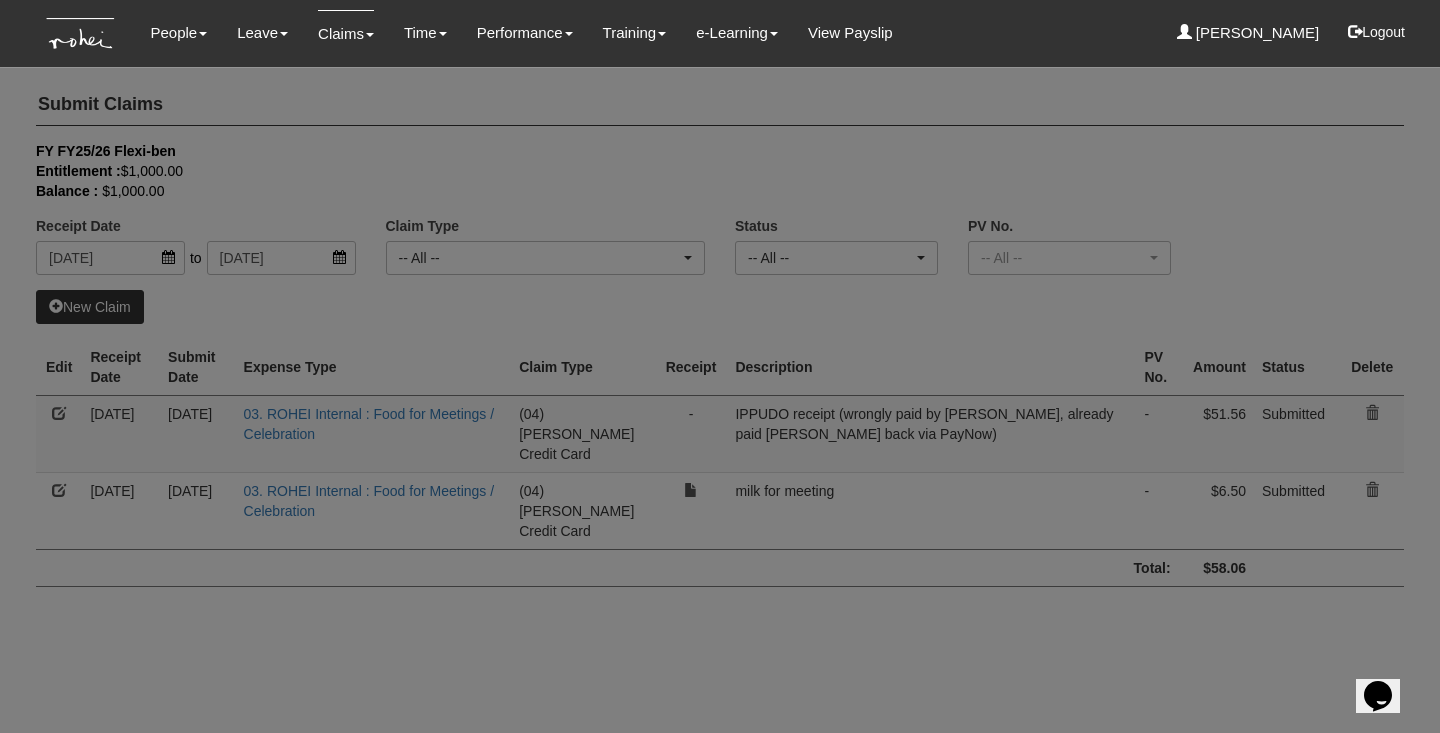 select on "50" 